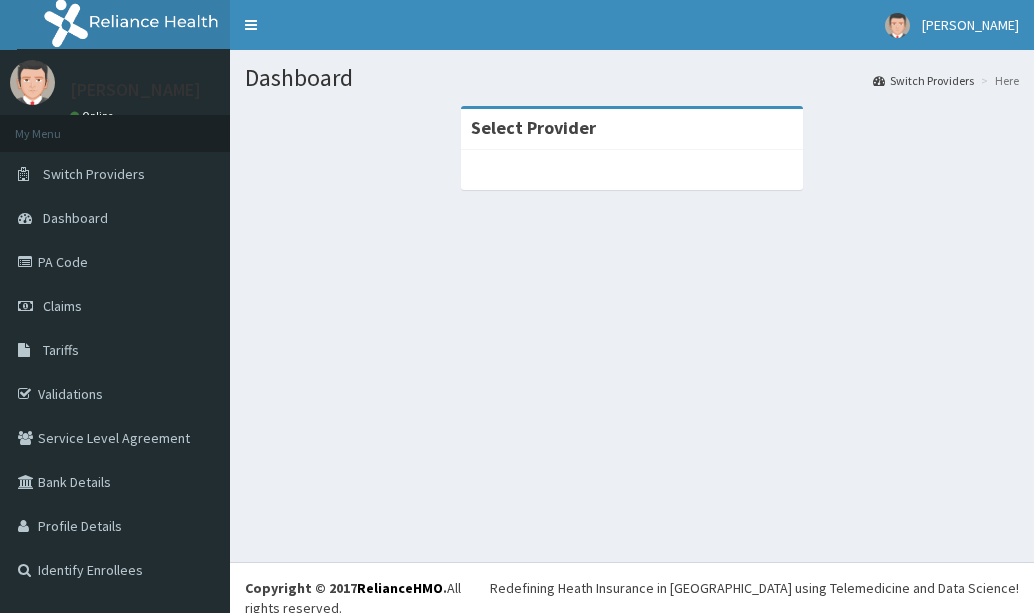 scroll, scrollTop: 0, scrollLeft: 0, axis: both 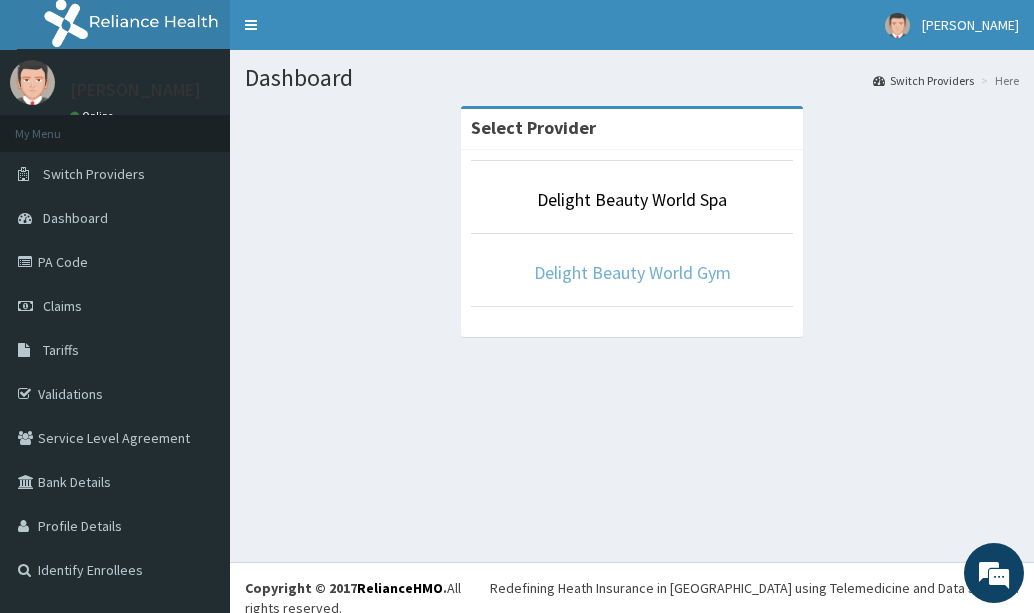 click on "Delight Beauty World Gym" at bounding box center [632, 272] 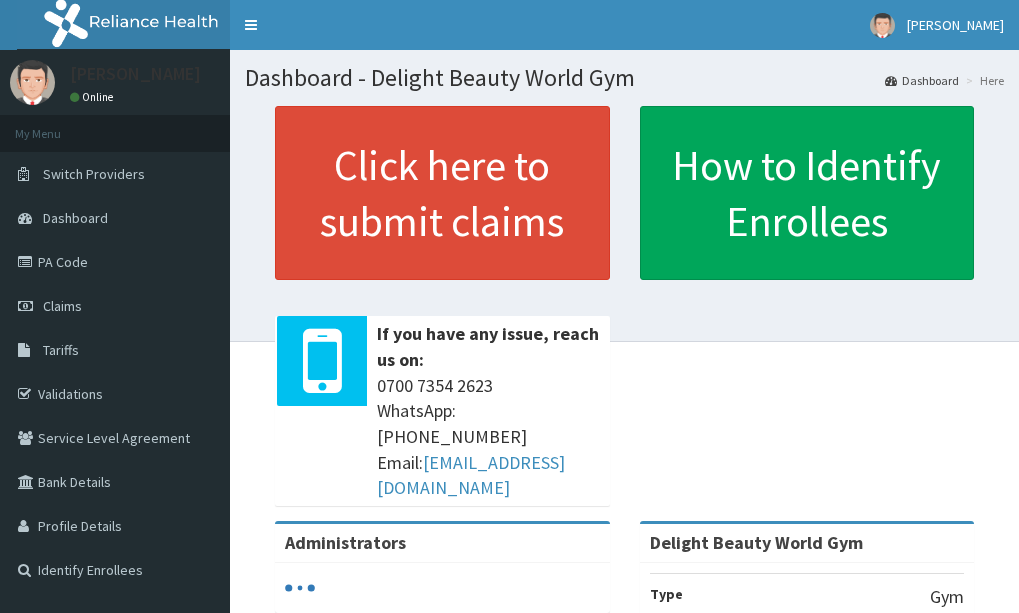 scroll, scrollTop: 0, scrollLeft: 0, axis: both 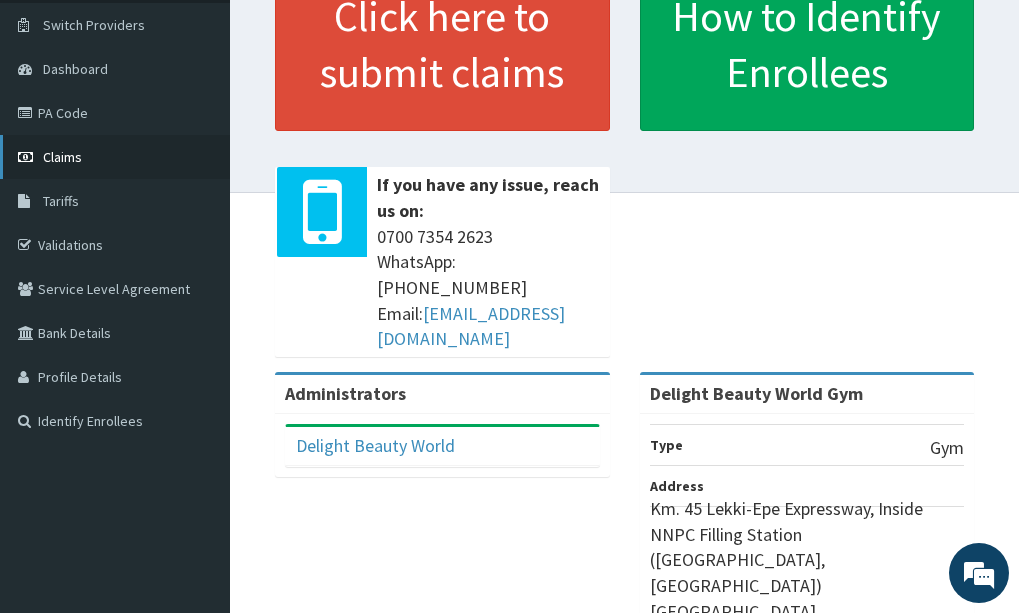 click on "Claims" at bounding box center [115, 157] 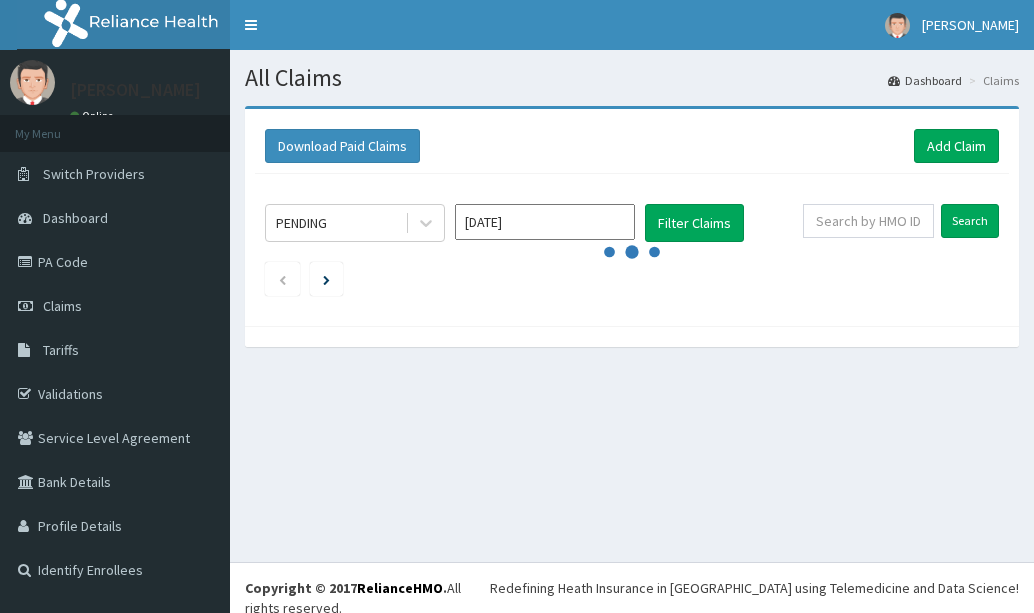 scroll, scrollTop: 0, scrollLeft: 0, axis: both 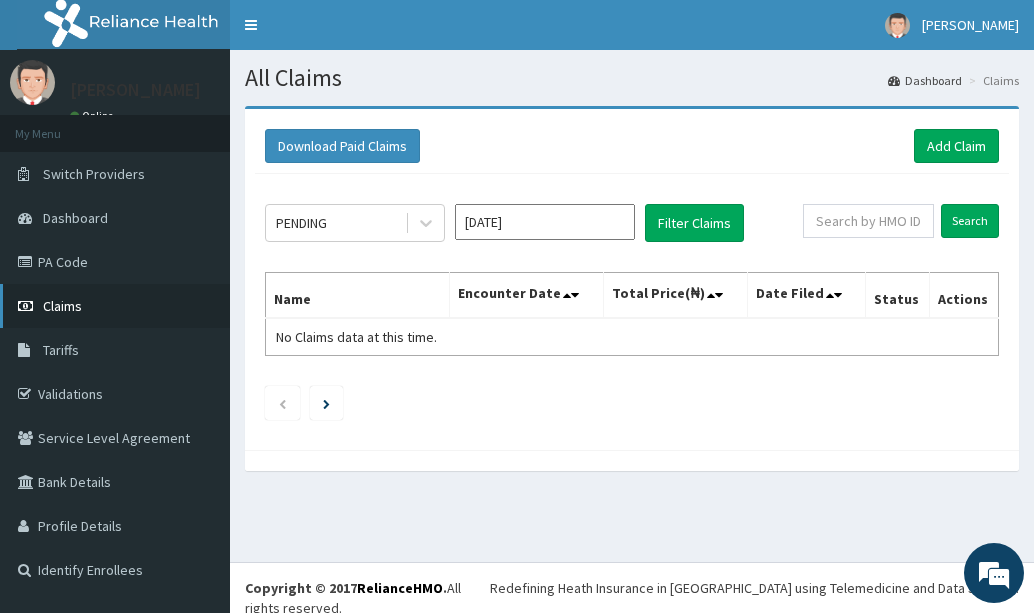 click on "Claims" at bounding box center (115, 306) 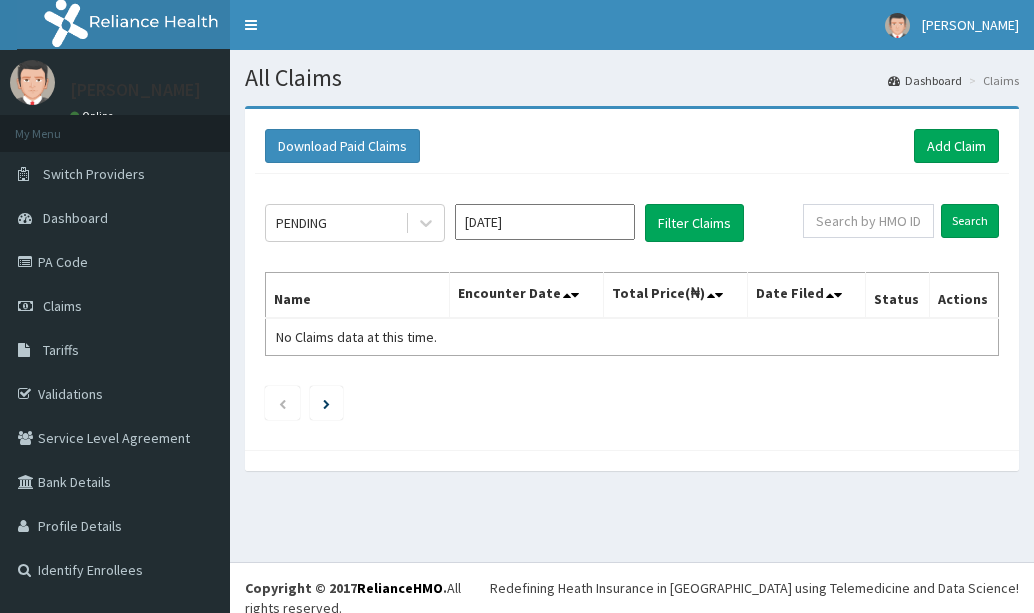 scroll, scrollTop: 0, scrollLeft: 0, axis: both 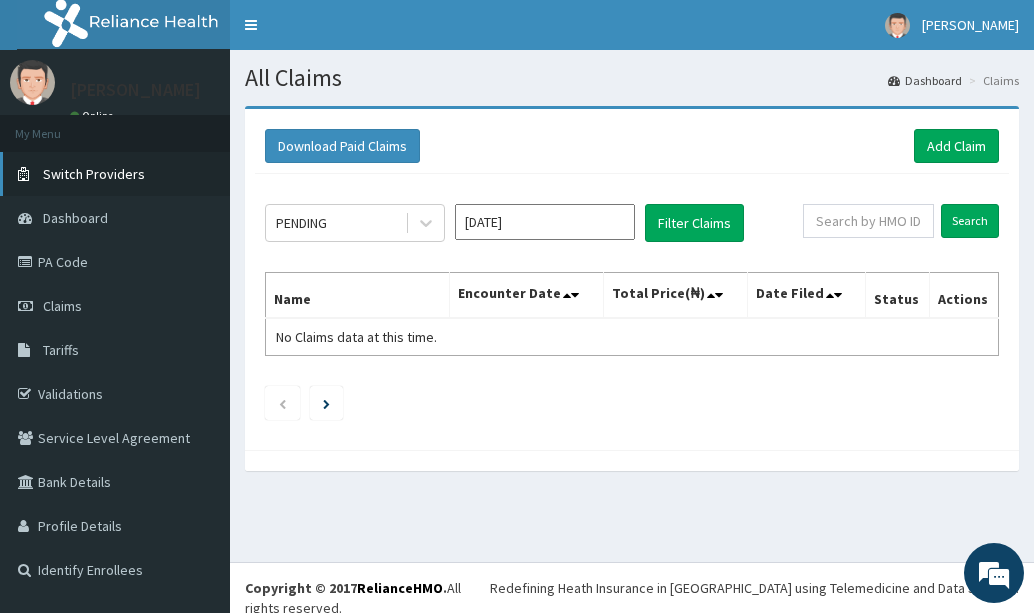 click on "Switch Providers" at bounding box center [115, 174] 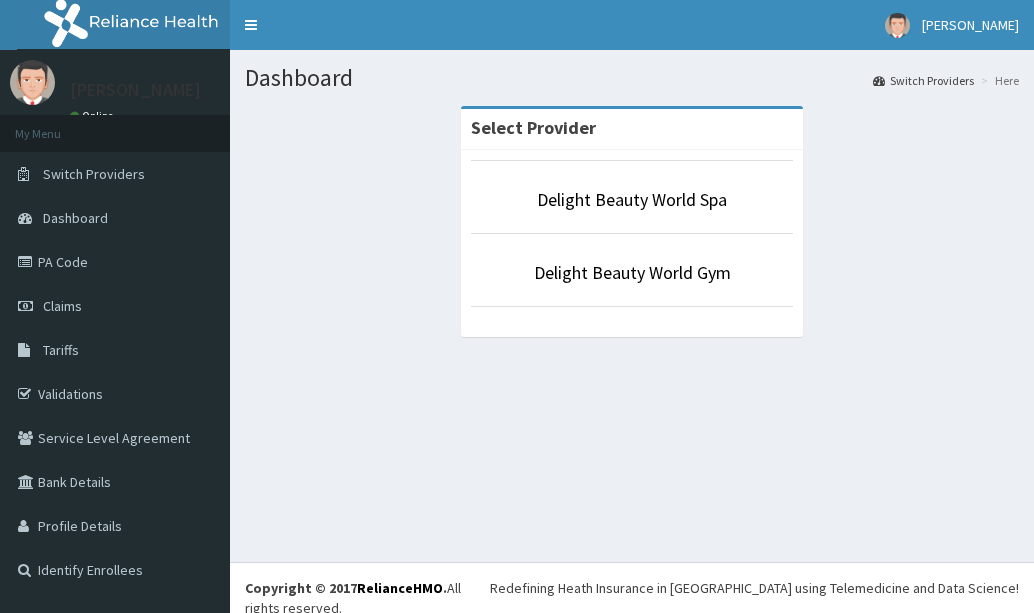 scroll, scrollTop: 0, scrollLeft: 0, axis: both 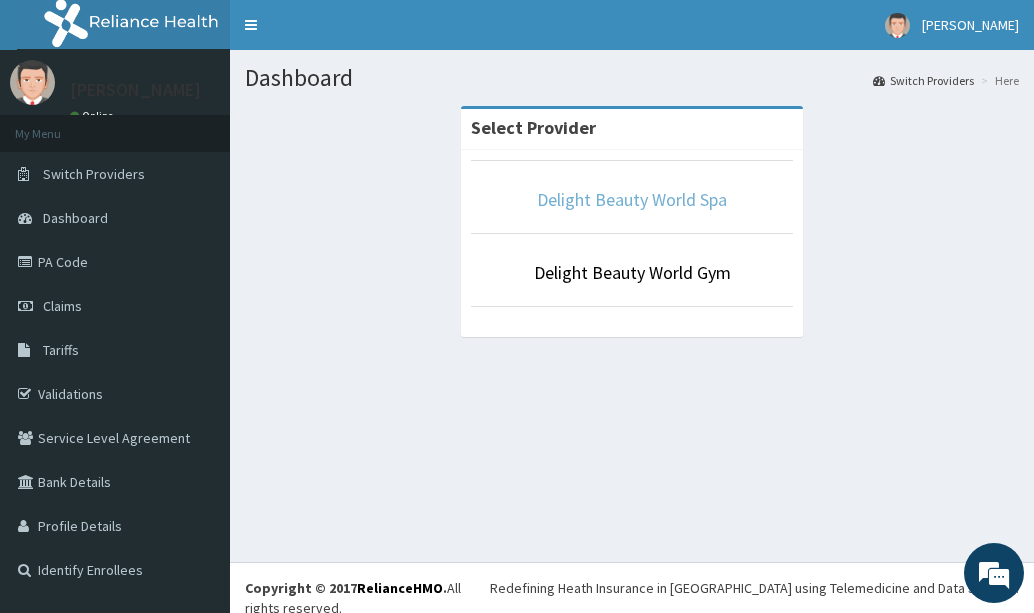 click on "Delight Beauty World Spa" at bounding box center (632, 199) 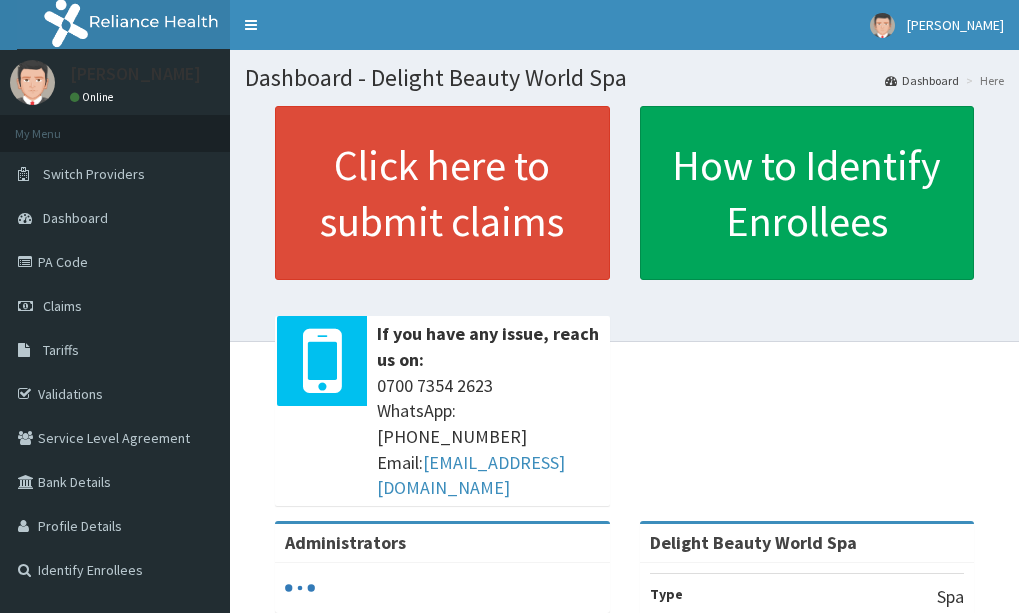 scroll, scrollTop: 0, scrollLeft: 0, axis: both 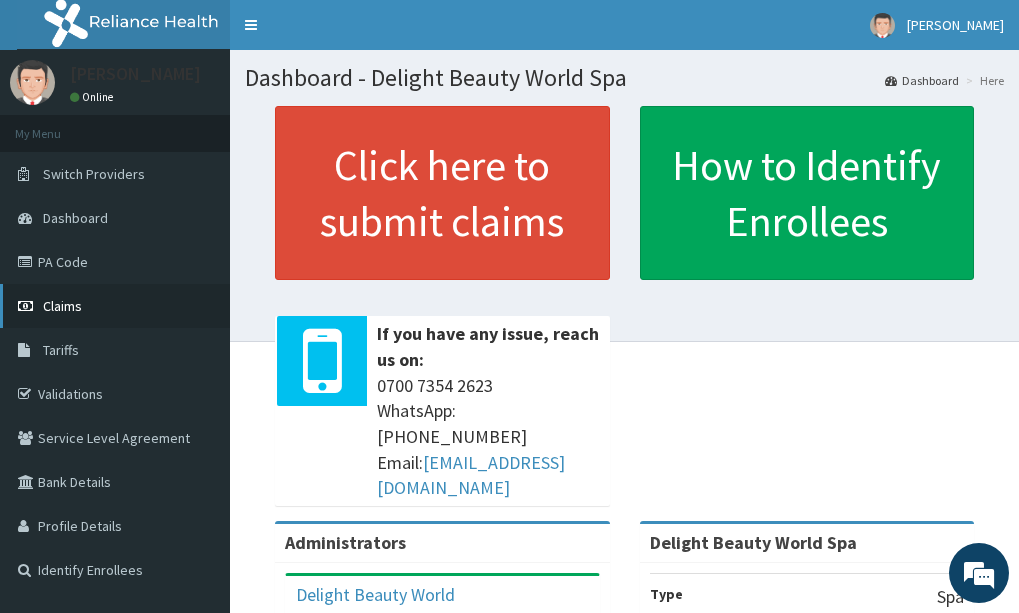 click on "Claims" at bounding box center [115, 306] 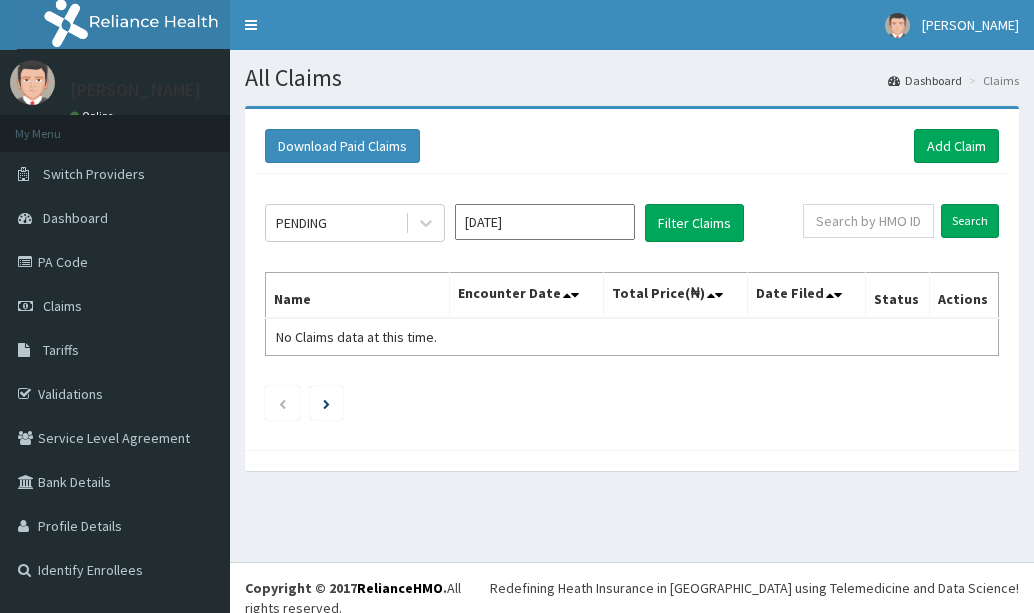 scroll, scrollTop: 0, scrollLeft: 0, axis: both 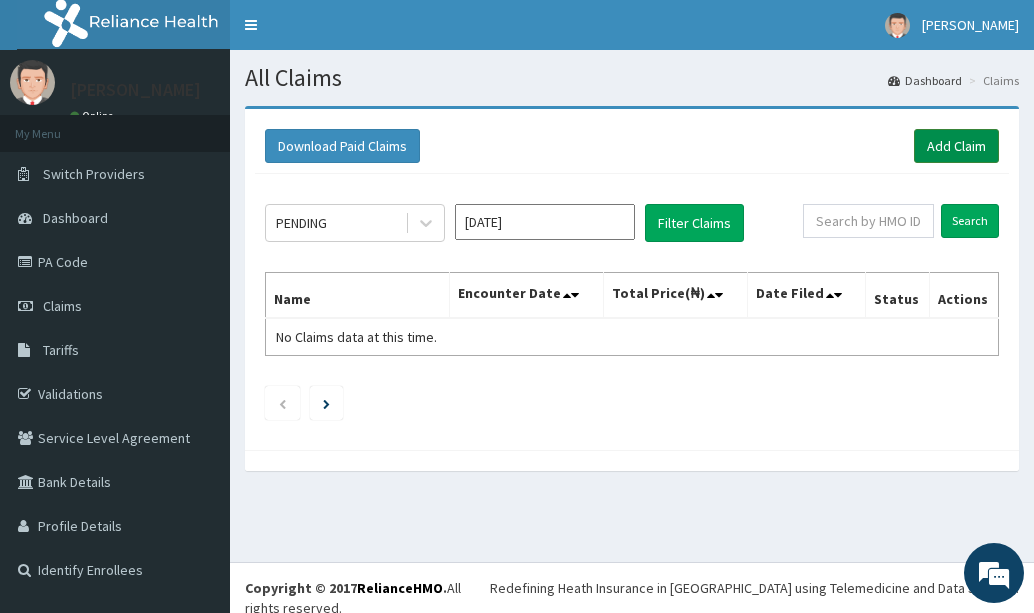 click on "Add Claim" at bounding box center (956, 146) 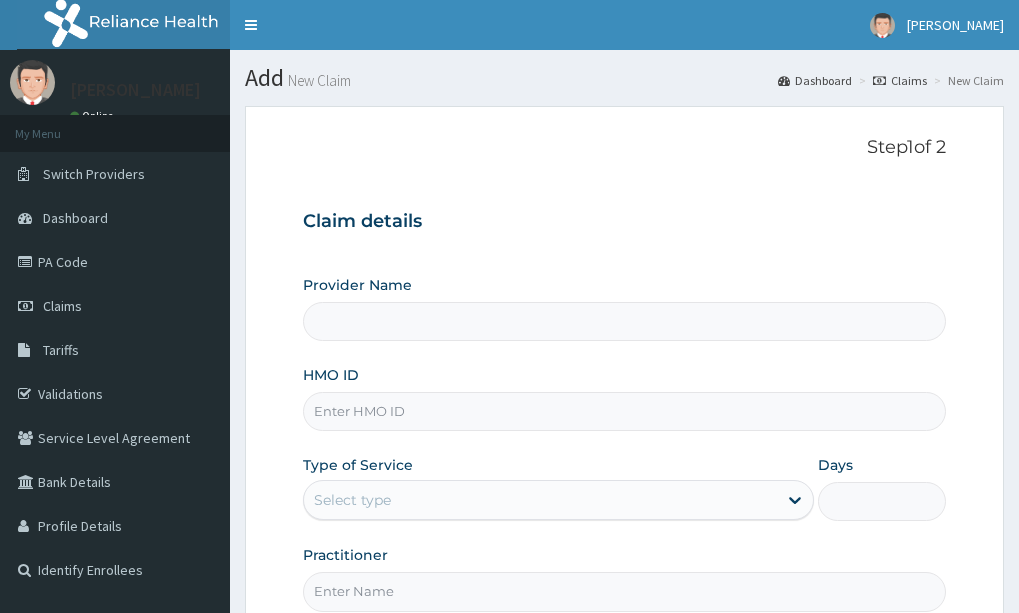 scroll, scrollTop: 0, scrollLeft: 0, axis: both 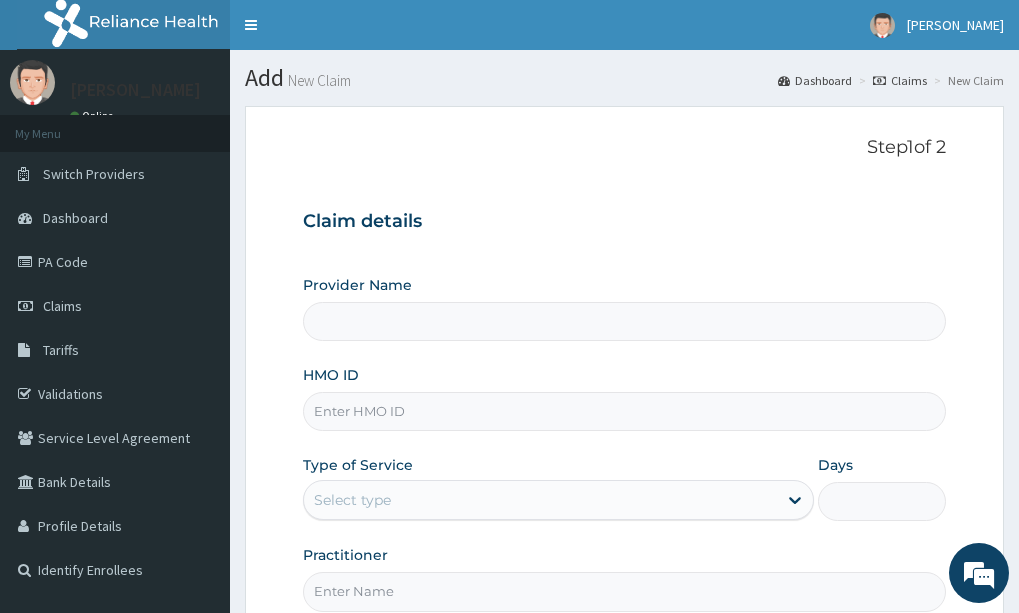 type on "Delight Beauty World Spa" 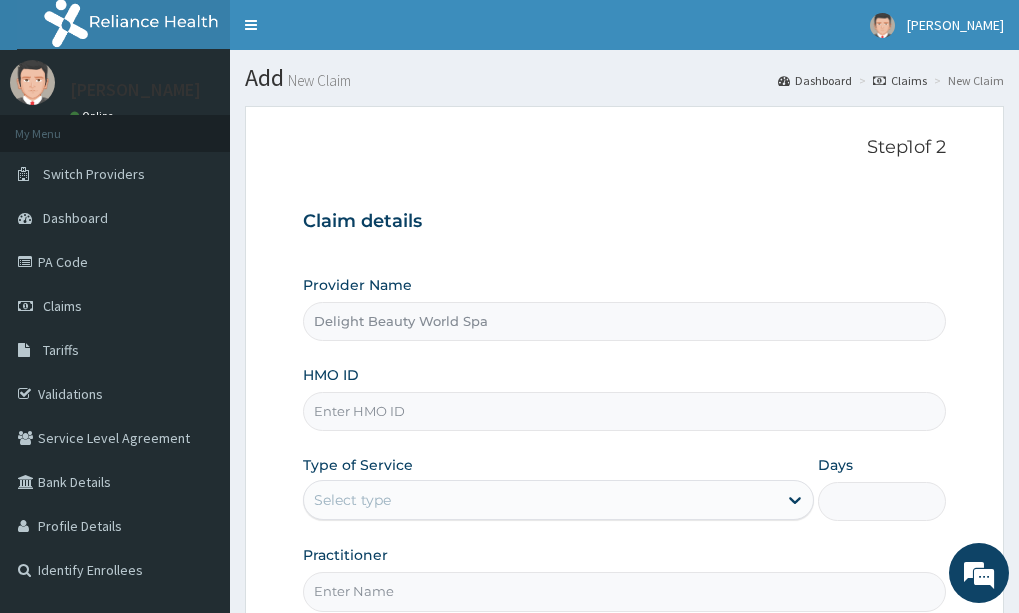 type on "1" 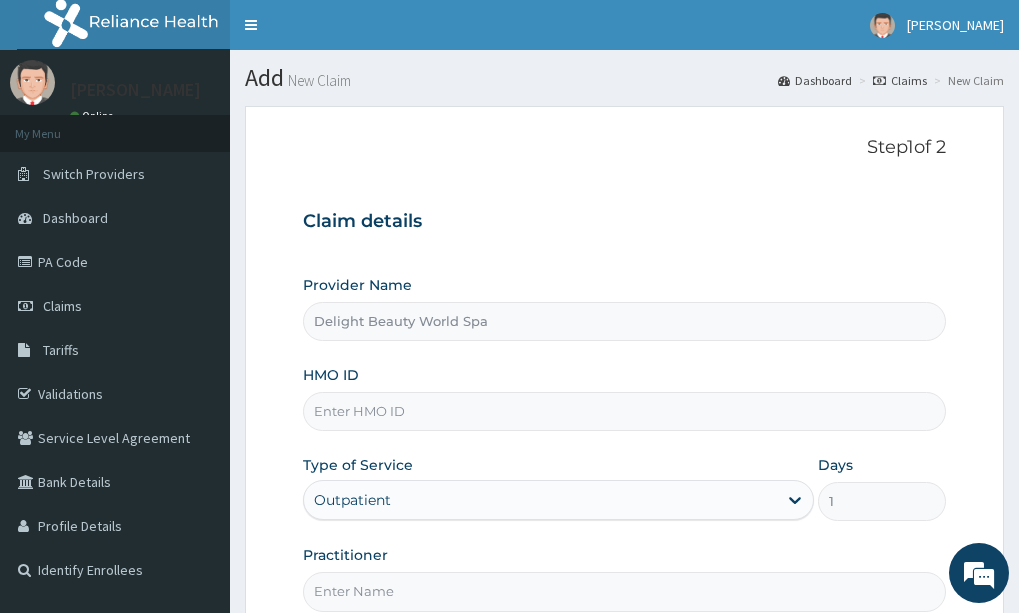 scroll, scrollTop: 0, scrollLeft: 0, axis: both 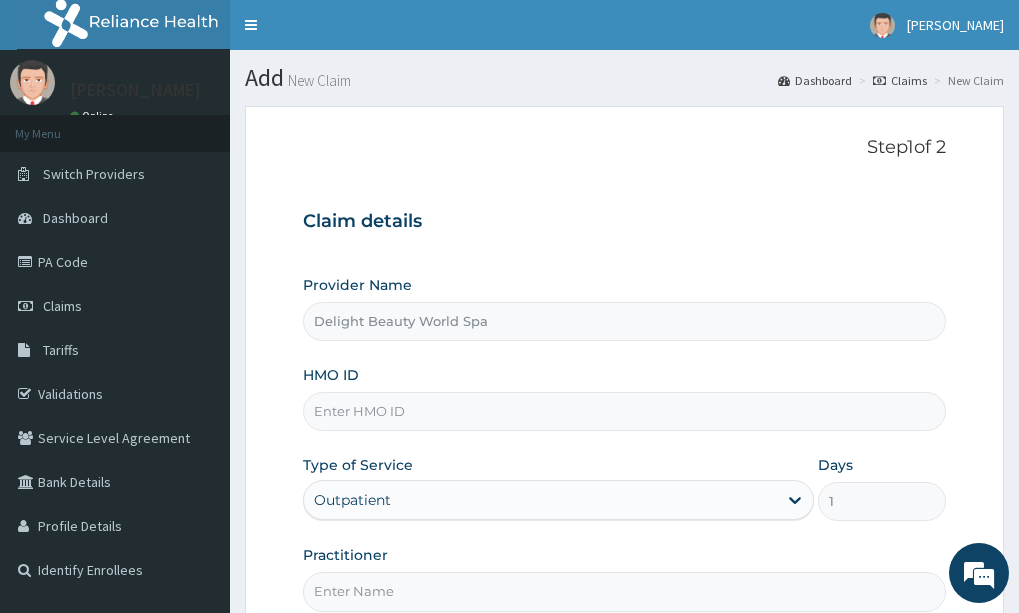 click on "HMO ID" at bounding box center (624, 411) 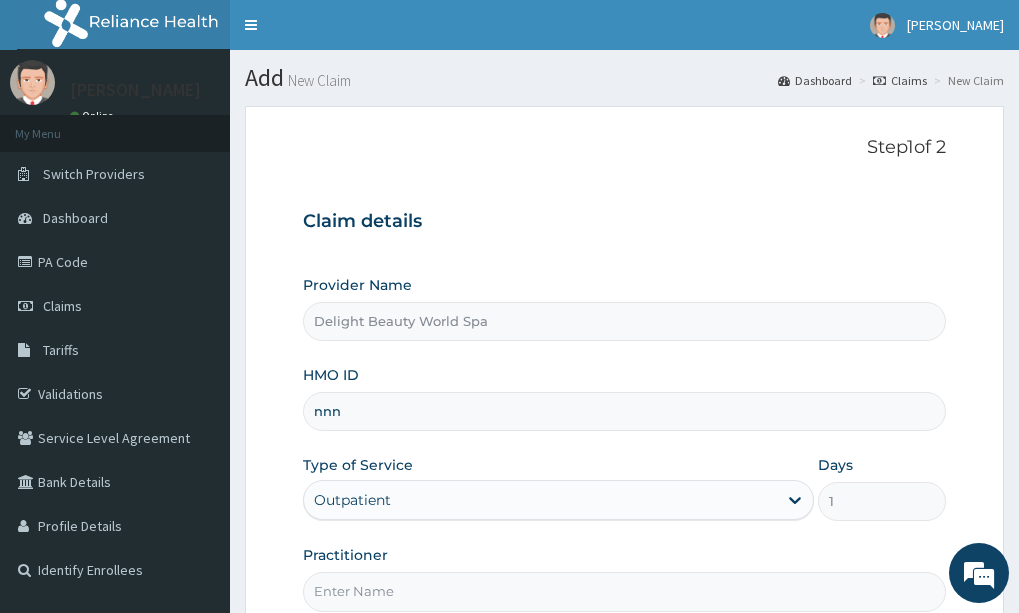 type on "nnn" 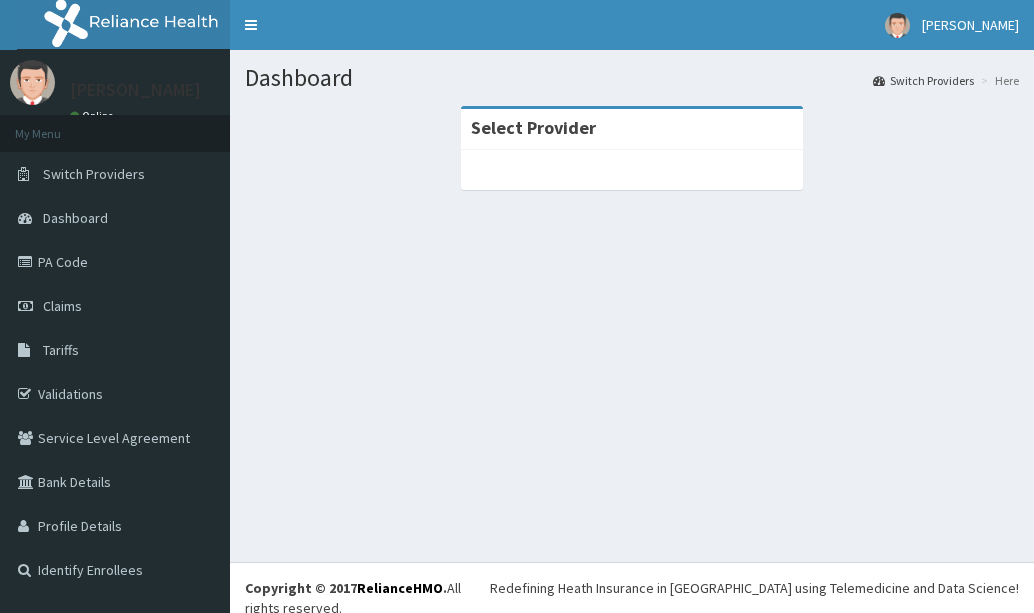scroll, scrollTop: 0, scrollLeft: 0, axis: both 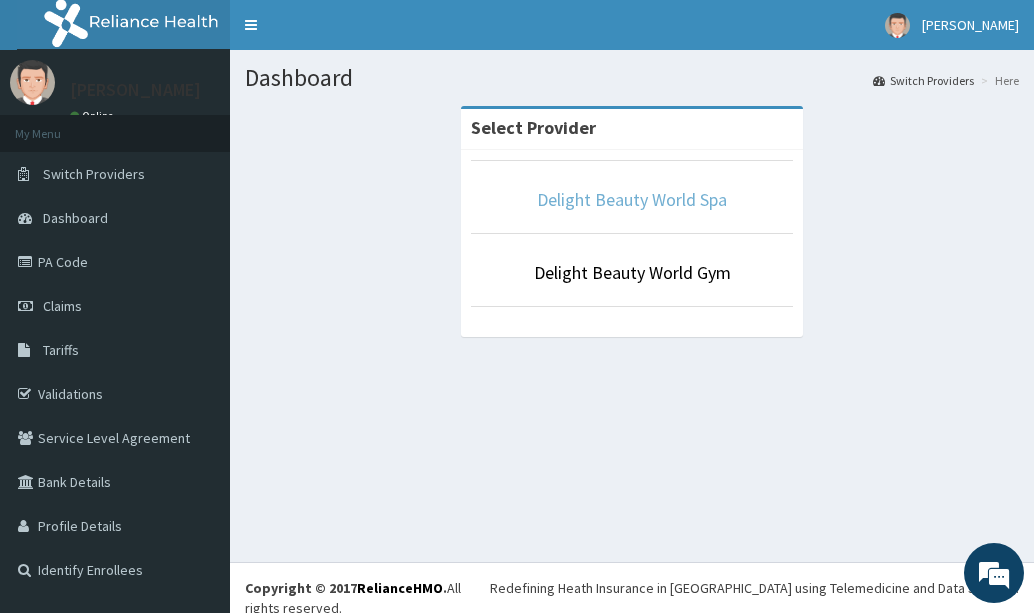 click on "Delight Beauty World Spa" at bounding box center [632, 199] 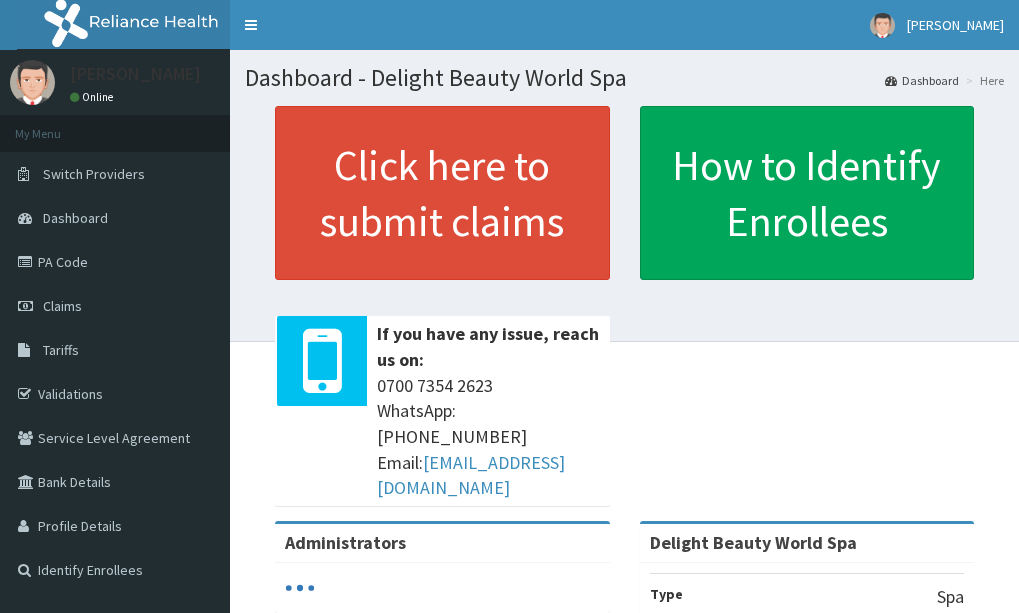 scroll, scrollTop: 0, scrollLeft: 0, axis: both 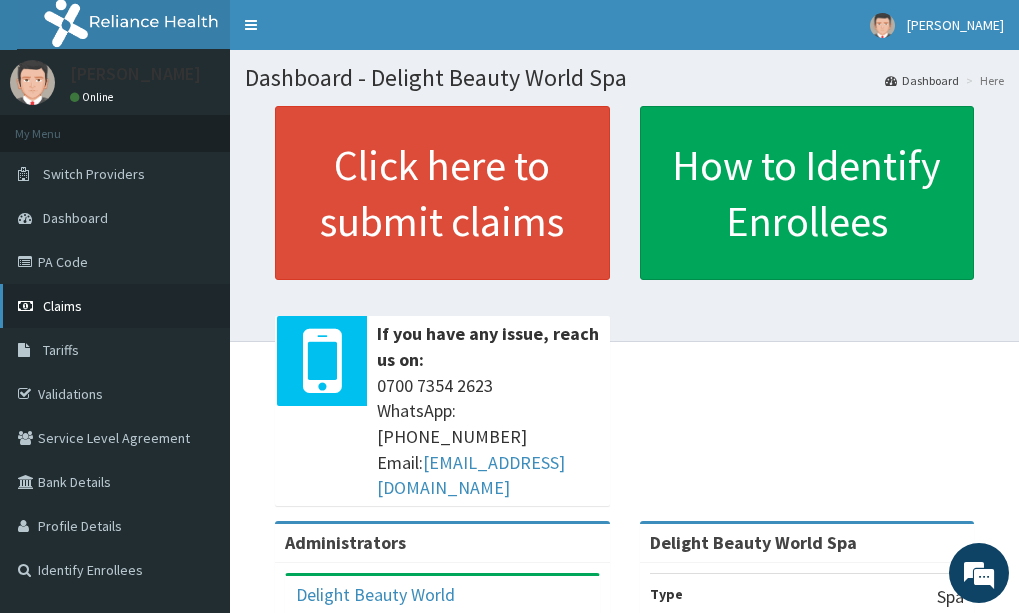 click on "Claims" at bounding box center [115, 306] 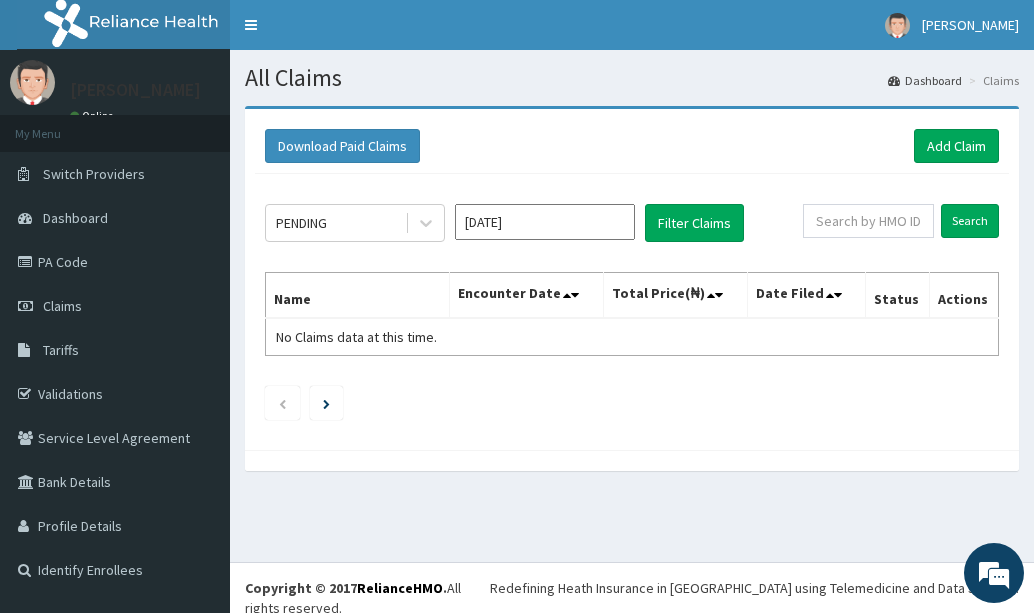 scroll, scrollTop: 0, scrollLeft: 0, axis: both 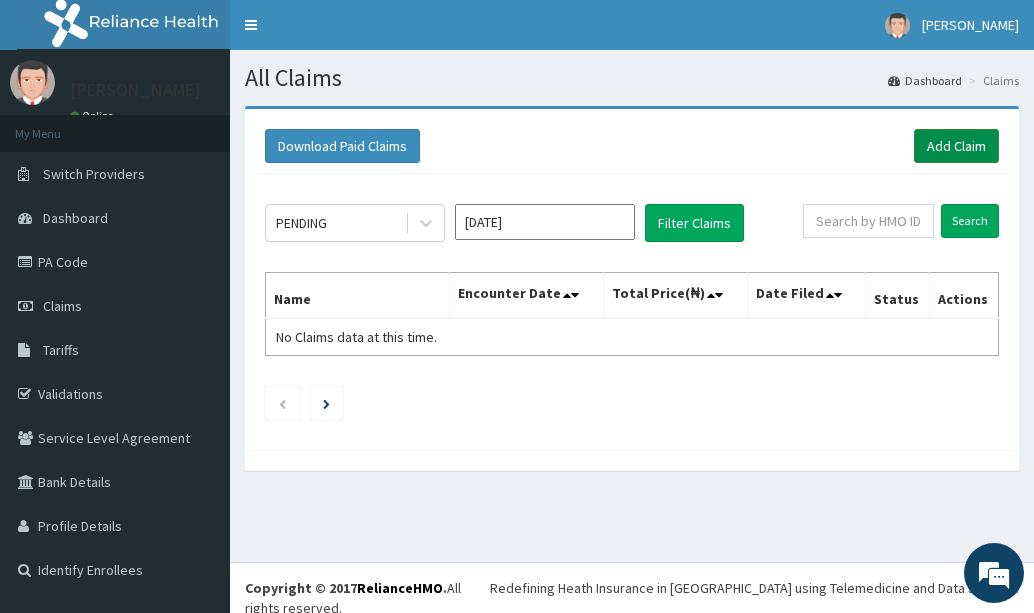 click on "Add Claim" at bounding box center [956, 146] 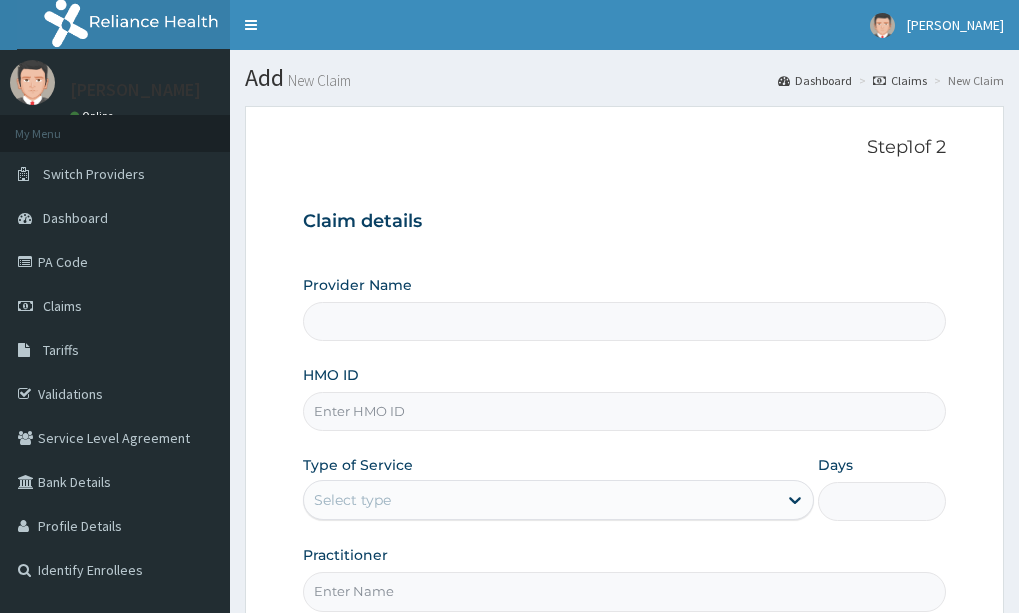 scroll, scrollTop: 0, scrollLeft: 0, axis: both 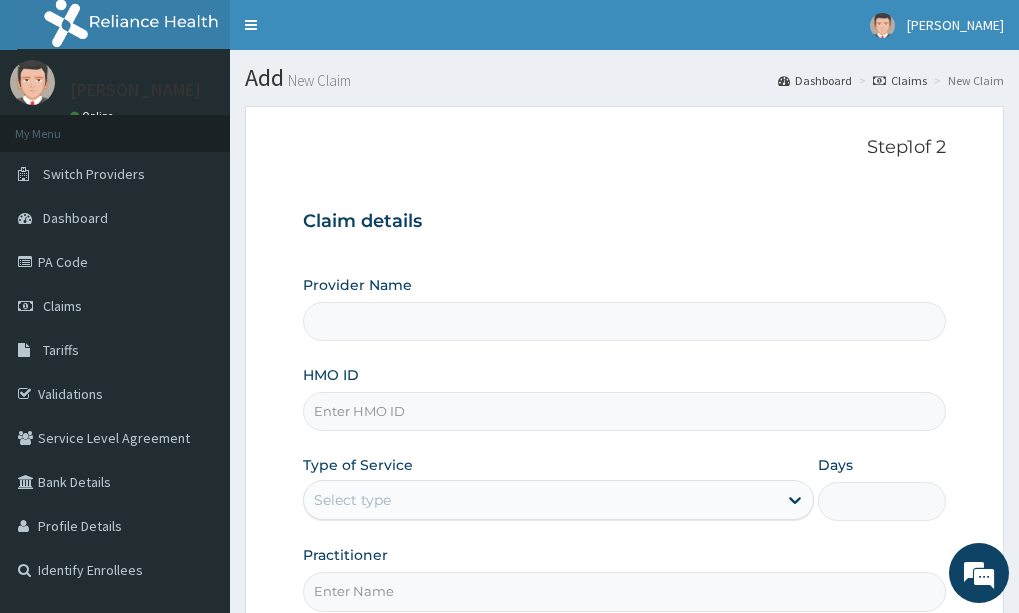 type on "Delight Beauty World Spa" 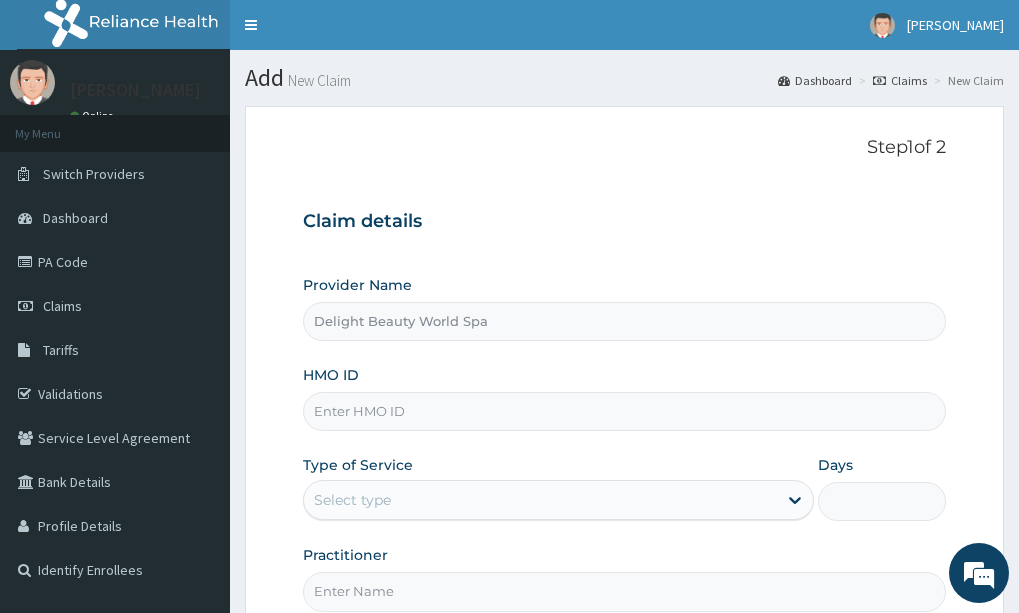 type on "1" 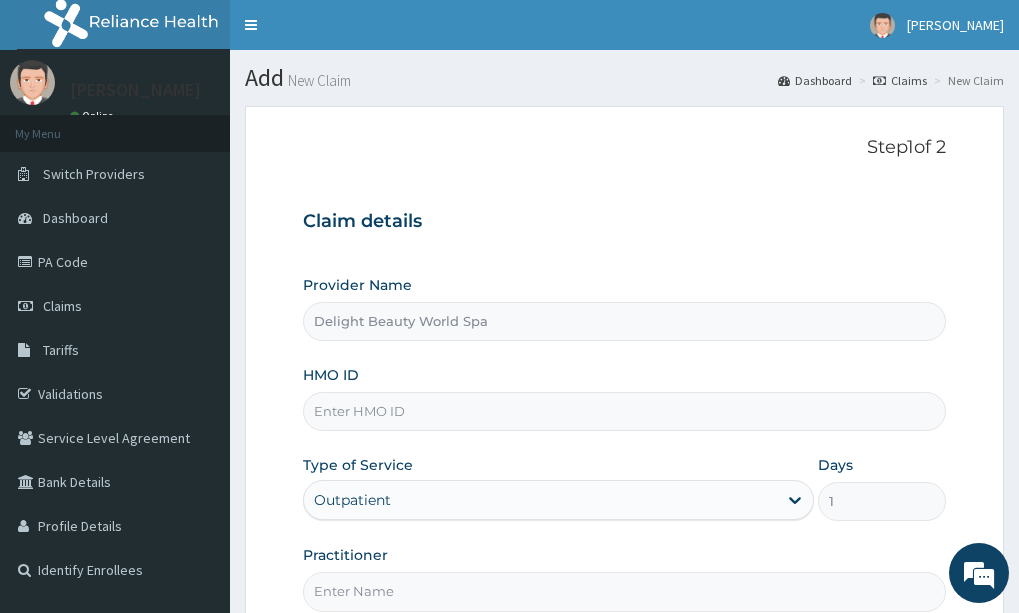 click on "Provider Name Delight Beauty World Spa HMO ID Type of Service Outpatient Days 1 Practitioner" at bounding box center [624, 443] 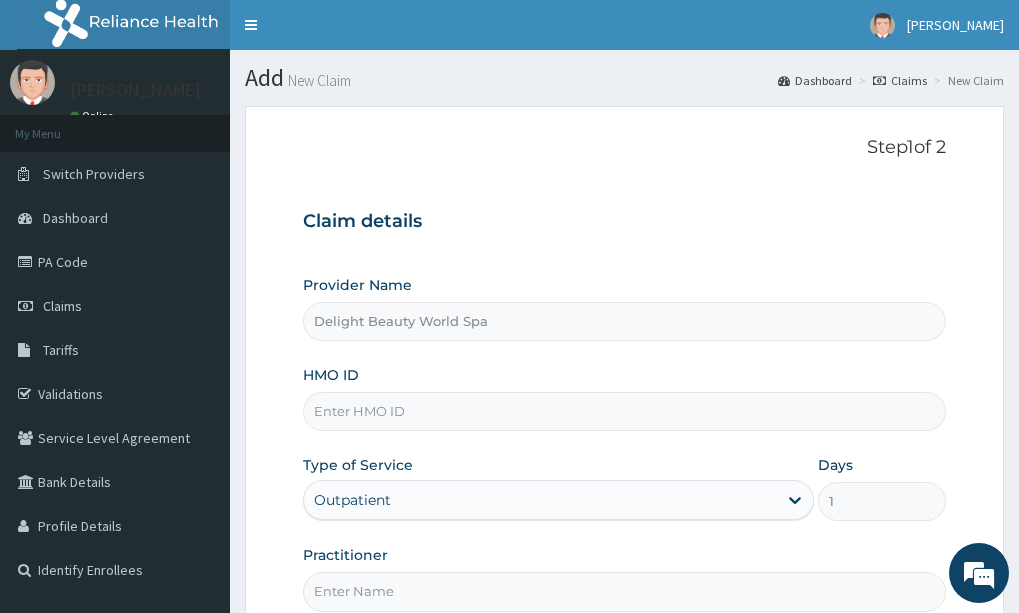 scroll, scrollTop: 0, scrollLeft: 0, axis: both 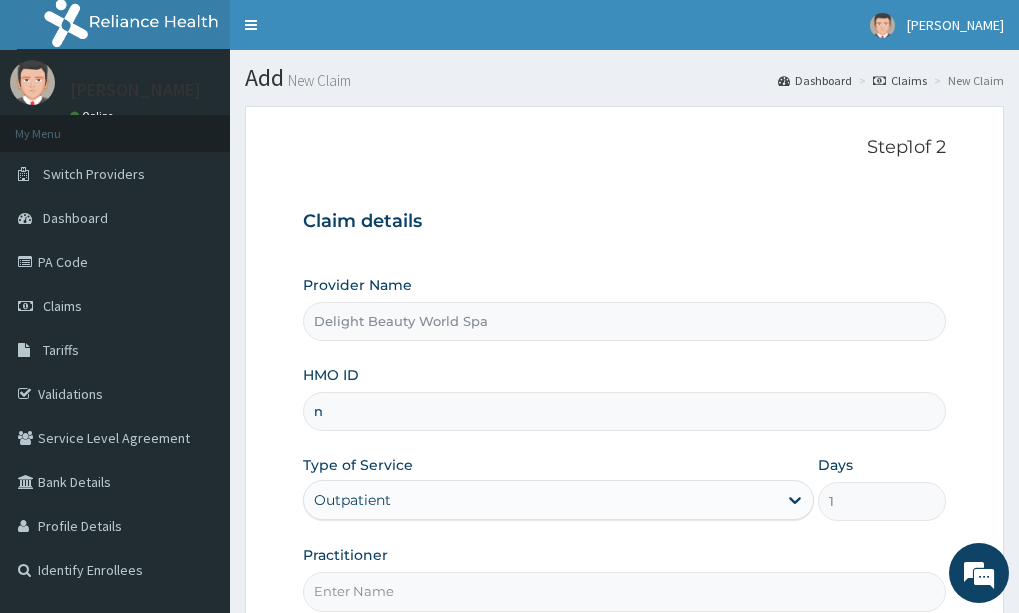type on "n" 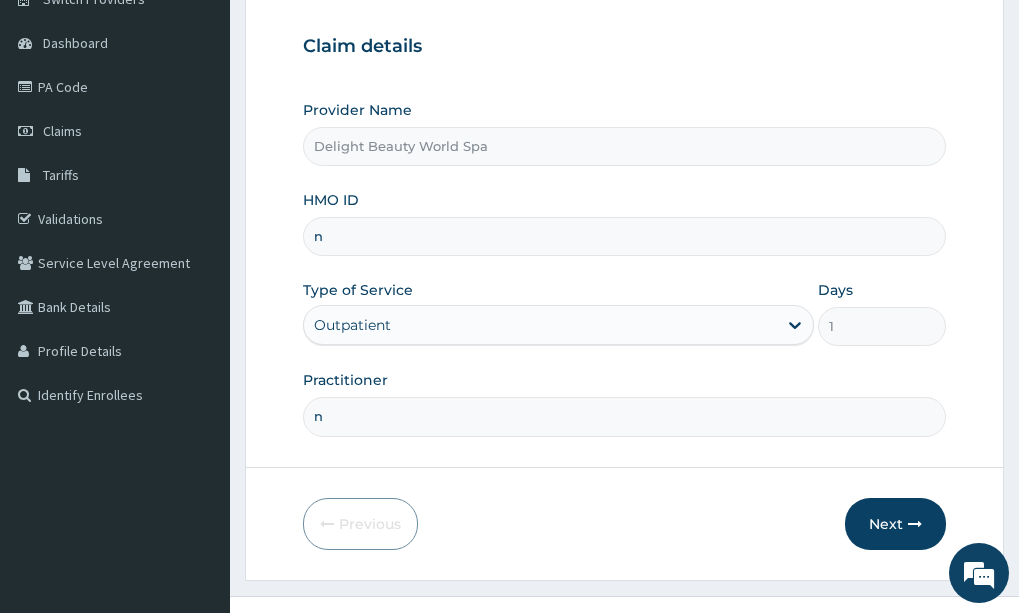 scroll, scrollTop: 165, scrollLeft: 0, axis: vertical 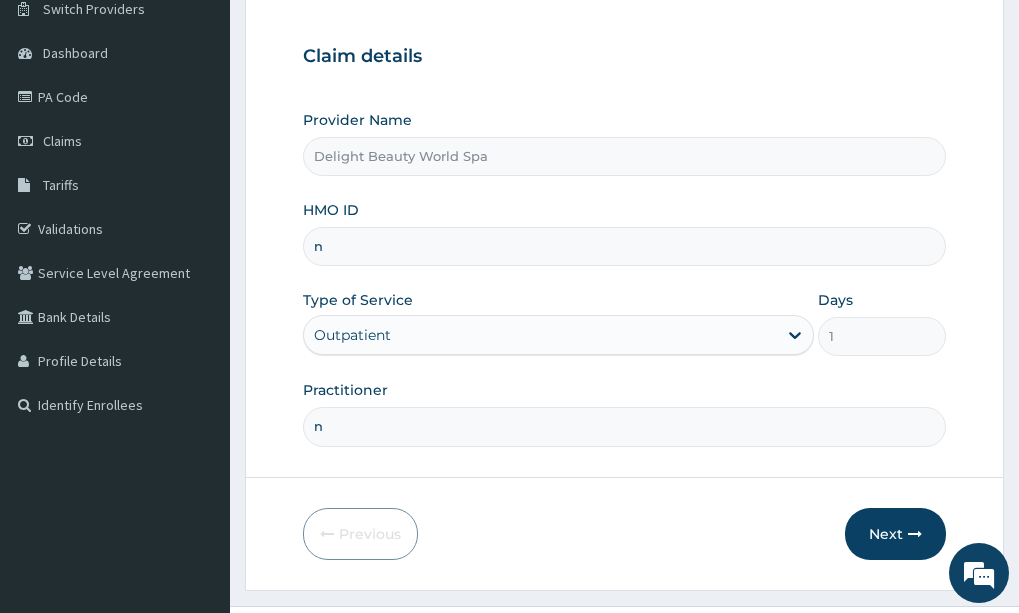 click on "n" at bounding box center [624, 246] 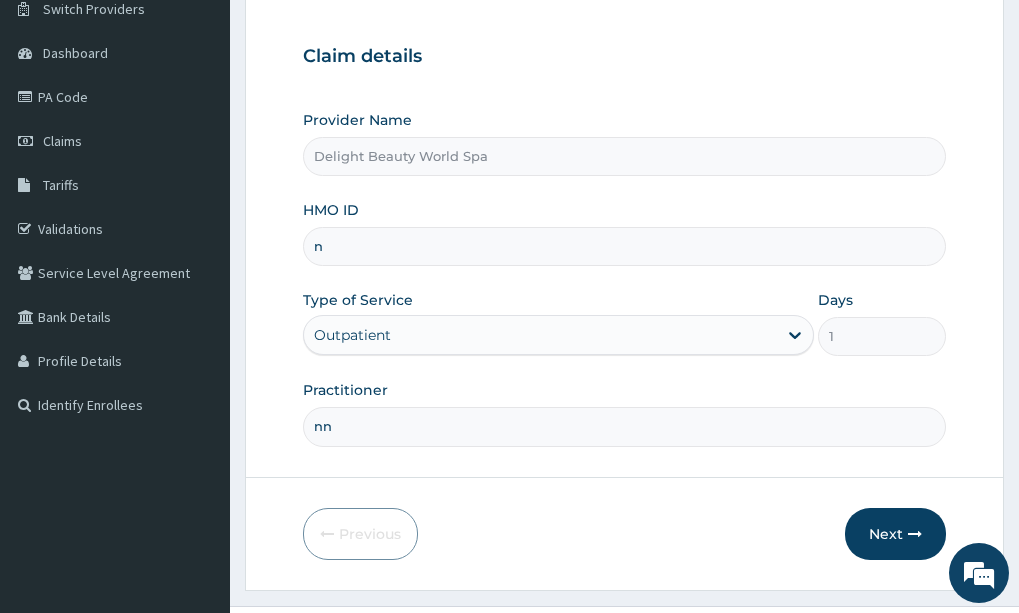 type on "n" 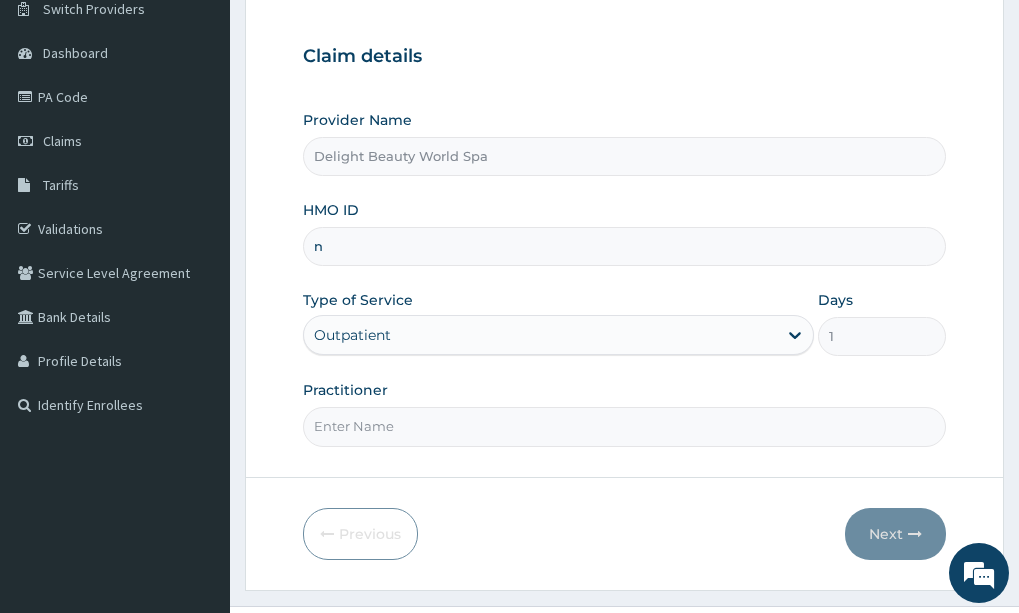 type 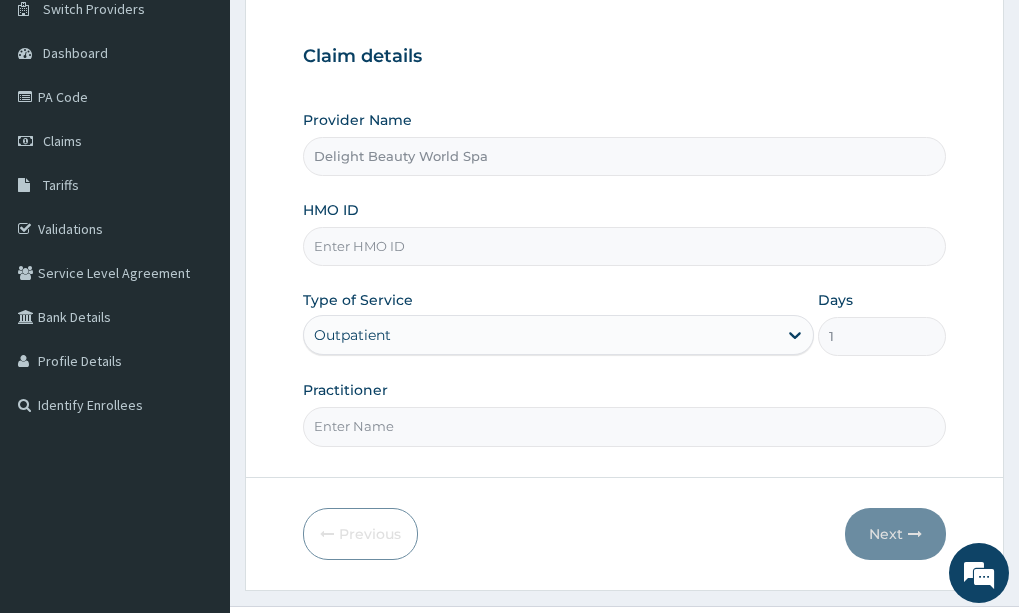 scroll, scrollTop: 209, scrollLeft: 0, axis: vertical 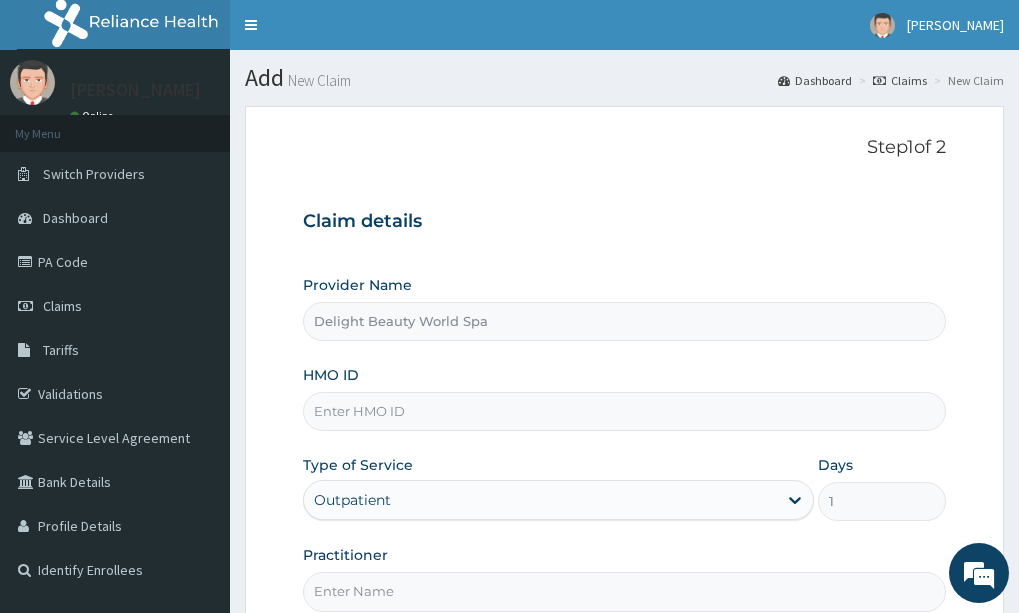 click on "HMO ID" at bounding box center (624, 411) 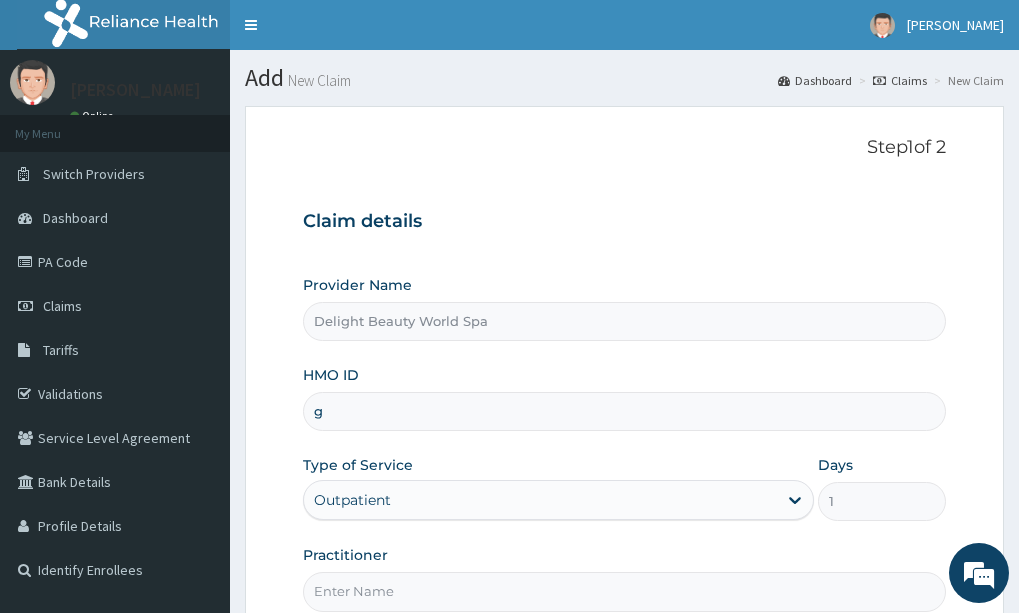 type 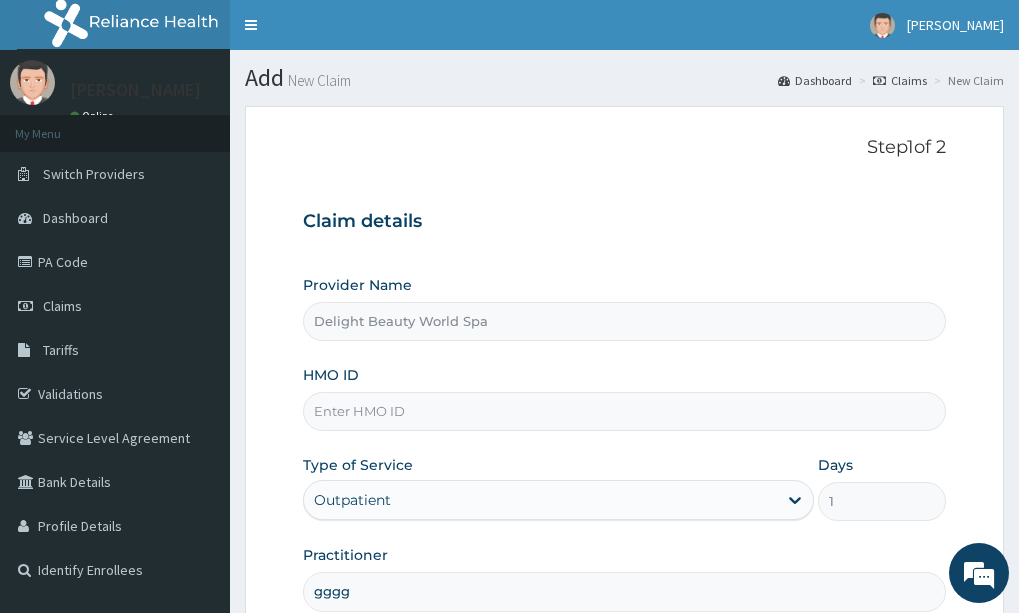 type on "gggg" 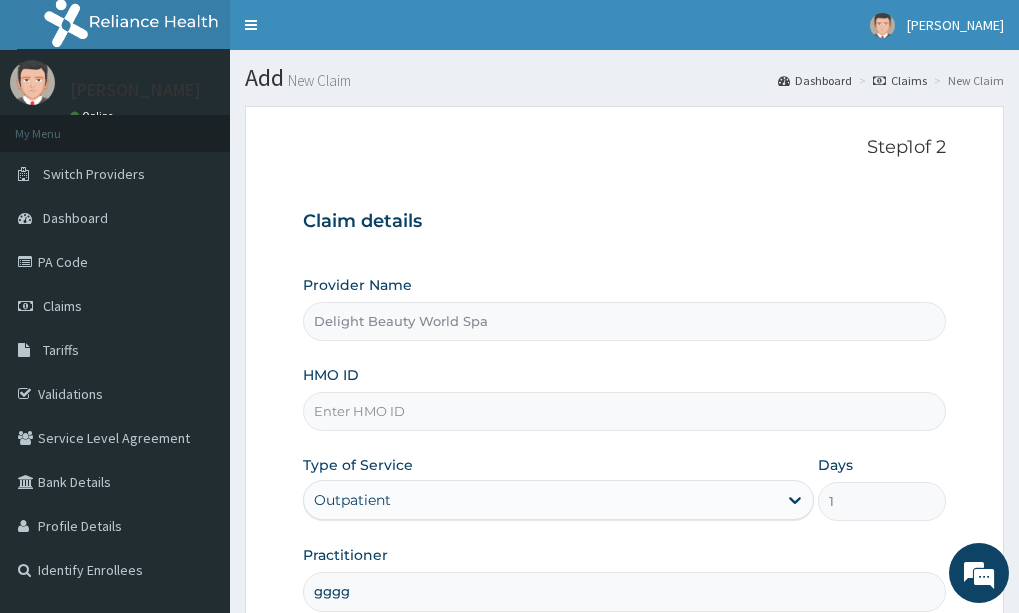 type on "a" 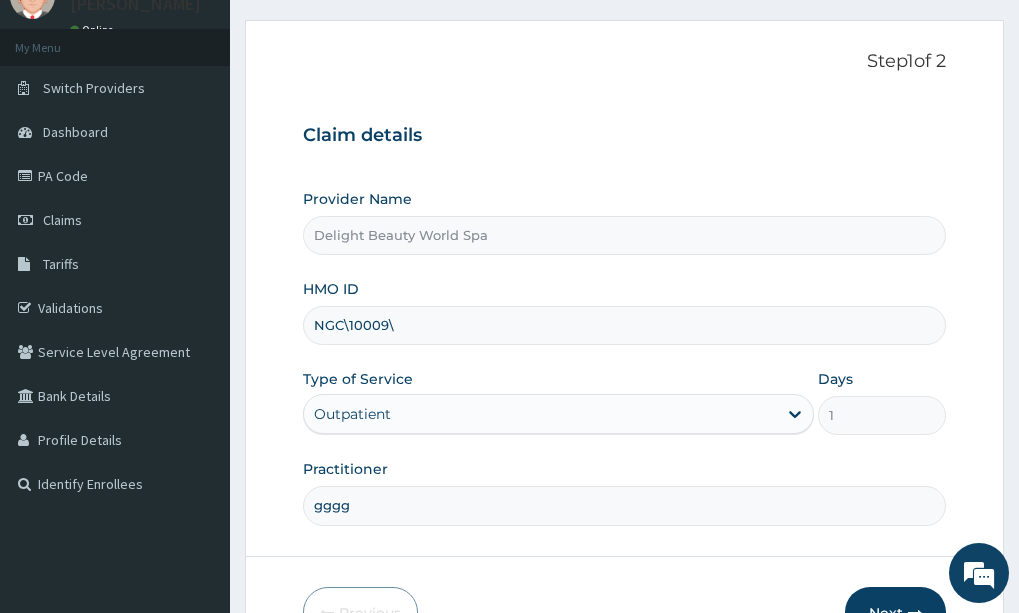 scroll, scrollTop: 89, scrollLeft: 0, axis: vertical 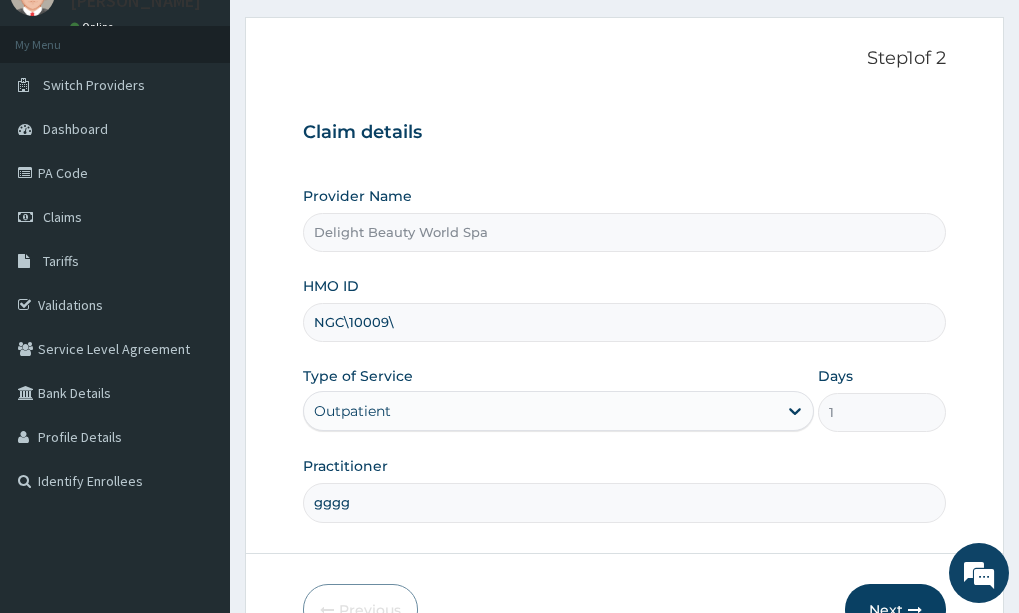 type on "NGC\10009\" 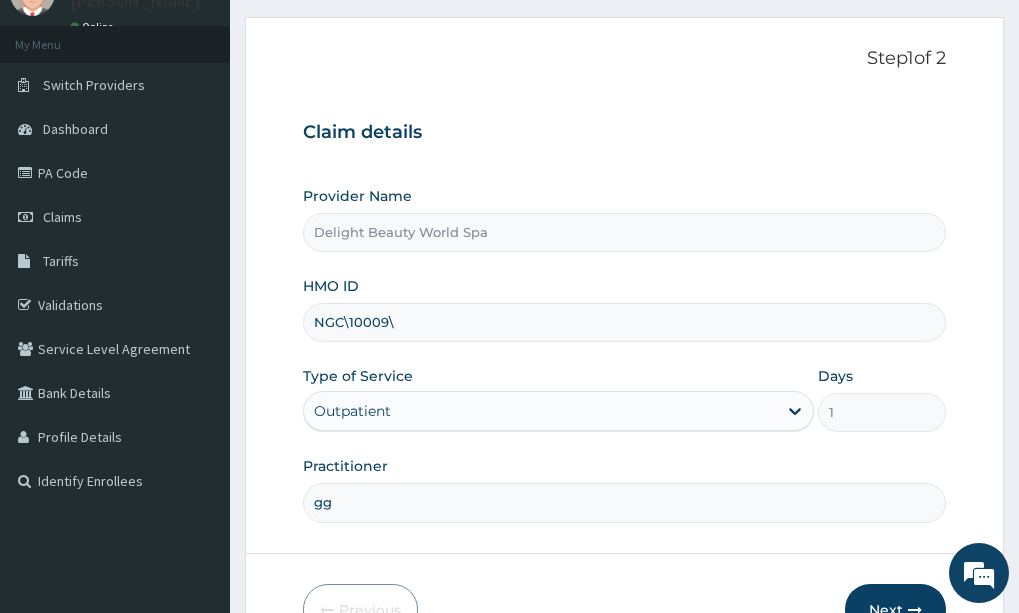 type on "g" 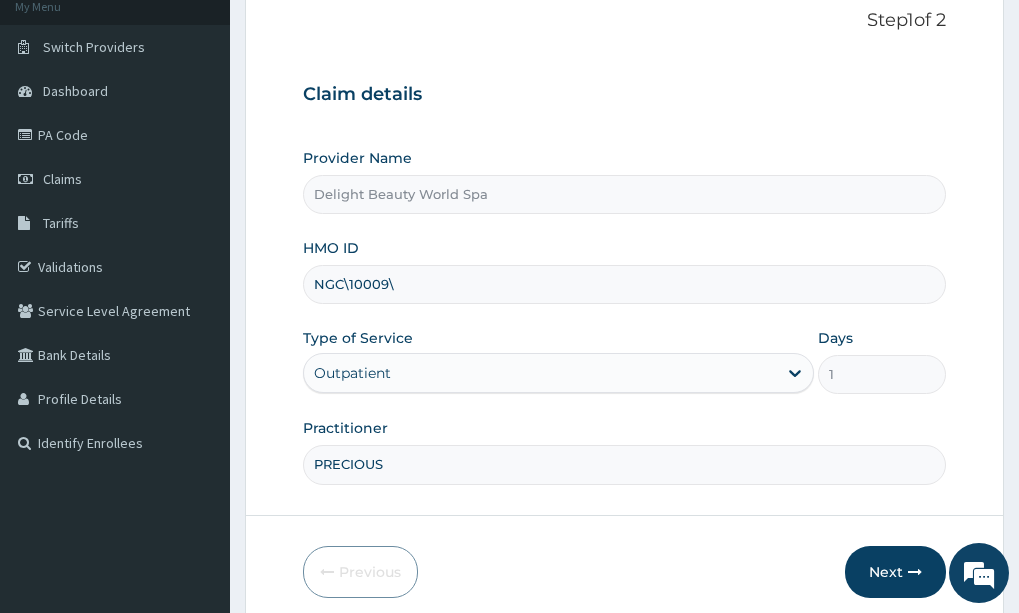 scroll, scrollTop: 136, scrollLeft: 0, axis: vertical 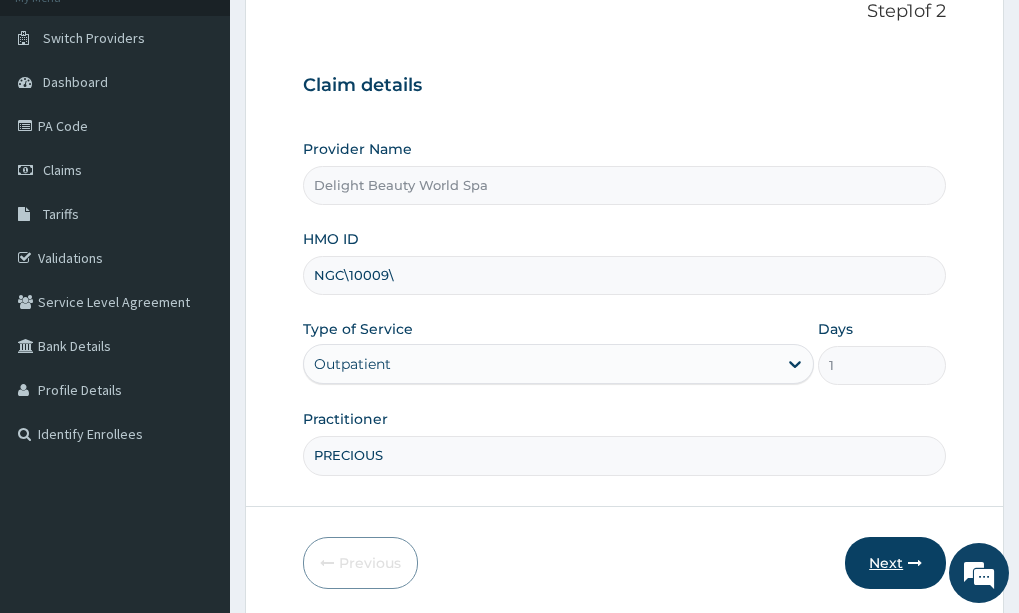 type on "PRECIOUS" 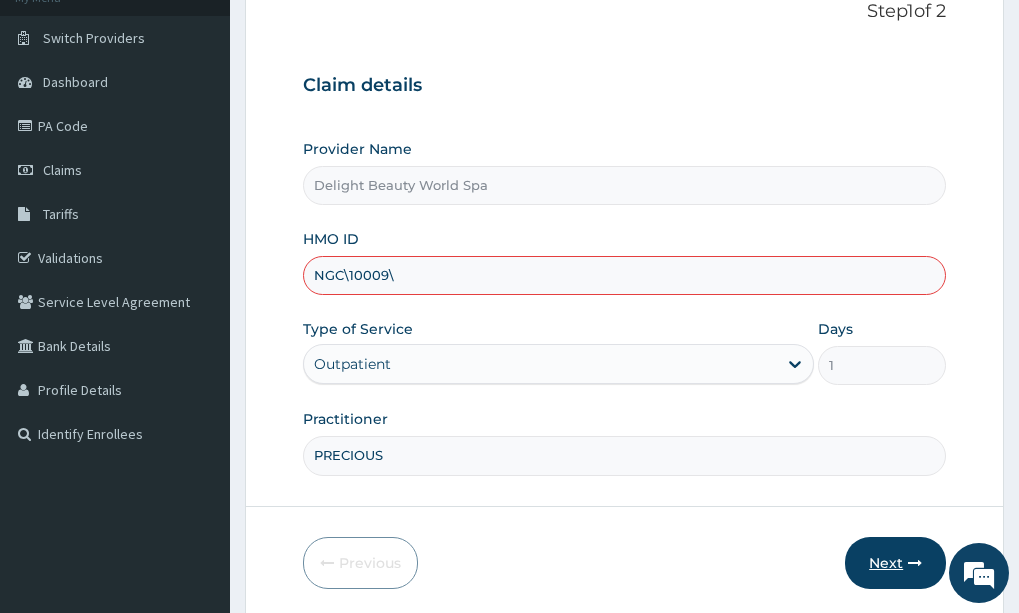 click on "Next" at bounding box center [895, 563] 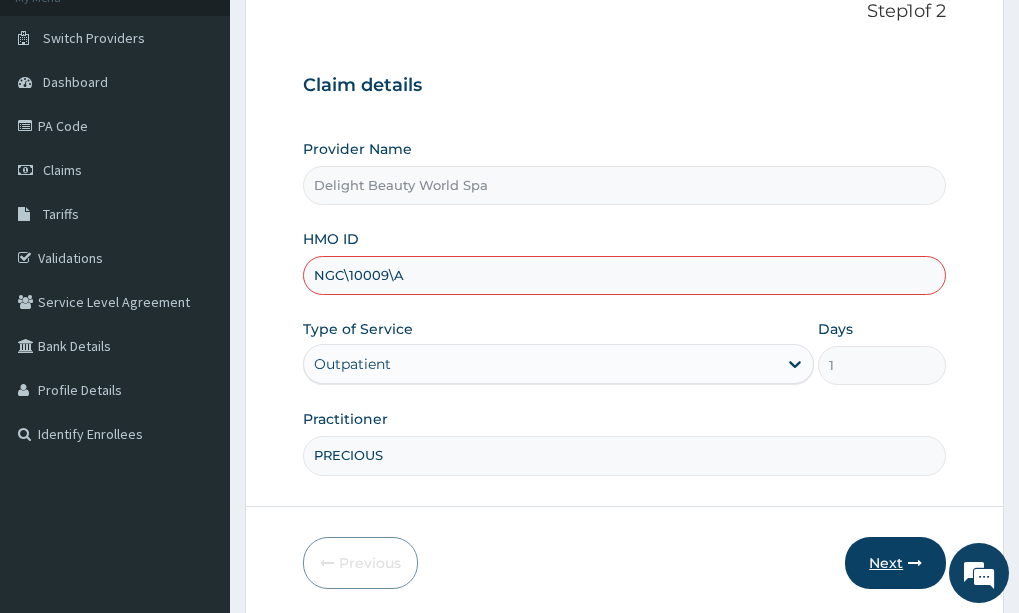 click on "Next" at bounding box center (895, 563) 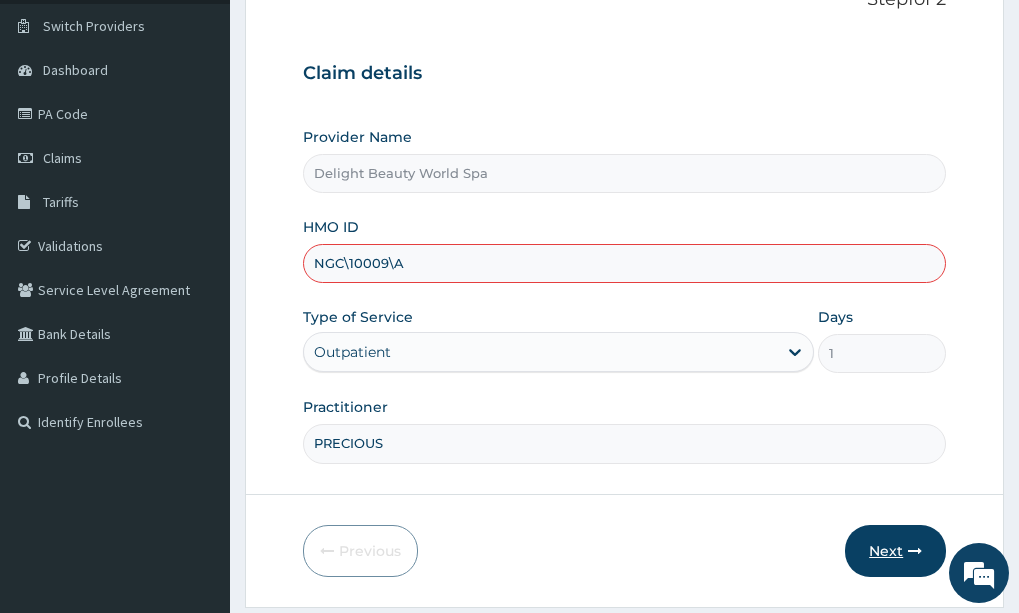scroll, scrollTop: 146, scrollLeft: 0, axis: vertical 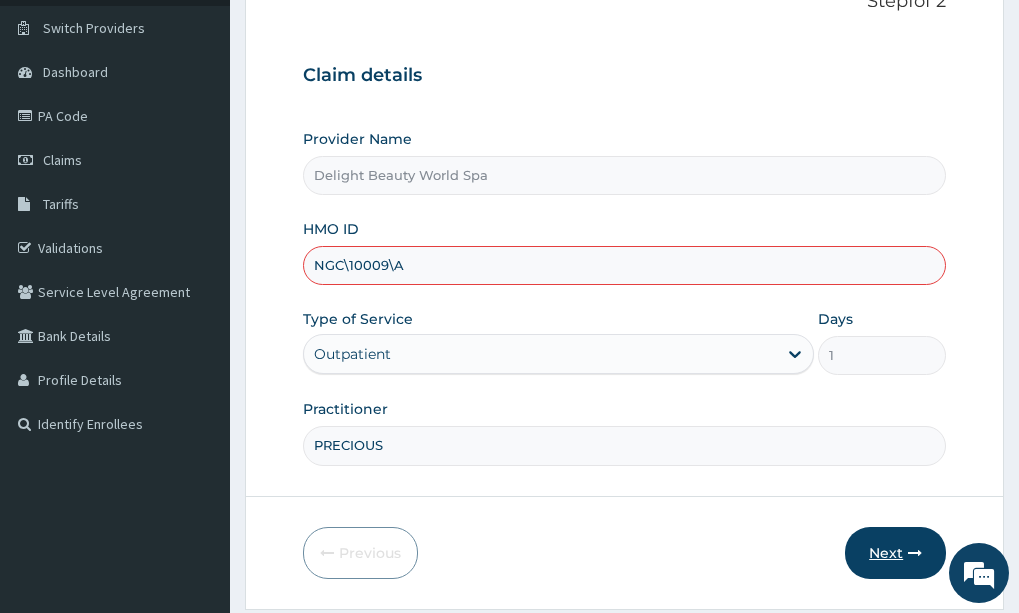 click on "Next" at bounding box center (895, 553) 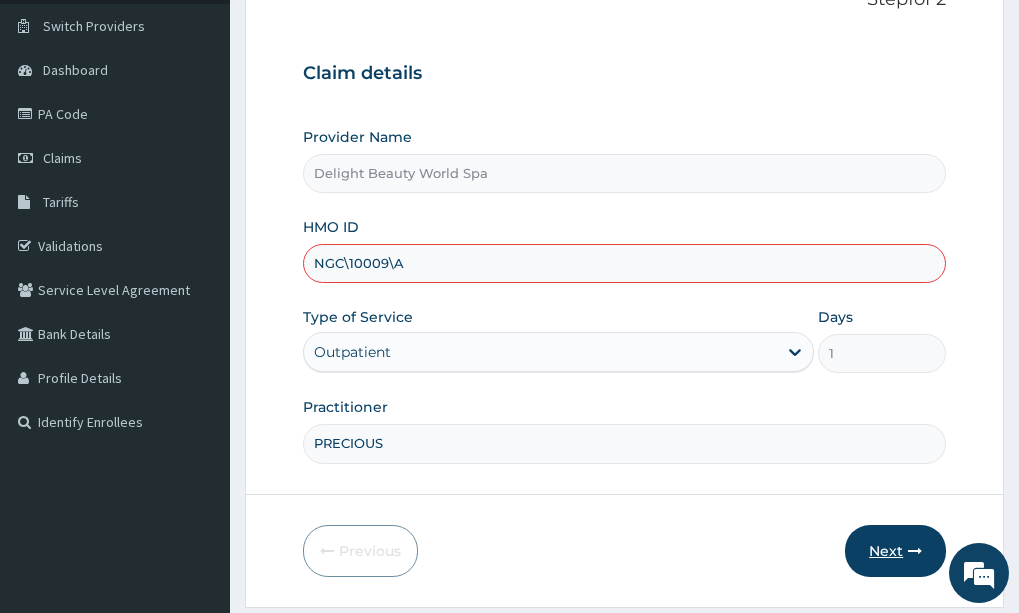 scroll, scrollTop: 149, scrollLeft: 0, axis: vertical 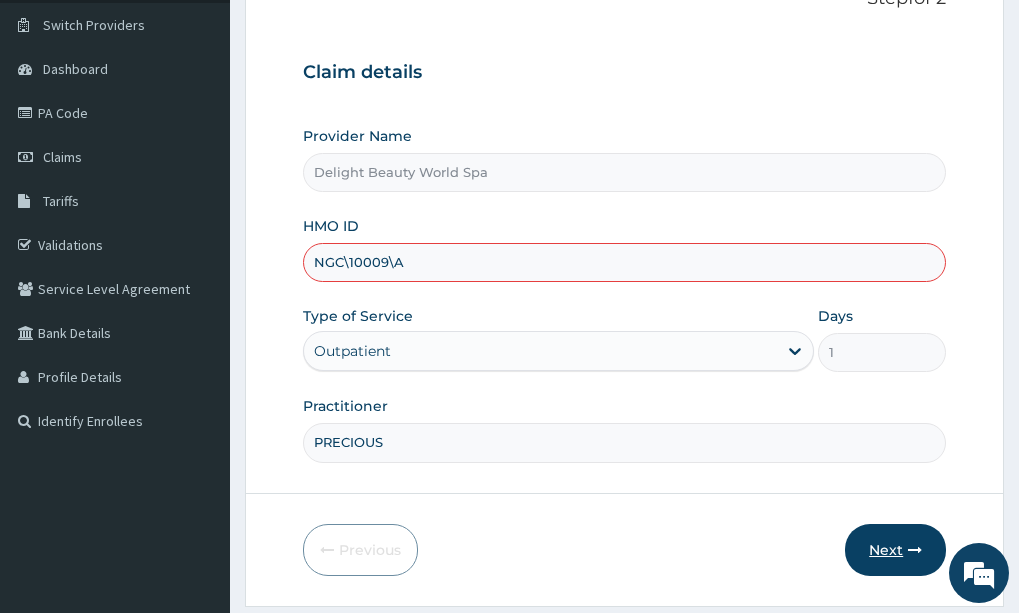 click on "Next" at bounding box center (895, 550) 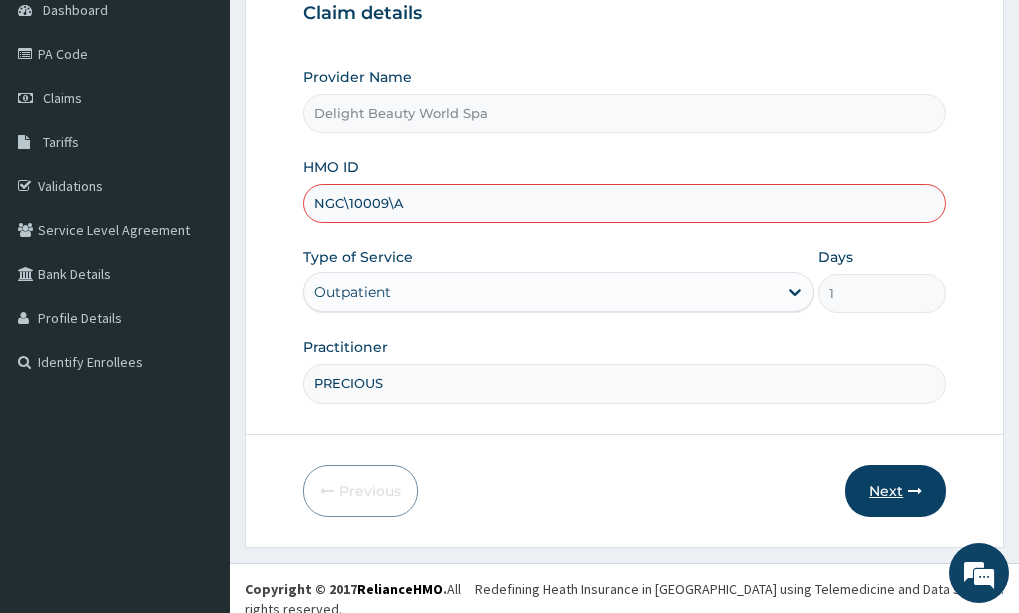 scroll, scrollTop: 209, scrollLeft: 0, axis: vertical 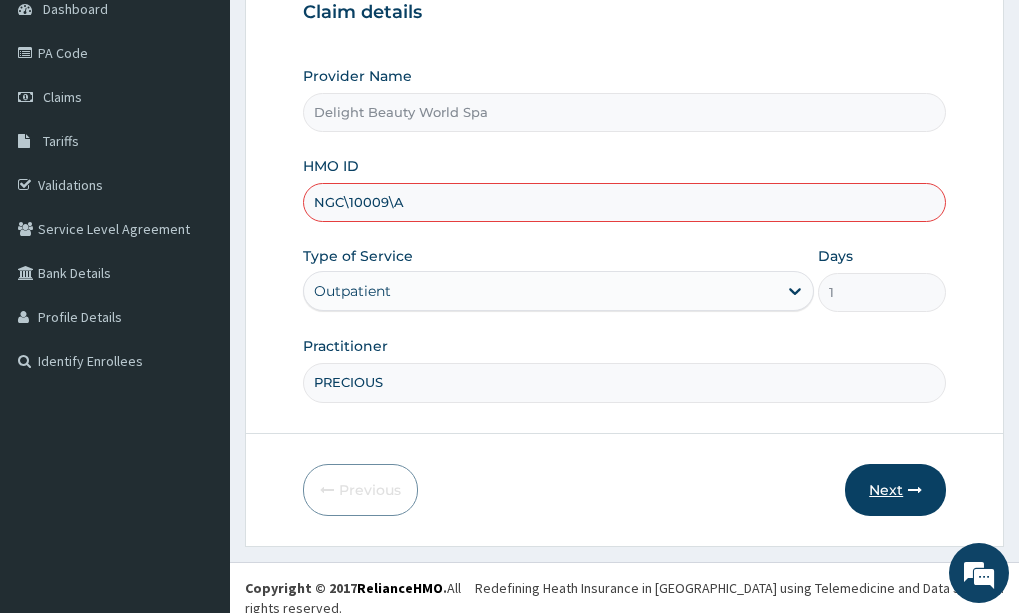 click on "Next" at bounding box center (895, 490) 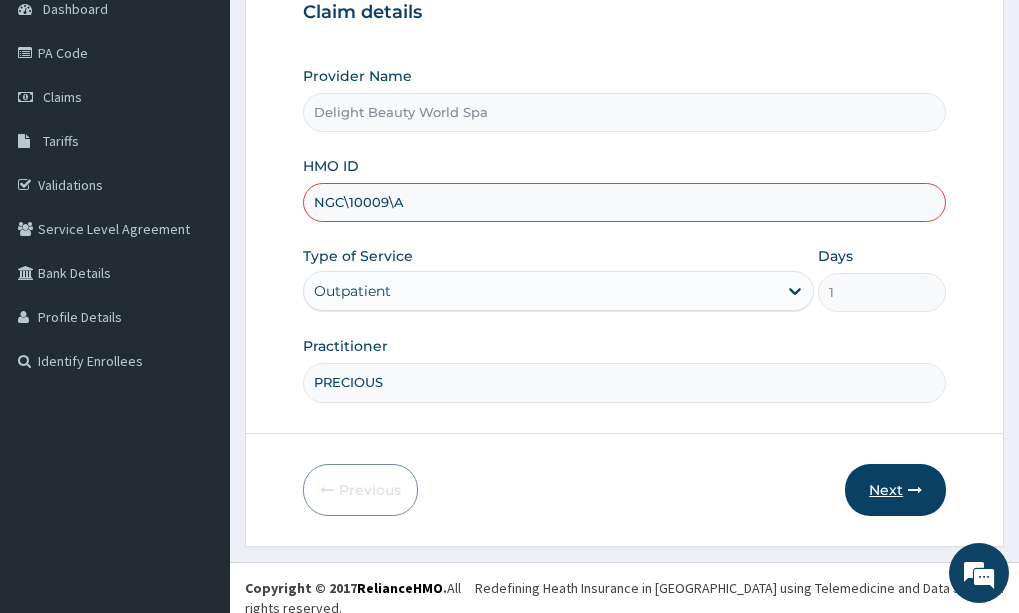 drag, startPoint x: 881, startPoint y: 475, endPoint x: 881, endPoint y: 490, distance: 15 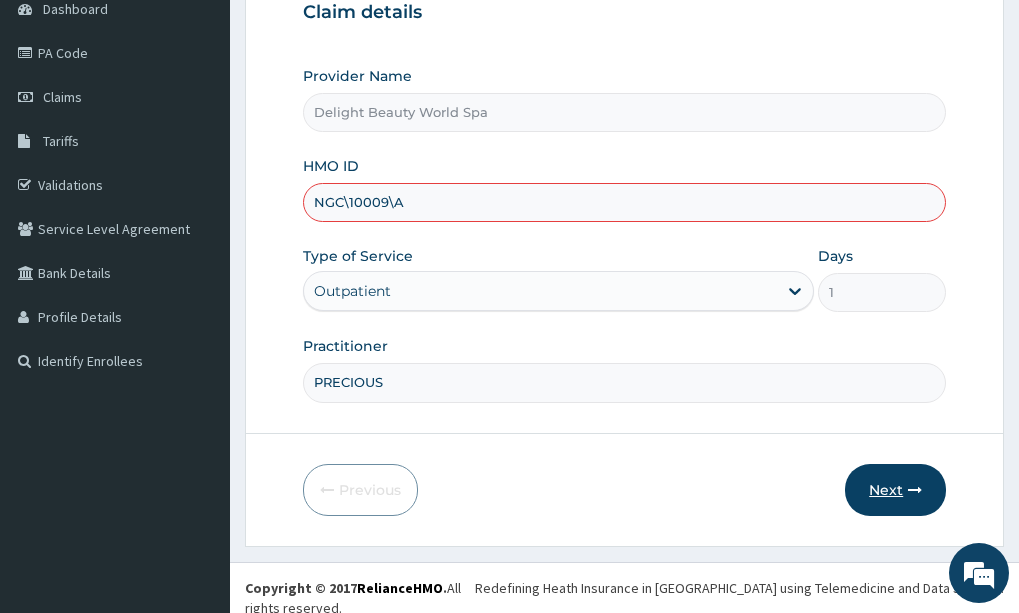 click on "Next" at bounding box center (895, 490) 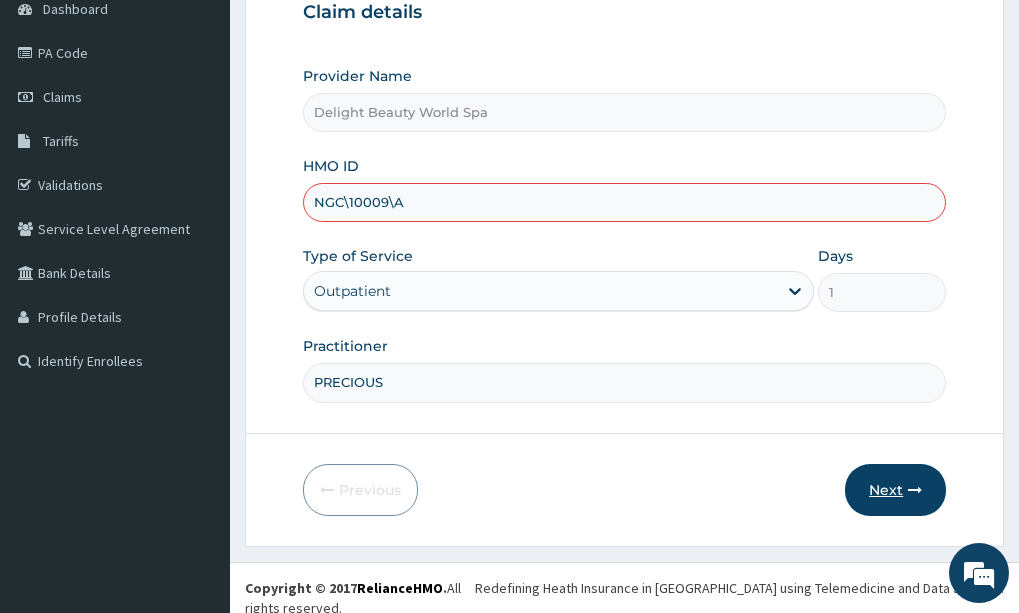 drag, startPoint x: 884, startPoint y: 490, endPoint x: 878, endPoint y: 478, distance: 13.416408 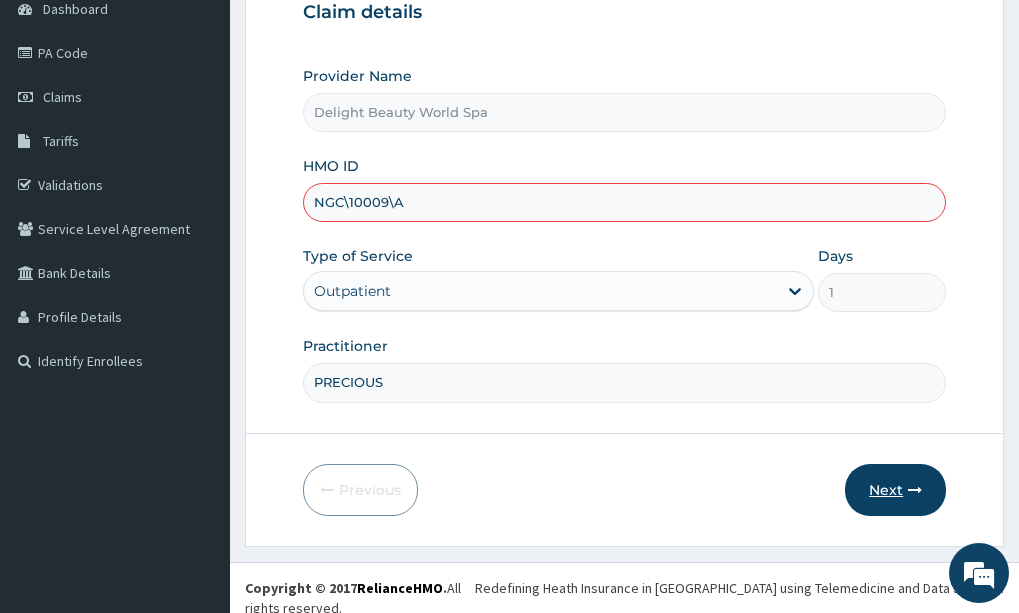 click on "Next" at bounding box center (895, 490) 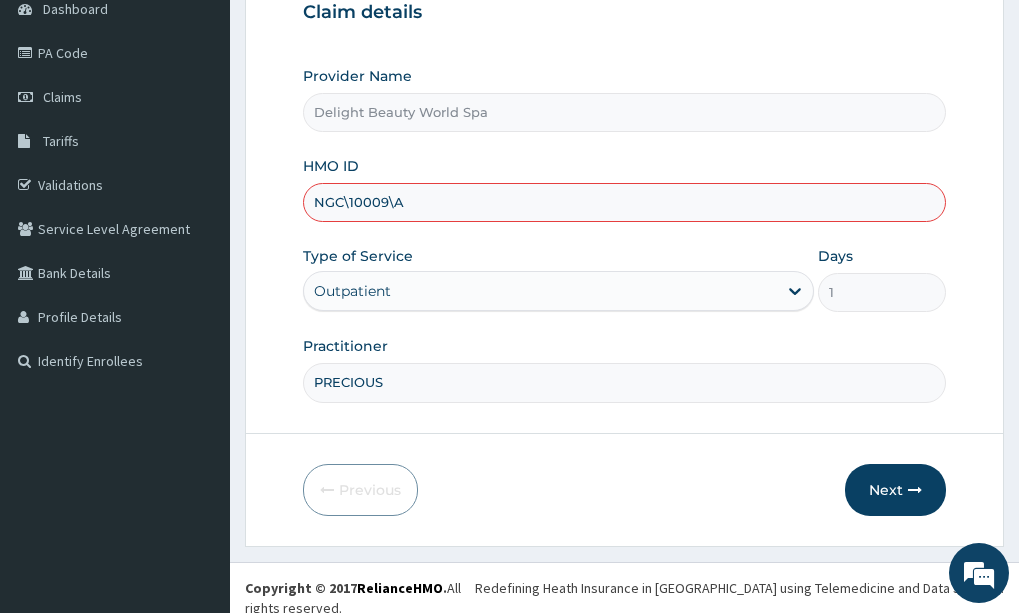 click on "Provider Name Delight Beauty World Spa HMO ID NGC\10009\A Type of Service Outpatient Days 1 Practitioner PRECIOUS" at bounding box center (624, 234) 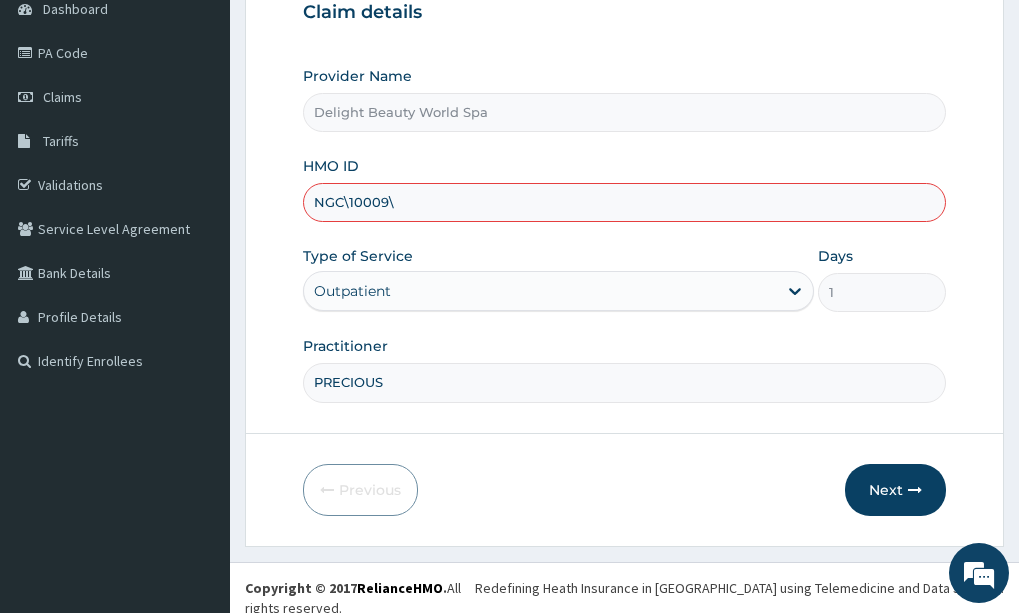 type on "NGC\10009\A" 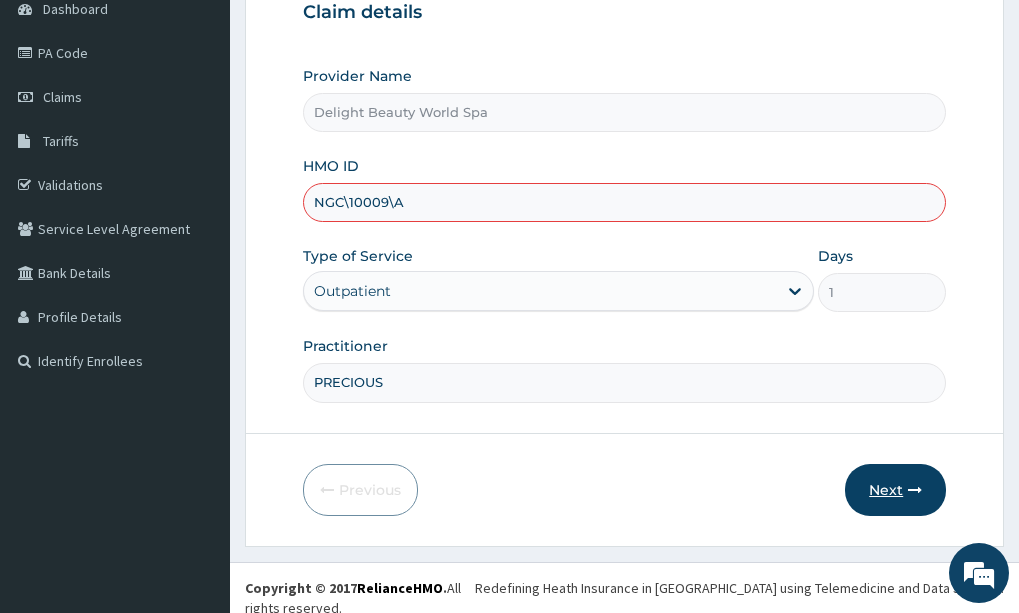 click on "Next" at bounding box center (895, 490) 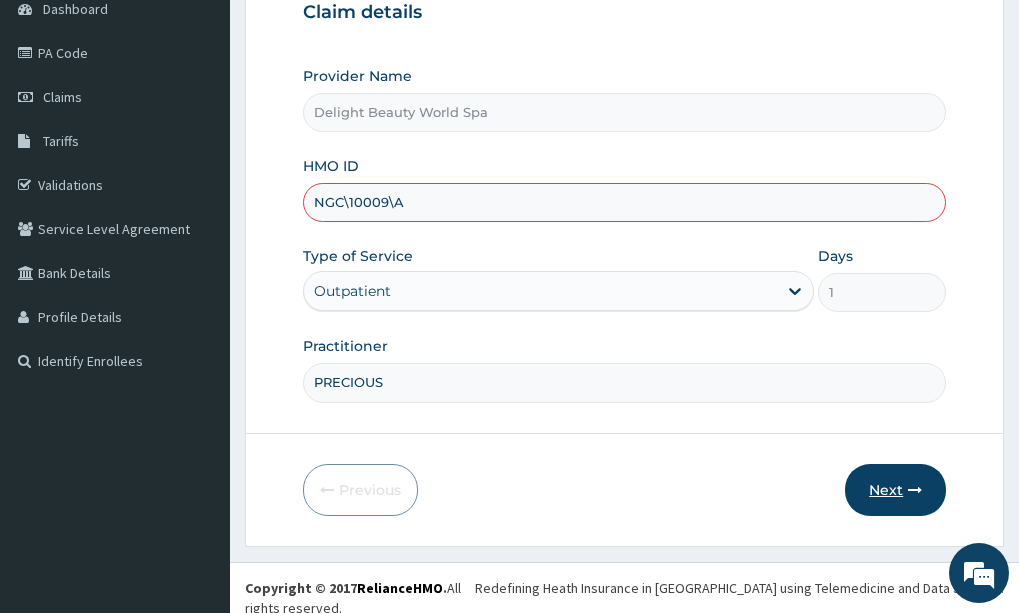 click on "Next" at bounding box center [895, 490] 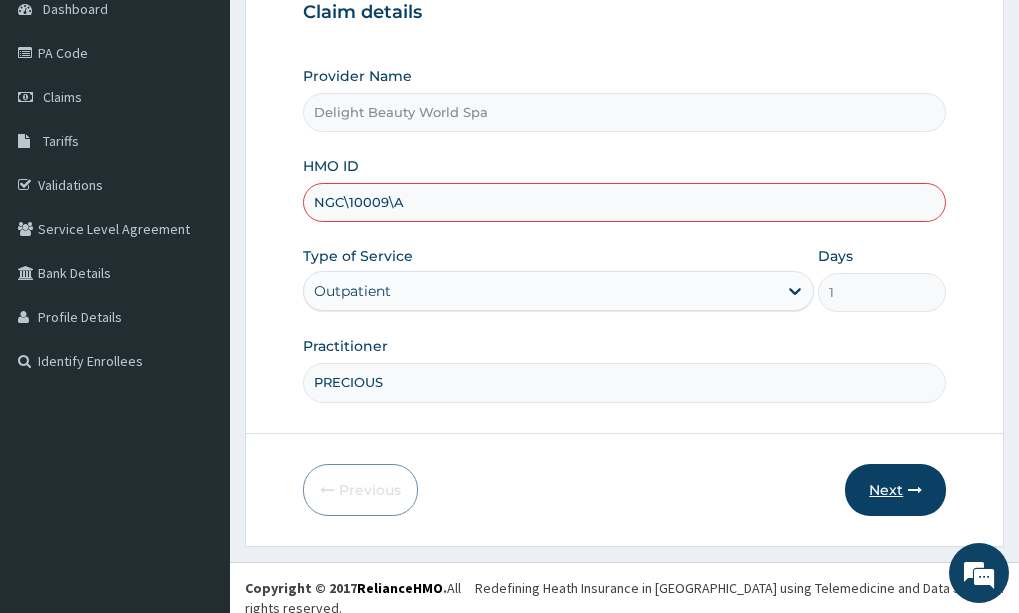click on "Next" at bounding box center [895, 490] 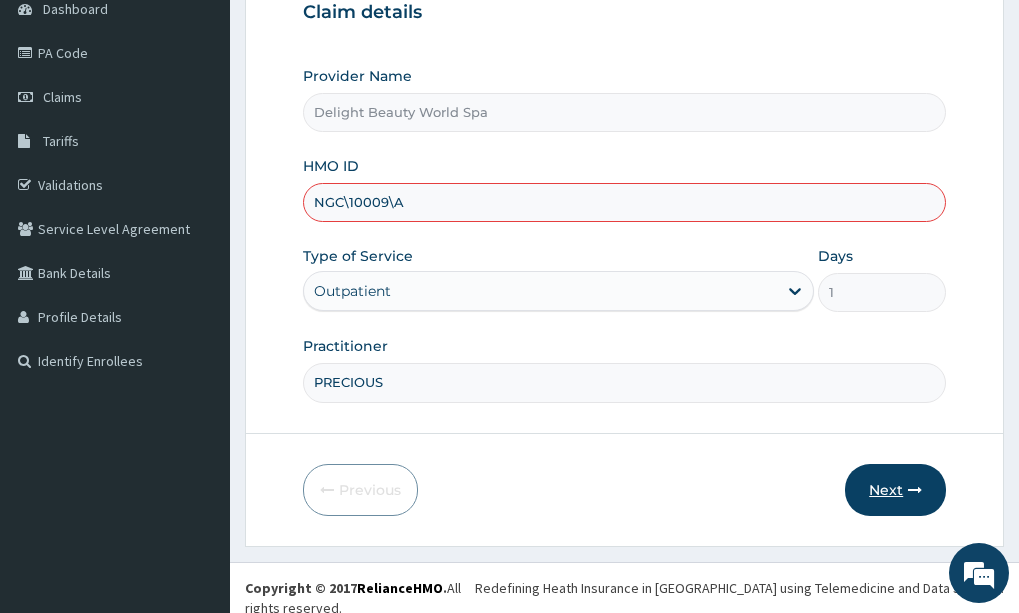 click on "Next" at bounding box center [895, 490] 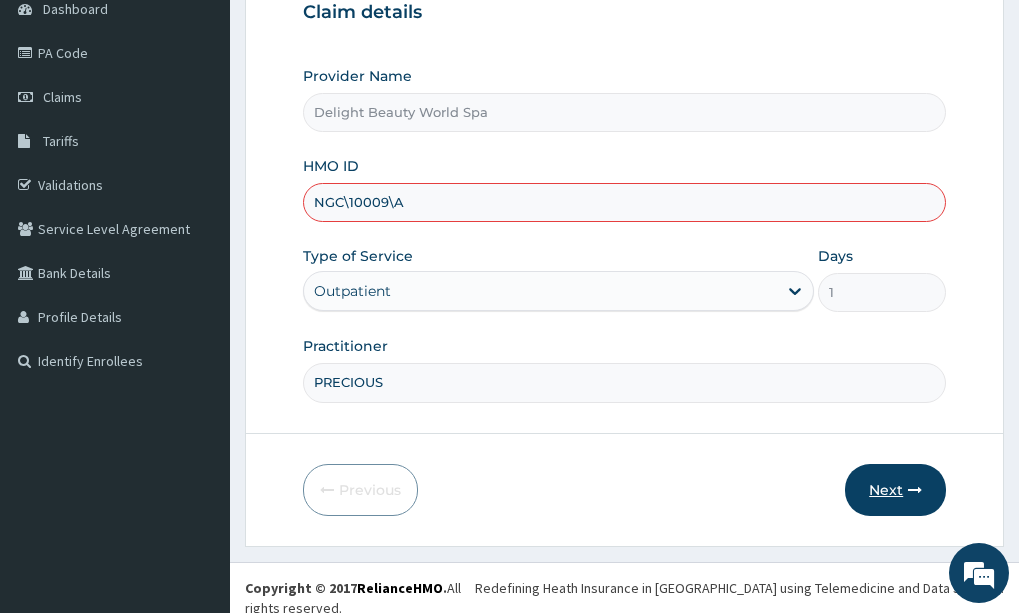 click on "Next" at bounding box center (895, 490) 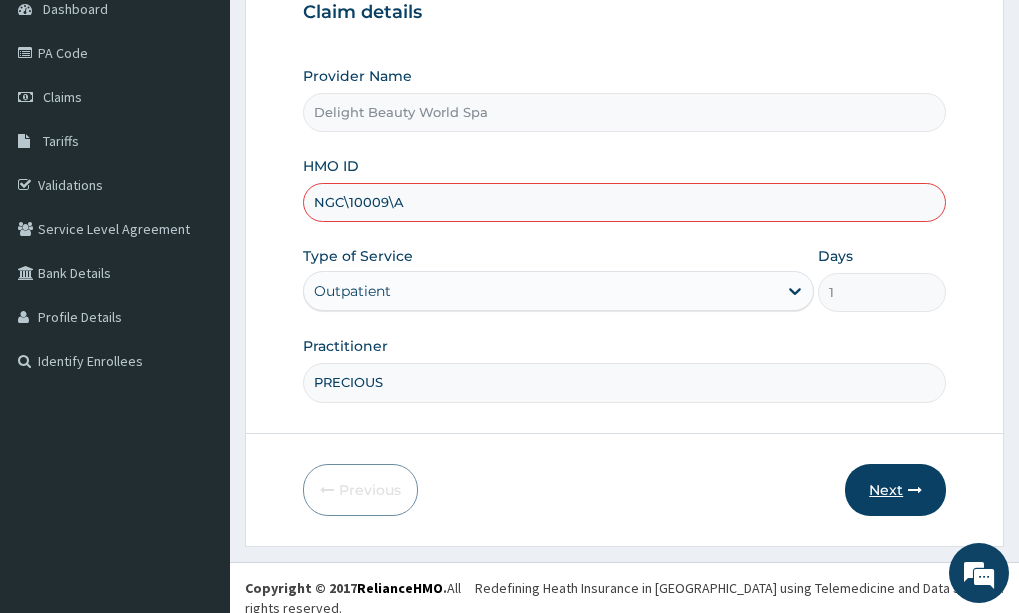 click on "Next" at bounding box center (895, 490) 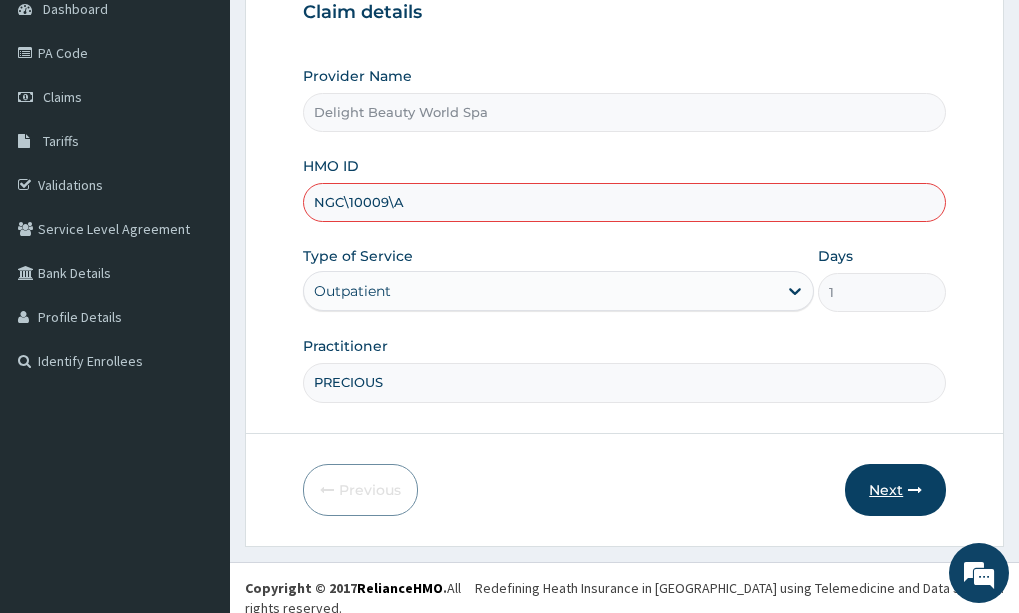 click on "Next" at bounding box center [895, 490] 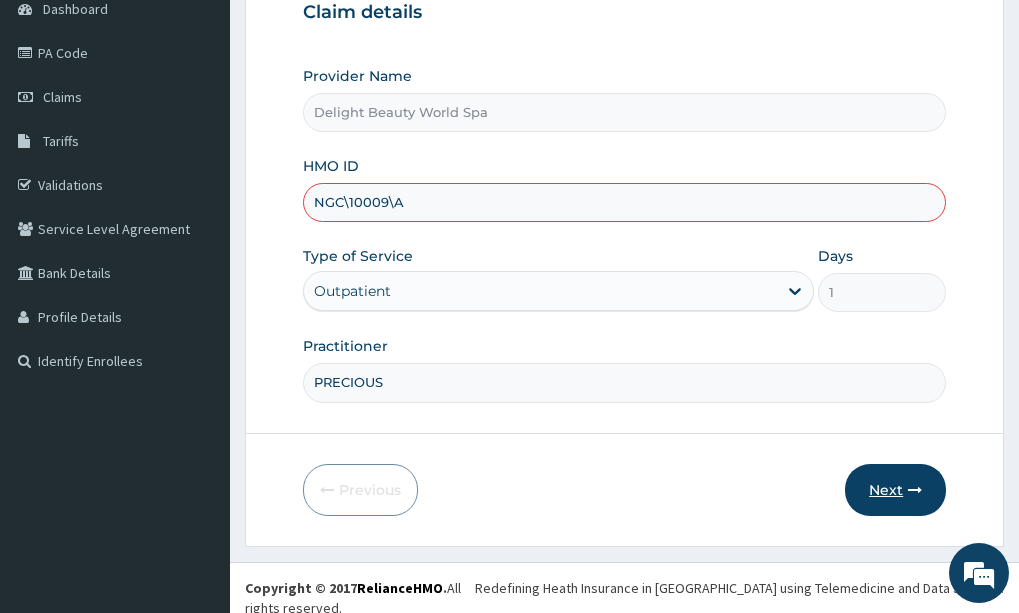 click on "Next" at bounding box center (895, 490) 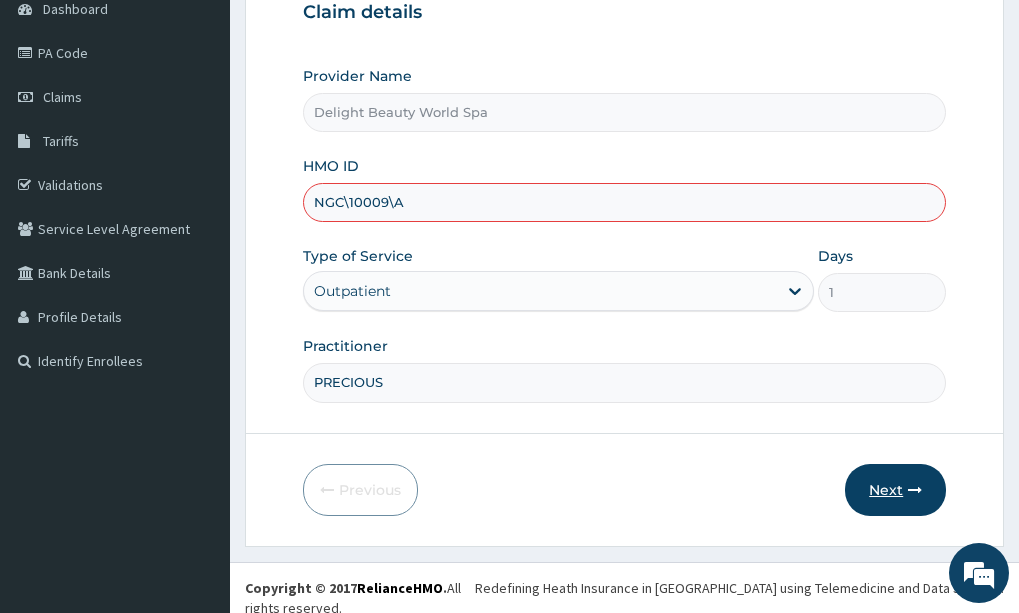 click on "Next" at bounding box center [895, 490] 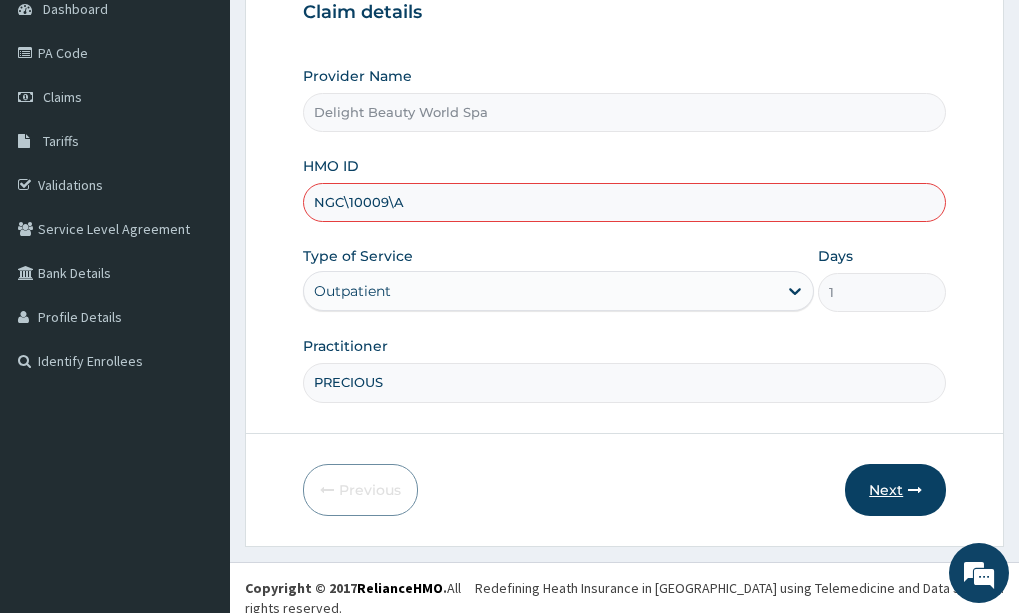 click on "Next" at bounding box center (895, 490) 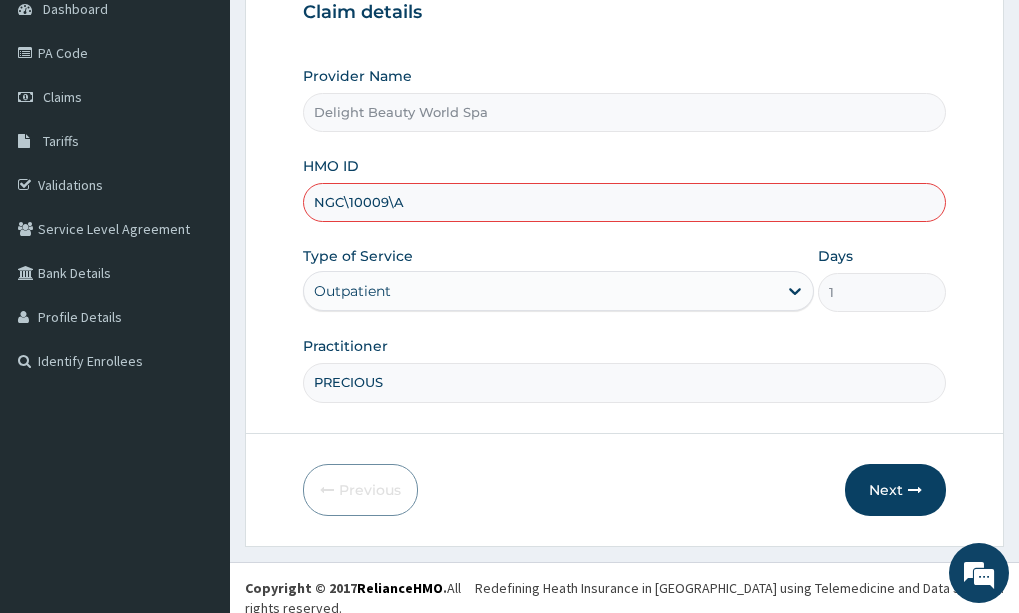 click on "Delight Beauty World Spa" at bounding box center (624, 112) 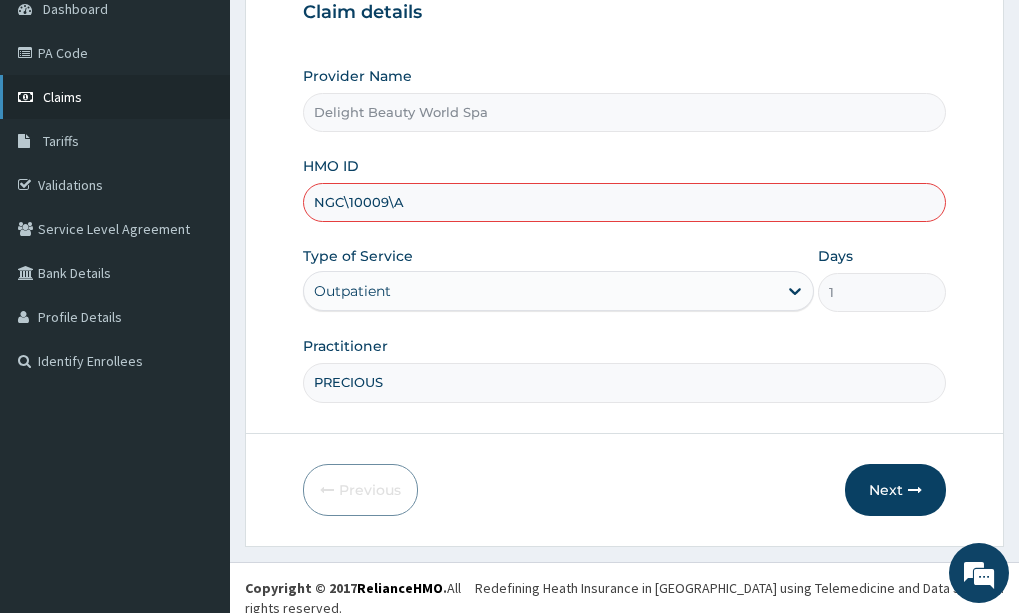 click on "Claims" at bounding box center (115, 97) 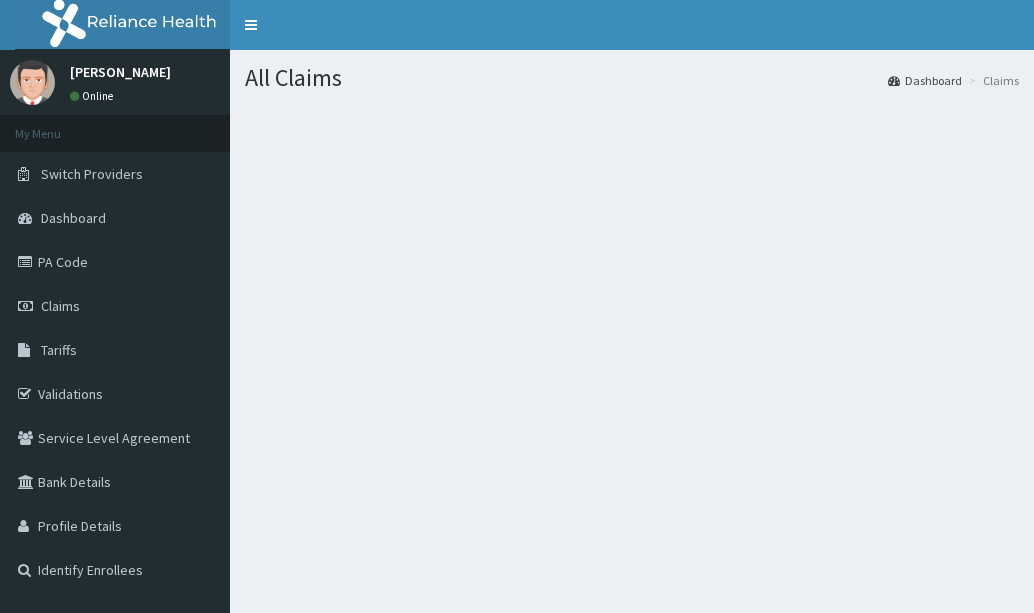 scroll, scrollTop: 0, scrollLeft: 0, axis: both 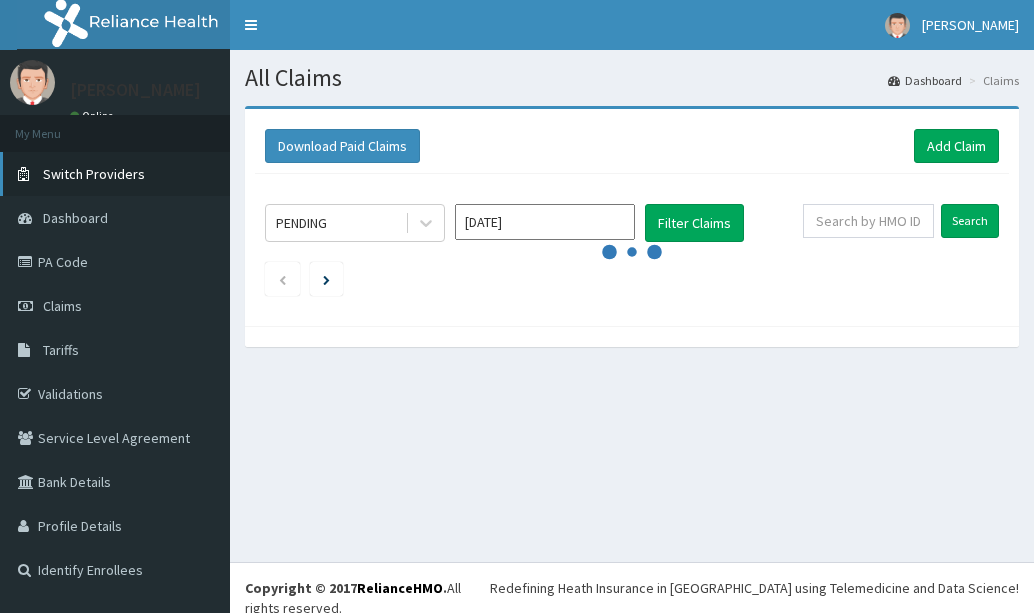 click on "Switch Providers" at bounding box center [94, 174] 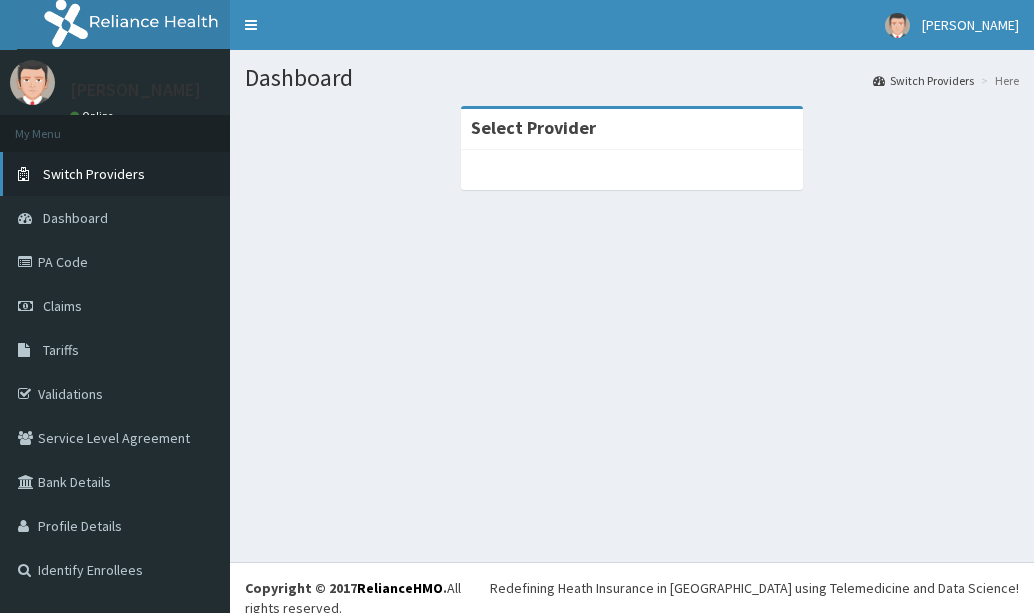 scroll, scrollTop: 0, scrollLeft: 0, axis: both 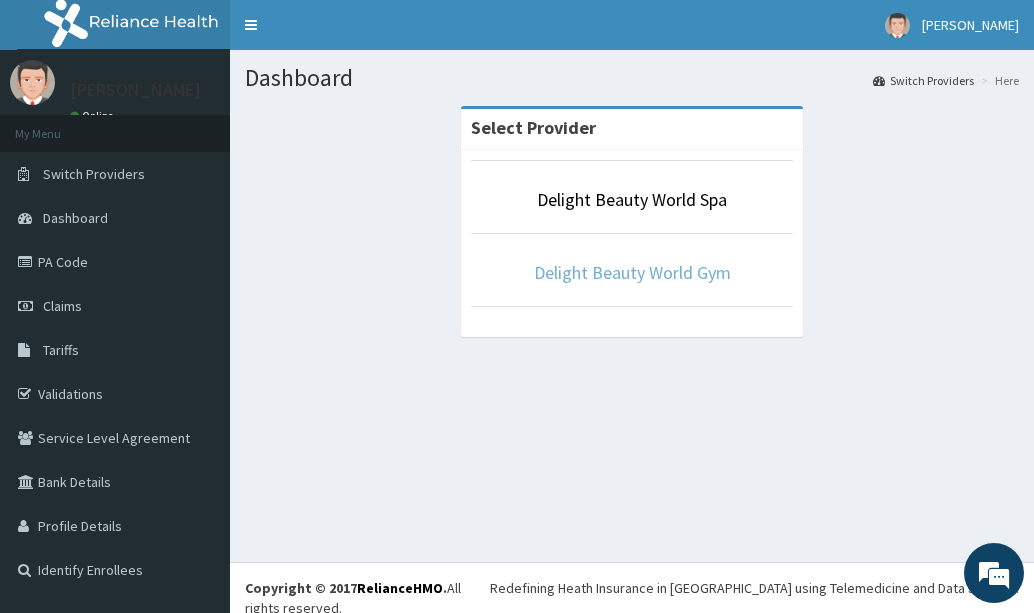 click on "Delight Beauty World Gym" at bounding box center [632, 272] 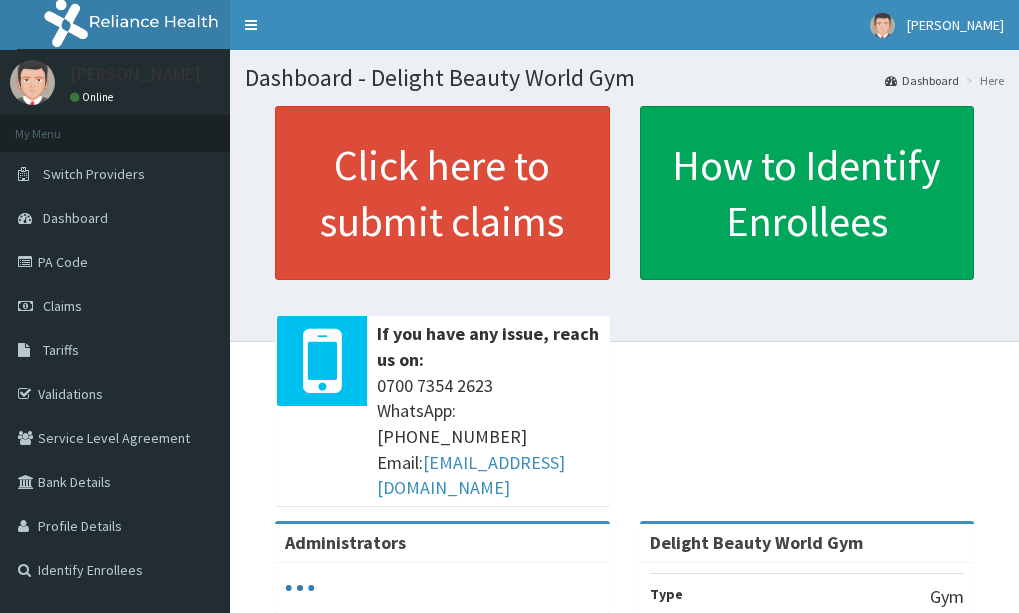 scroll, scrollTop: 0, scrollLeft: 0, axis: both 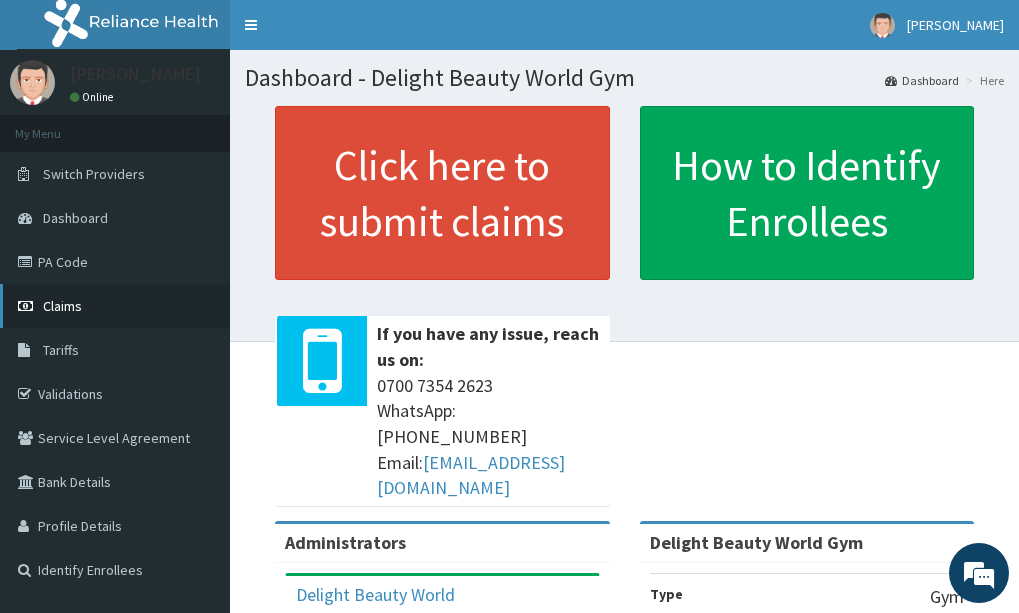 click on "Claims" at bounding box center (115, 306) 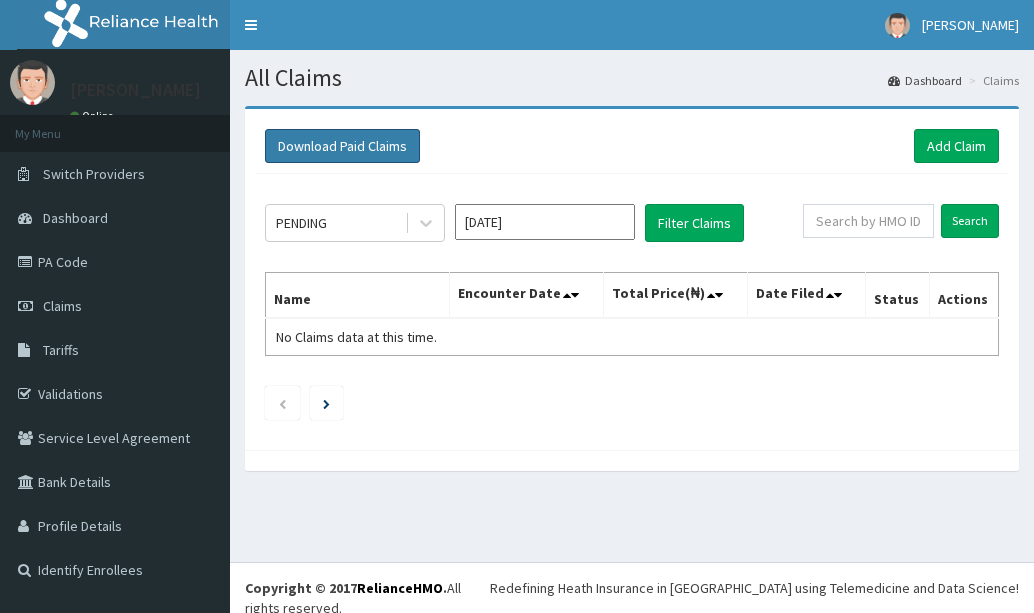 scroll, scrollTop: 0, scrollLeft: 0, axis: both 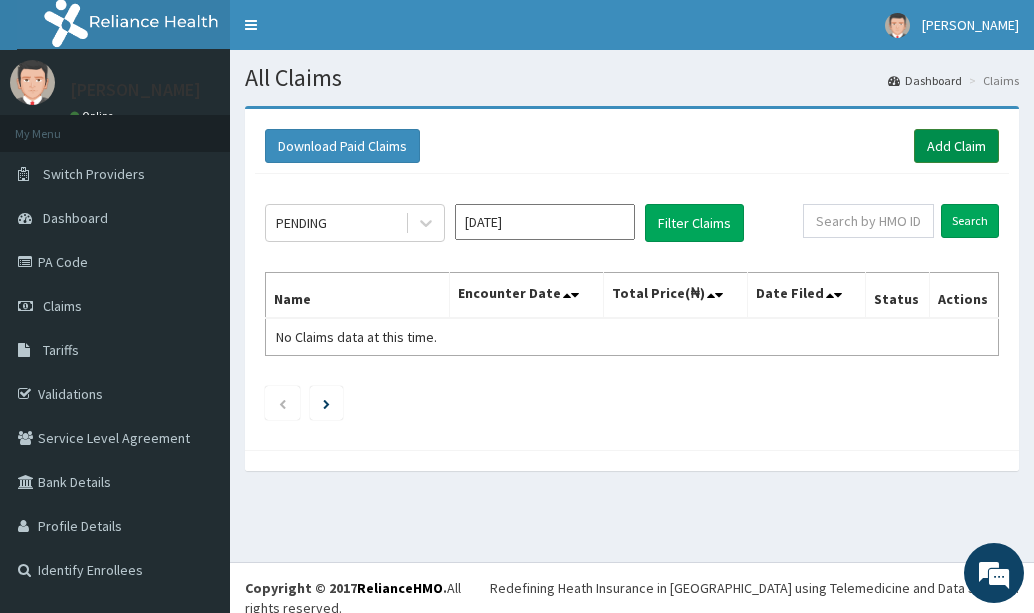 click on "Add Claim" at bounding box center [956, 146] 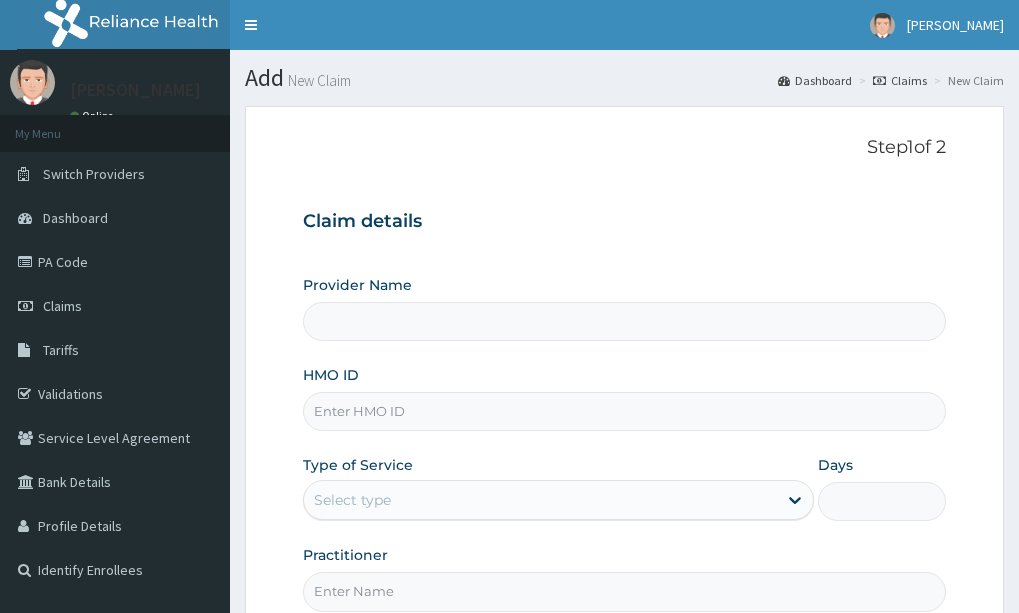 scroll, scrollTop: 0, scrollLeft: 0, axis: both 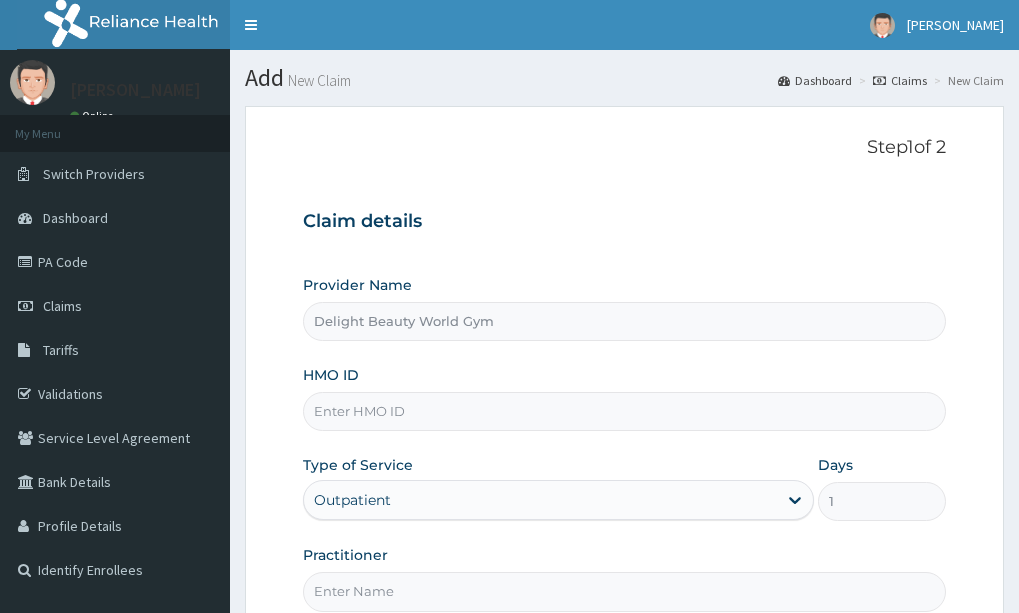 click on "HMO ID" at bounding box center (624, 411) 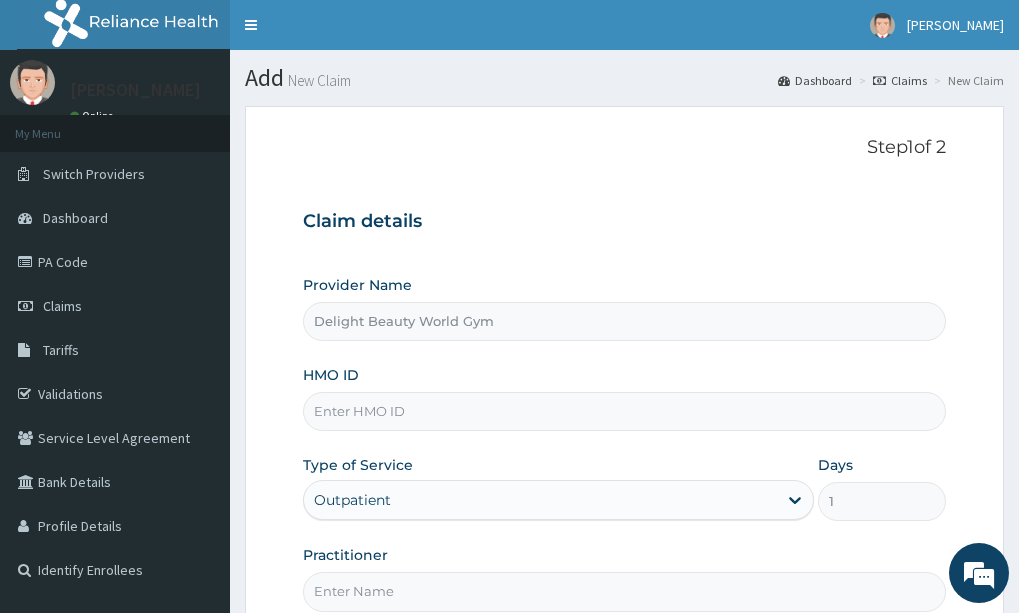 click on "HMO ID" at bounding box center [624, 411] 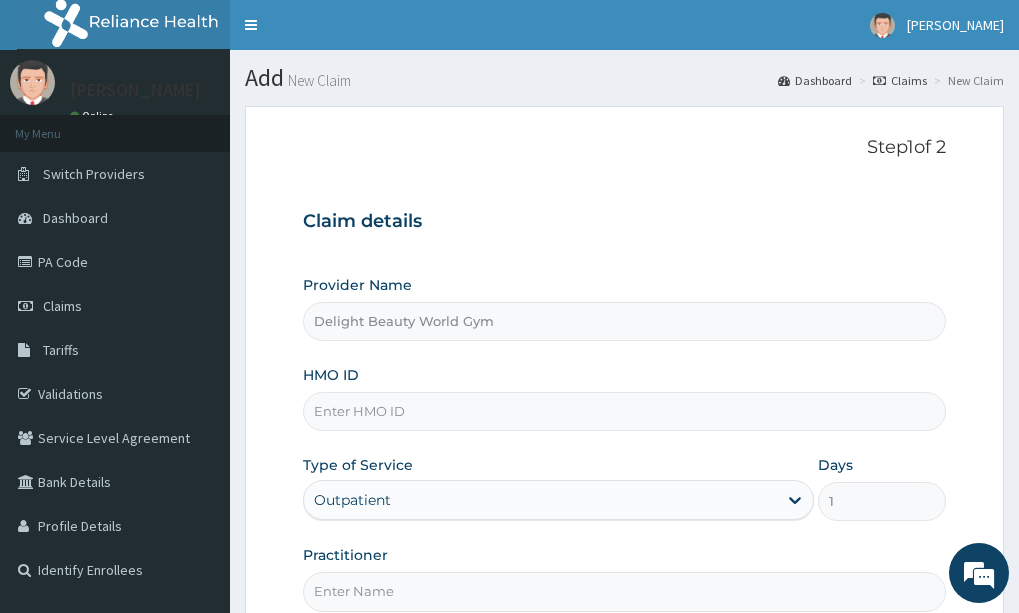 scroll, scrollTop: 0, scrollLeft: 0, axis: both 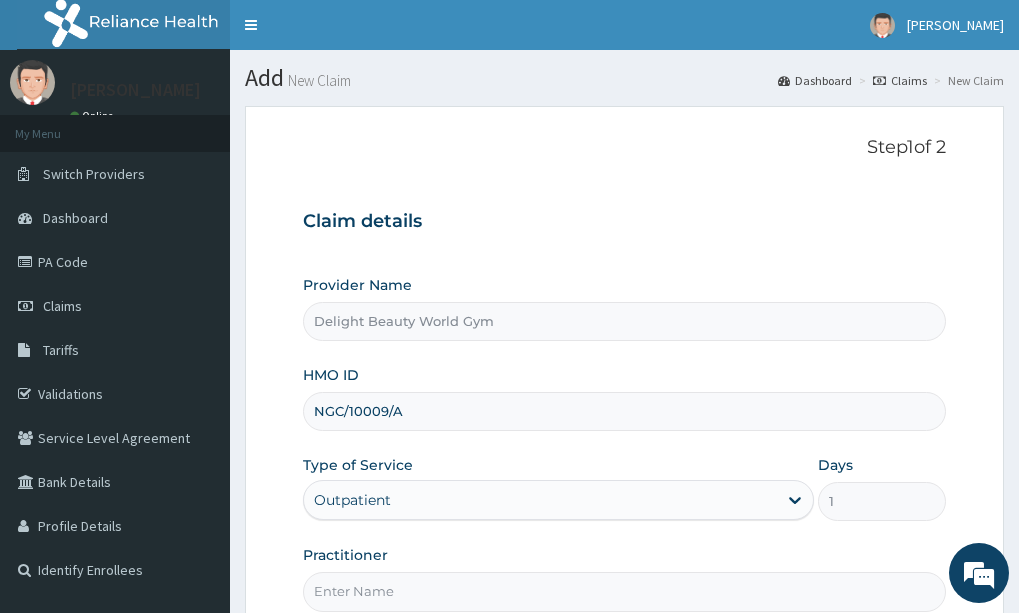 type on "NGC/10009/A" 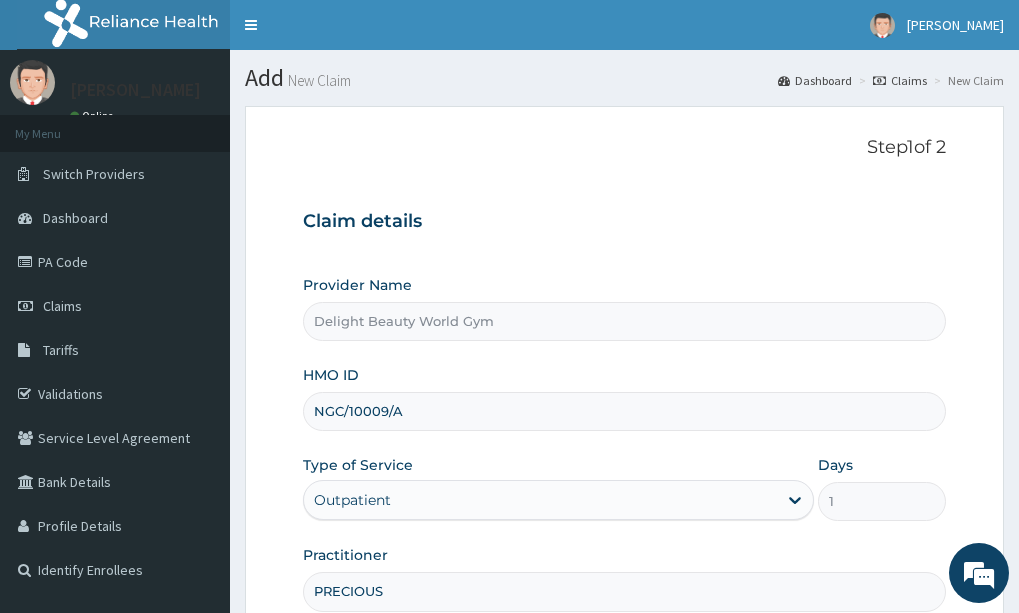 type on "PRECIOUS" 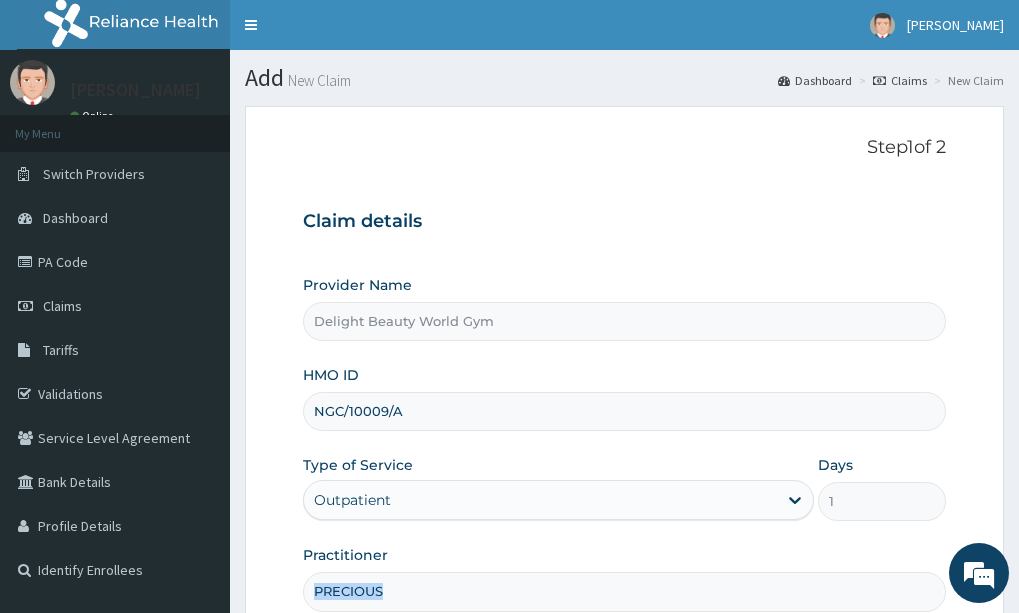 click on "Provider Name Delight Beauty World Gym HMO ID NGC/10009/A Type of Service Outpatient Days 1 Practitioner PRECIOUS" at bounding box center [624, 443] 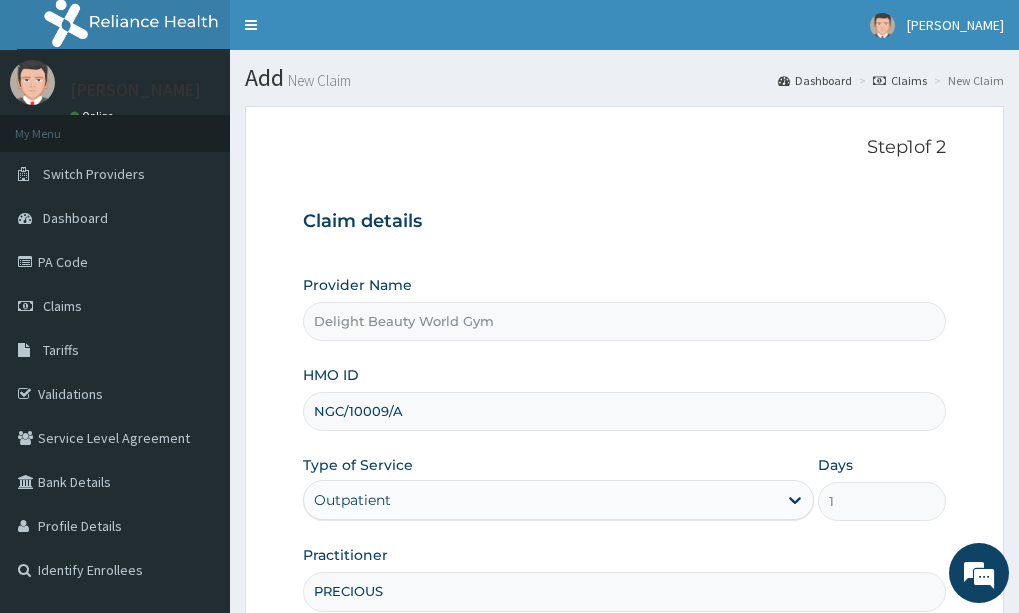 click on "PRECIOUS" at bounding box center (624, 591) 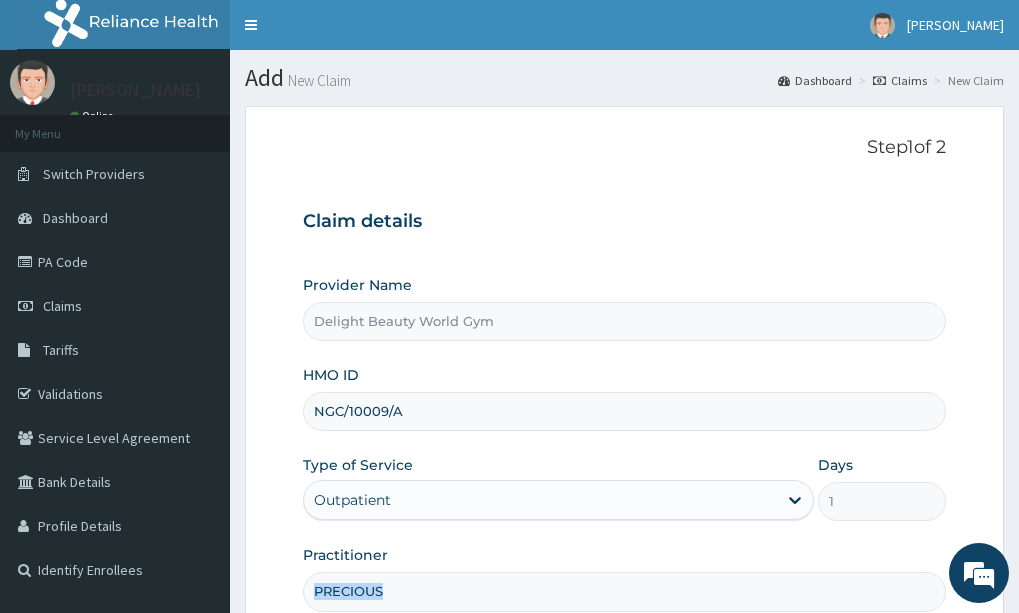 click on "Practitioner PRECIOUS" at bounding box center (624, 578) 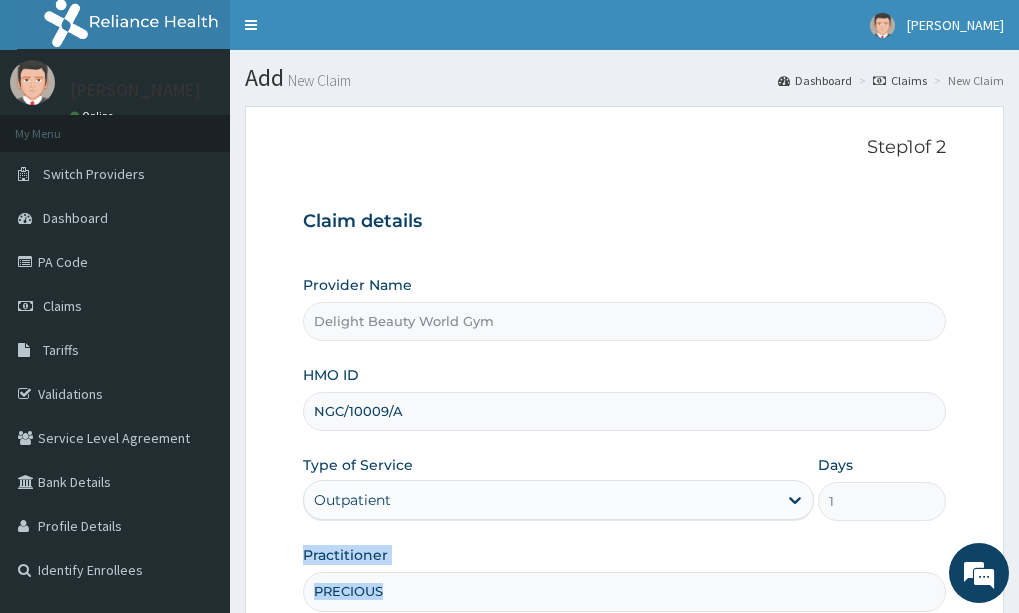 click on "Practitioner PRECIOUS" at bounding box center [624, 578] 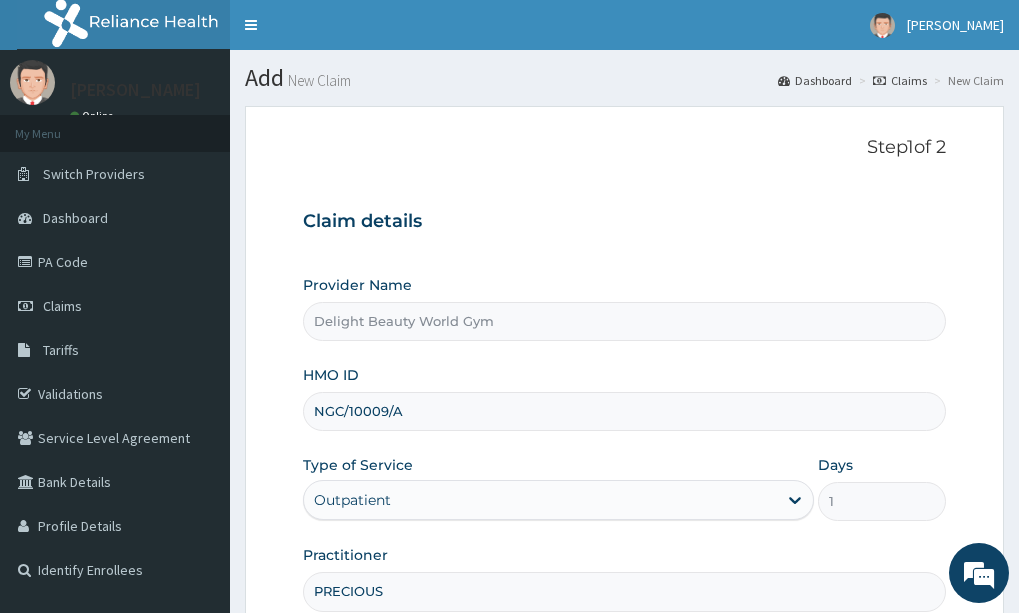 click on "PRECIOUS" at bounding box center [624, 591] 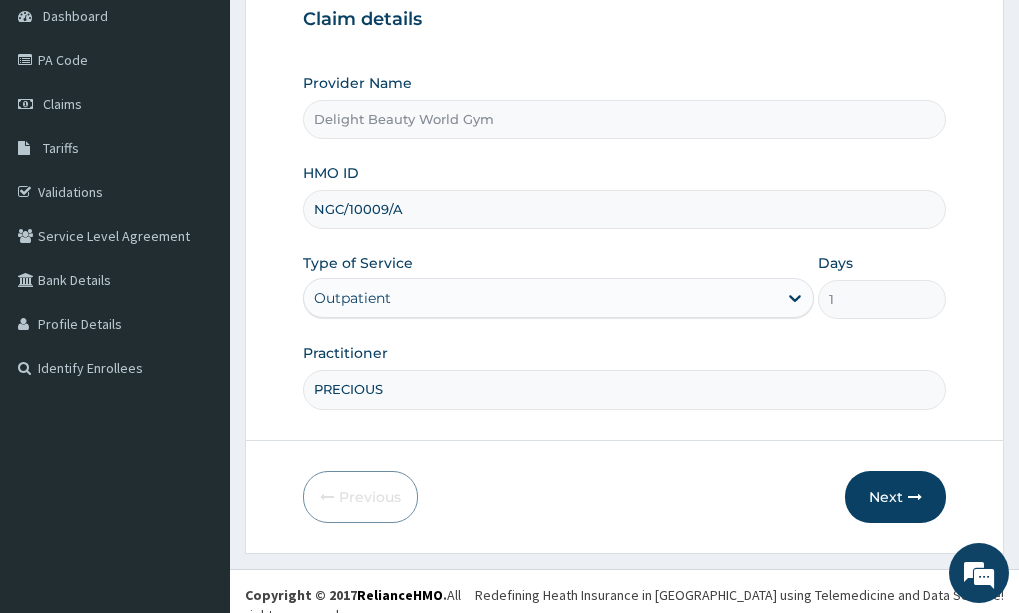 scroll, scrollTop: 209, scrollLeft: 0, axis: vertical 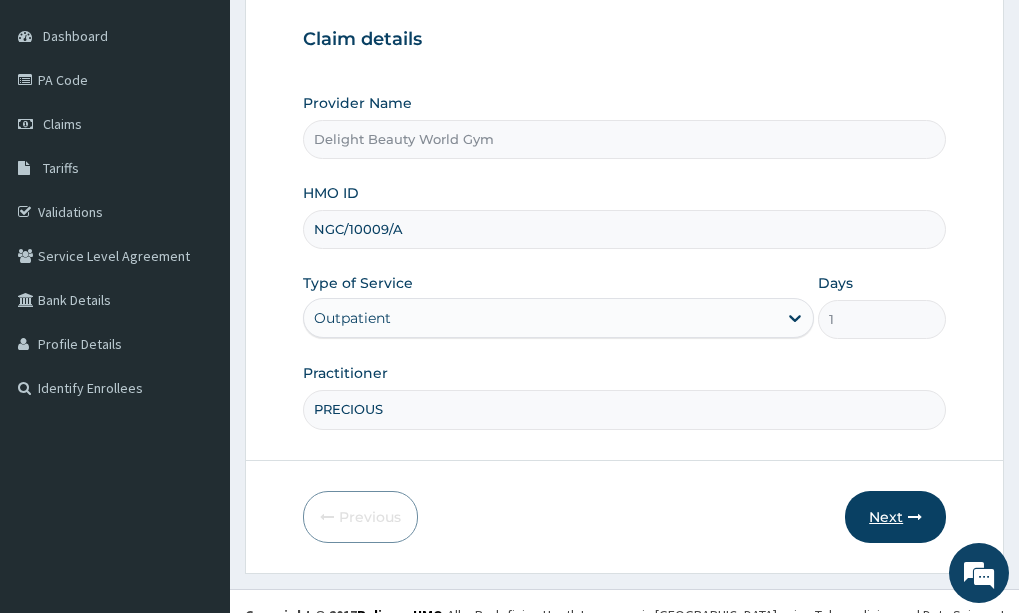 click at bounding box center (915, 517) 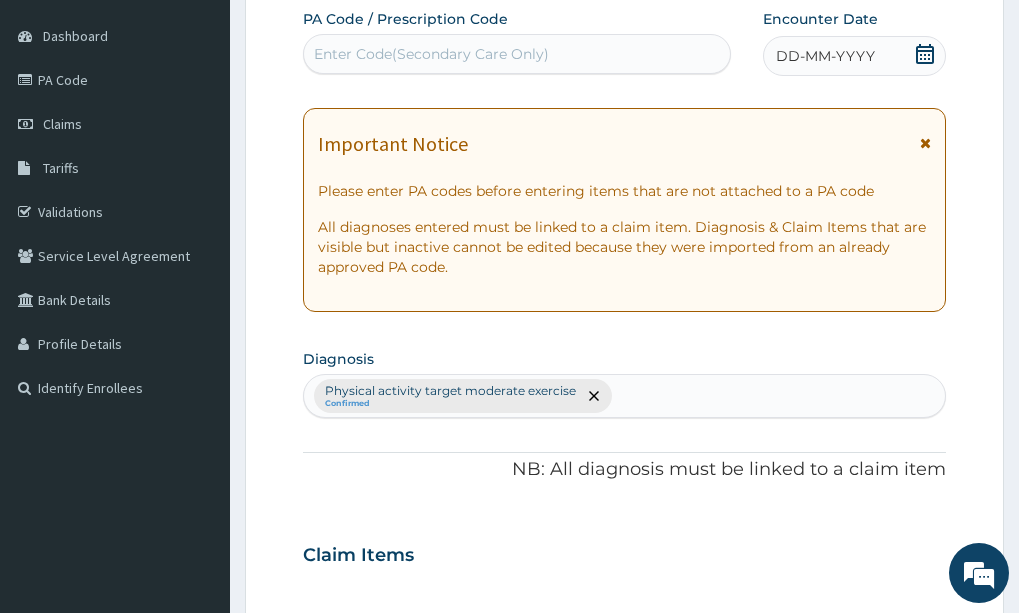 click on "Enter Code(Secondary Care Only)" at bounding box center (431, 54) 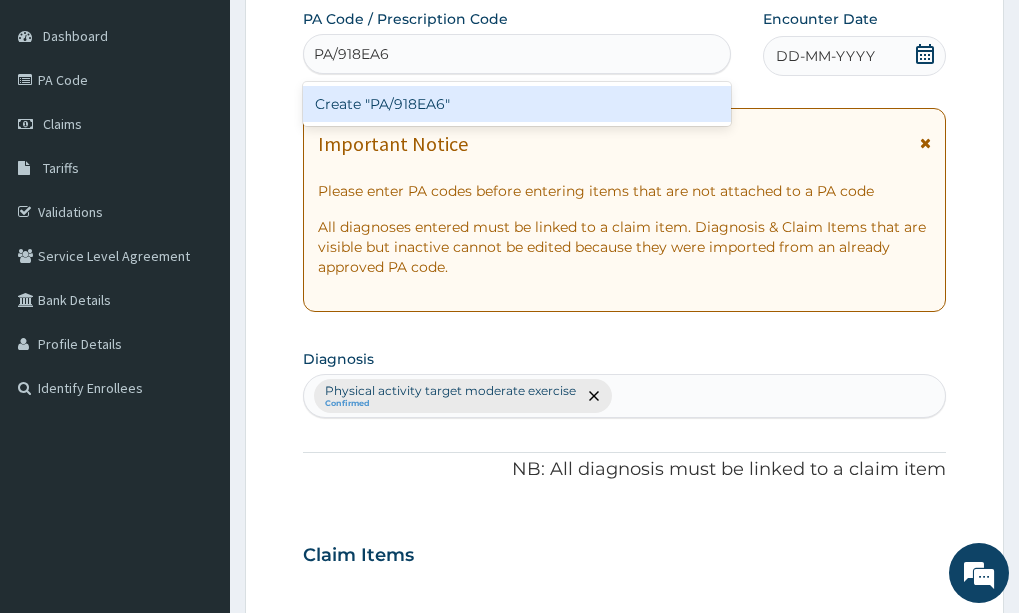 type on "PA/918EA6" 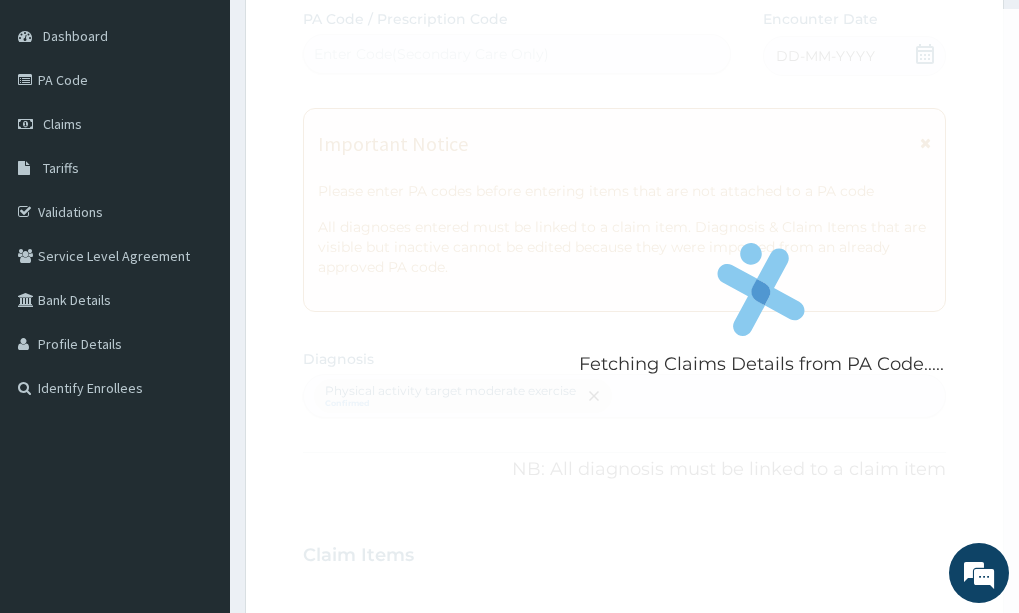 click on "Fetching Claims Details from PA Code..... PA Code / Prescription Code Enter Code(Secondary Care Only) Encounter Date DD-MM-YYYY Important Notice Please enter PA codes before entering items that are not attached to a PA code   All diagnoses entered must be linked to a claim item. Diagnosis & Claim Items that are visible but inactive cannot be edited because they were imported from an already approved PA code. Diagnosis Physical activity target moderate exercise Confirmed NB: All diagnosis must be linked to a claim item Claim Items No claim item Types Select Type Item Select Item Pair Diagnosis Physical activity target moder... Unit Price 0 Add Comment" at bounding box center [624, 549] 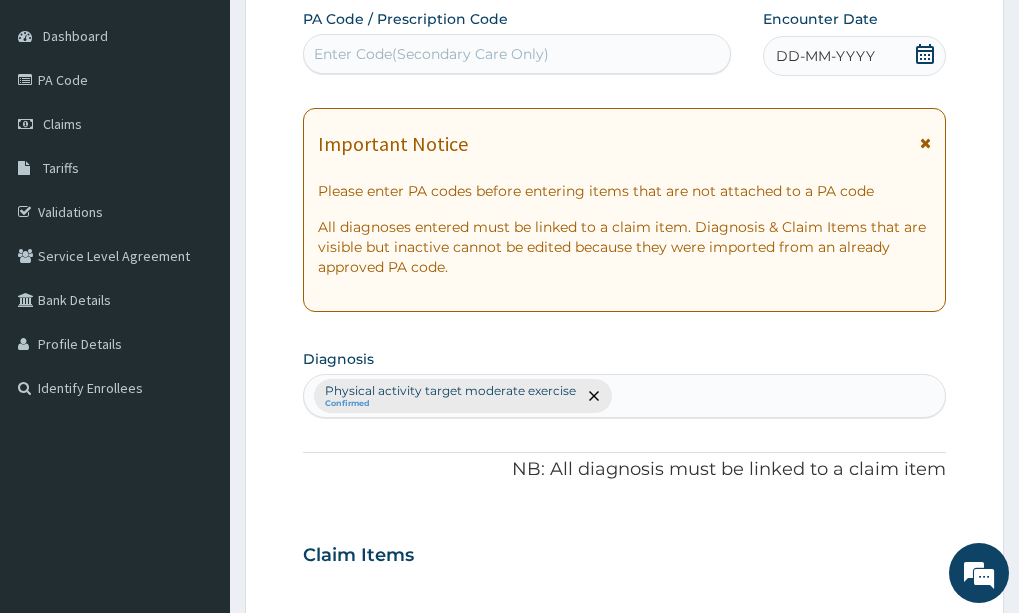 click 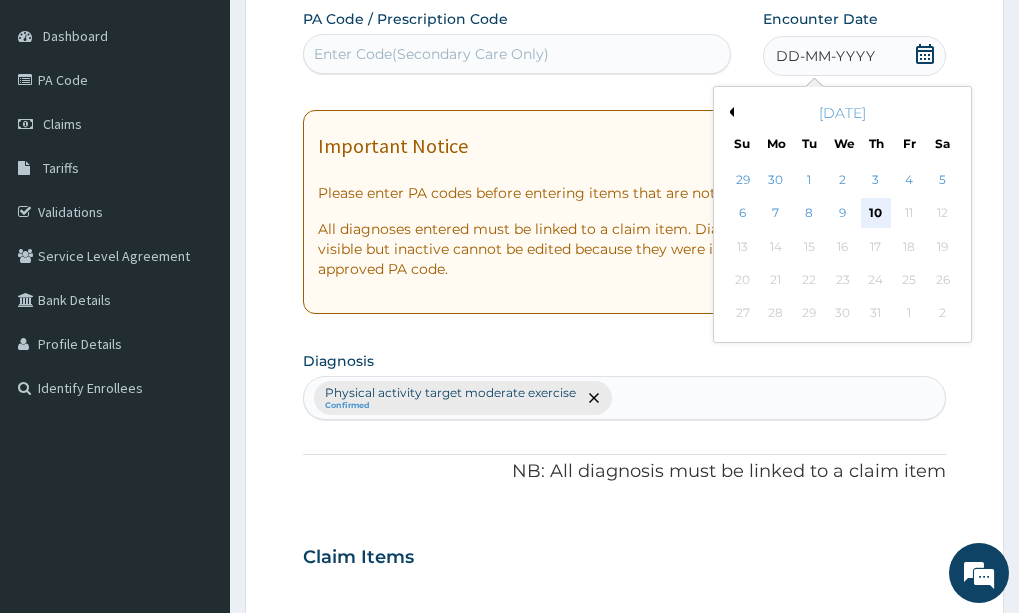 click on "10" at bounding box center [876, 214] 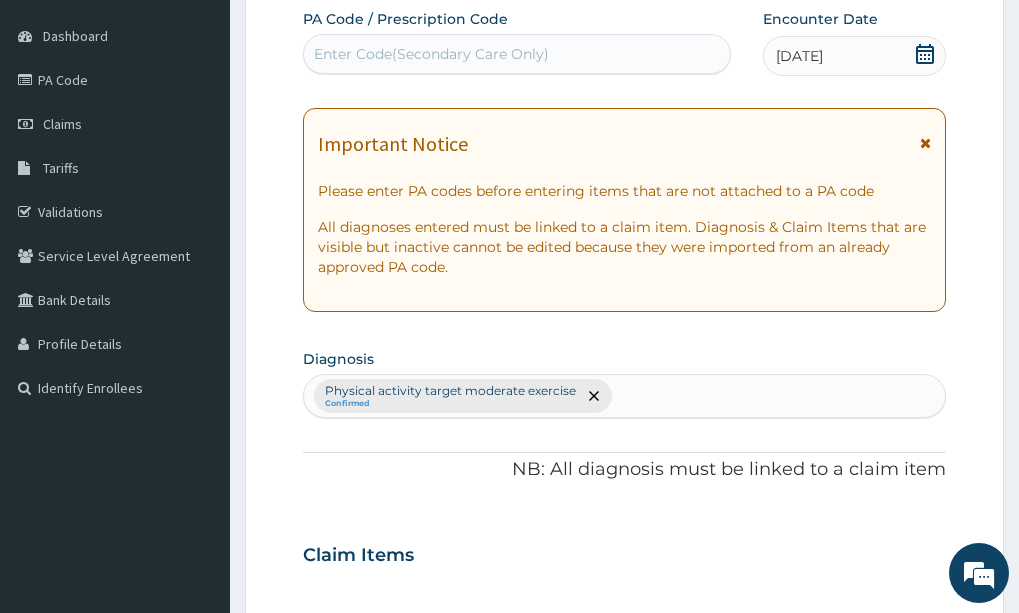 click on "Enter Code(Secondary Care Only)" at bounding box center [431, 54] 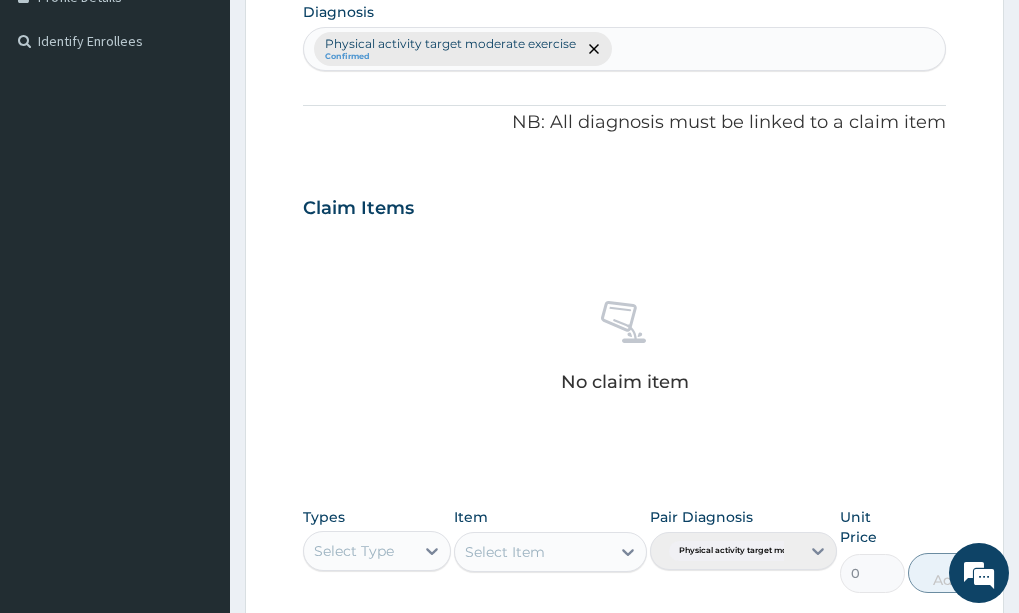 scroll, scrollTop: 569, scrollLeft: 0, axis: vertical 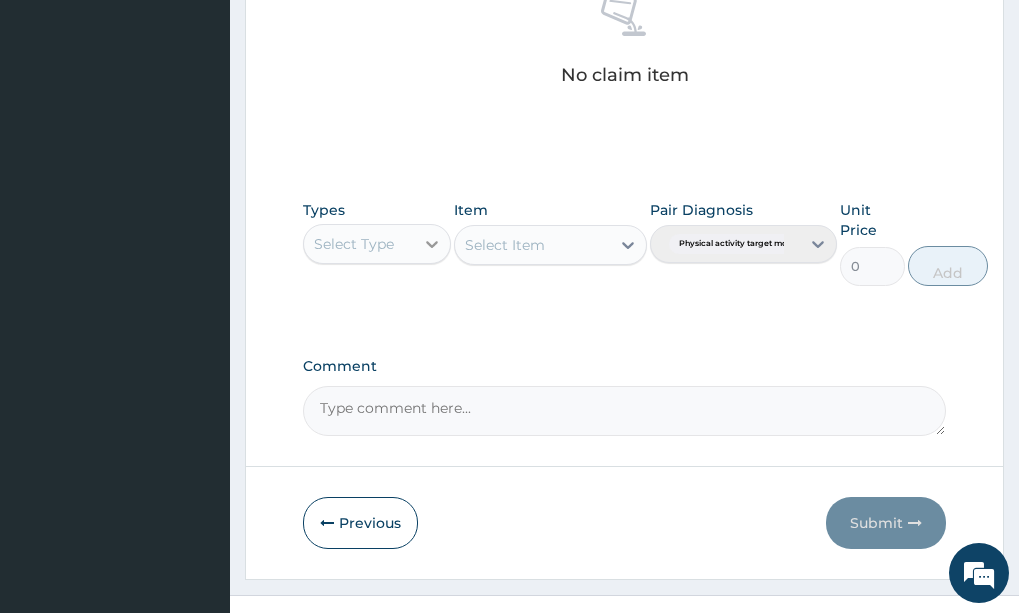 type on "PA/918EA6" 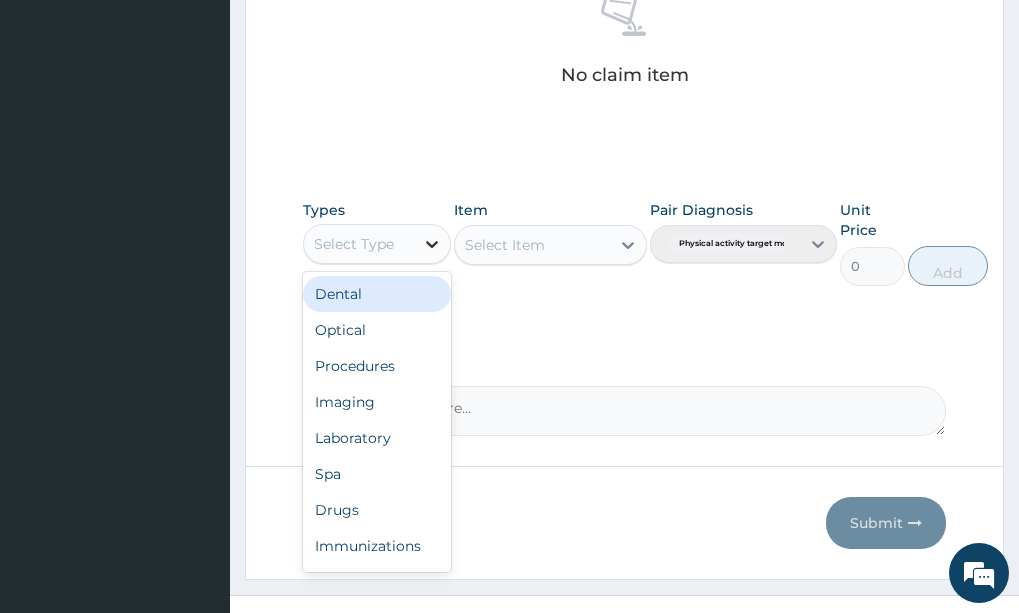 click 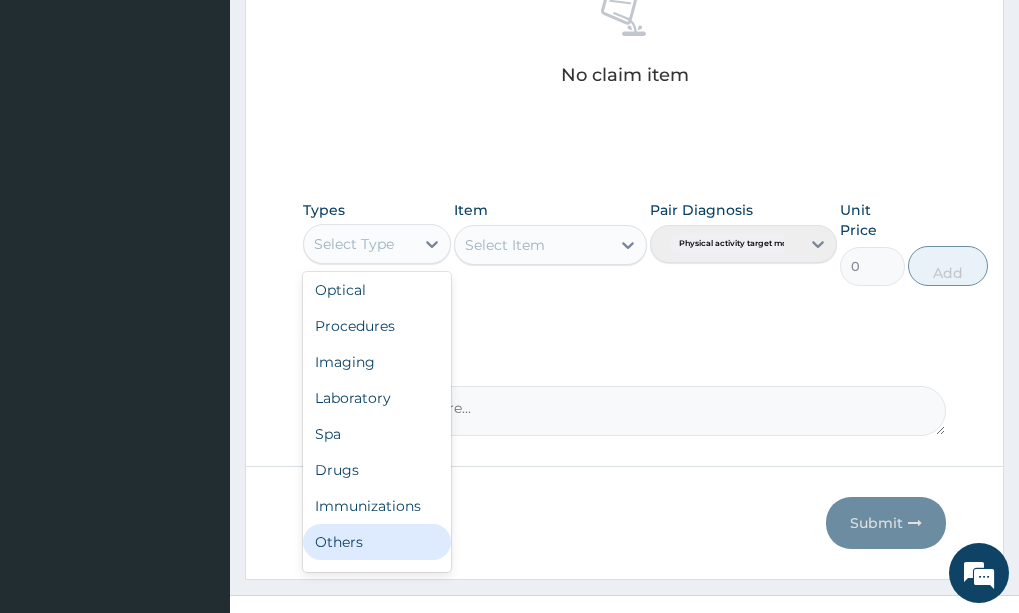 scroll, scrollTop: 68, scrollLeft: 0, axis: vertical 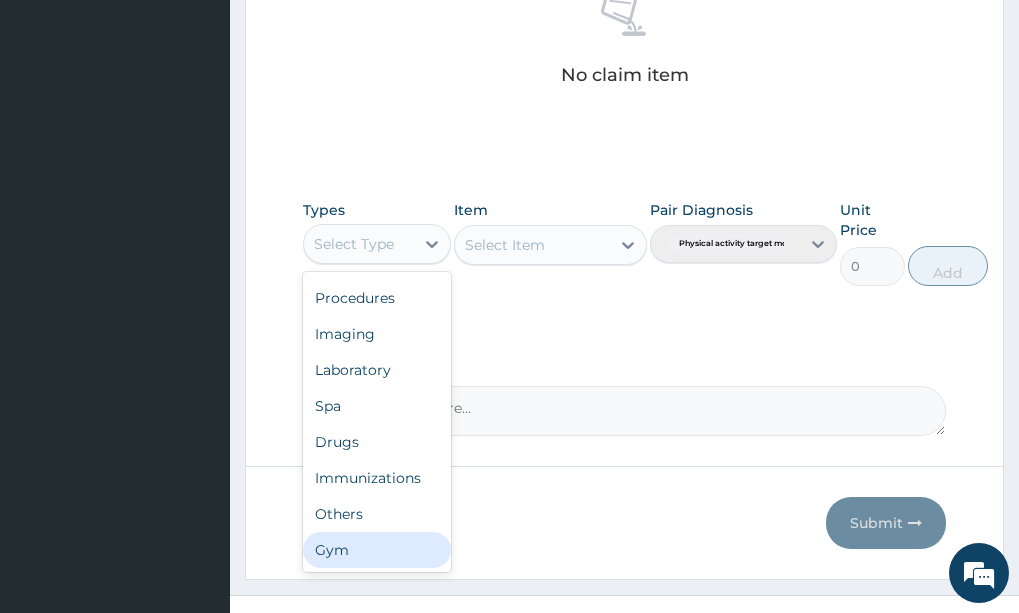 click on "Gym" at bounding box center [377, 550] 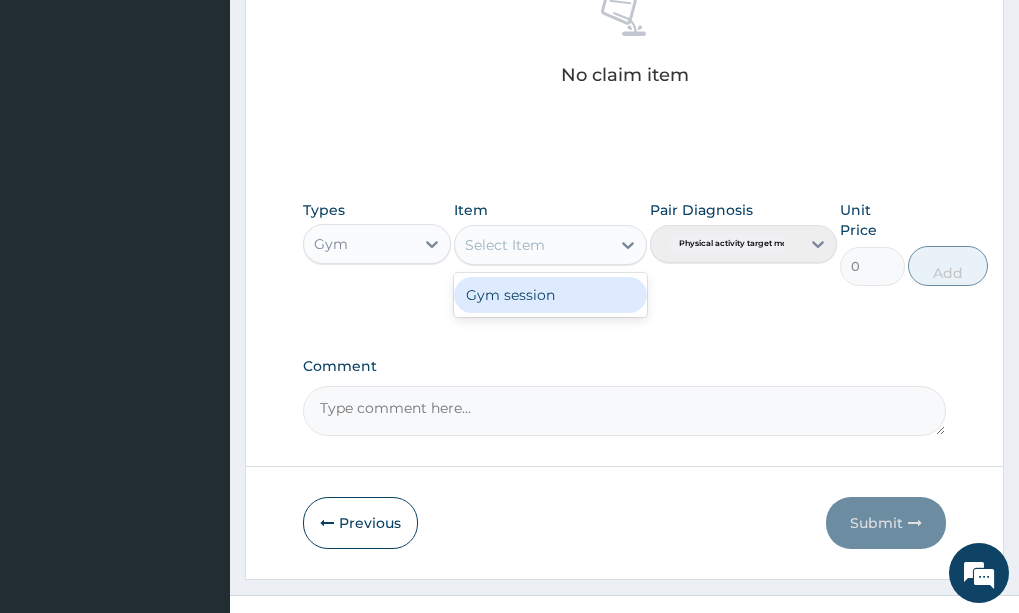 click on "Select Item" at bounding box center [532, 245] 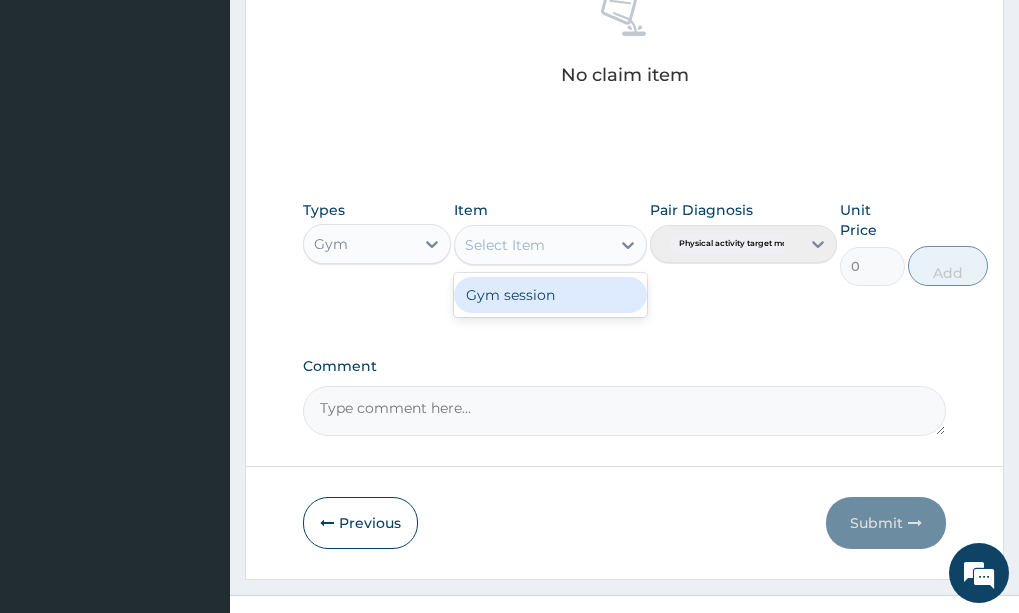 click on "Gym session" at bounding box center (550, 295) 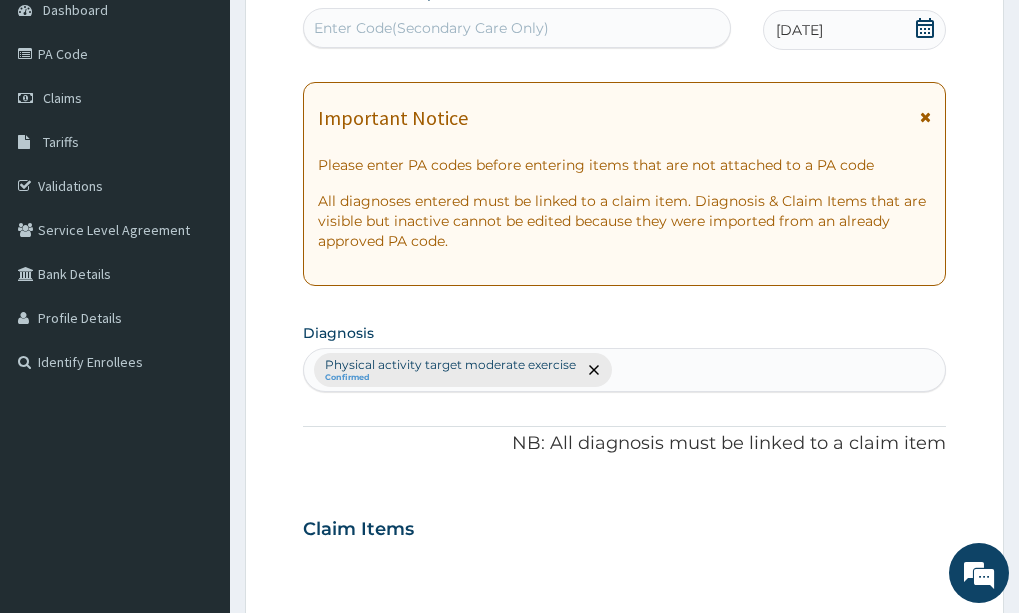 scroll, scrollTop: 157, scrollLeft: 0, axis: vertical 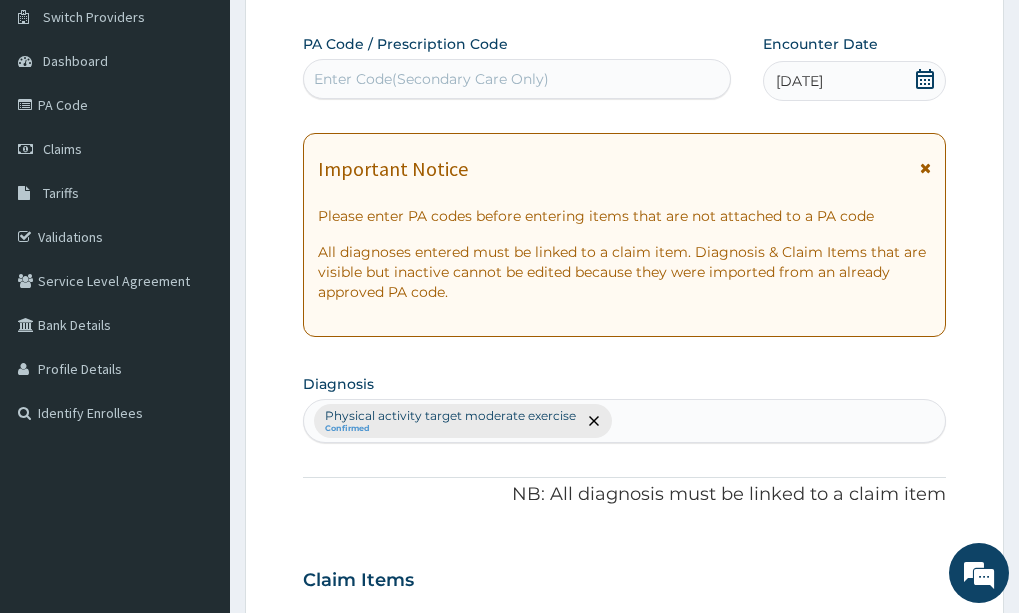 type on "P" 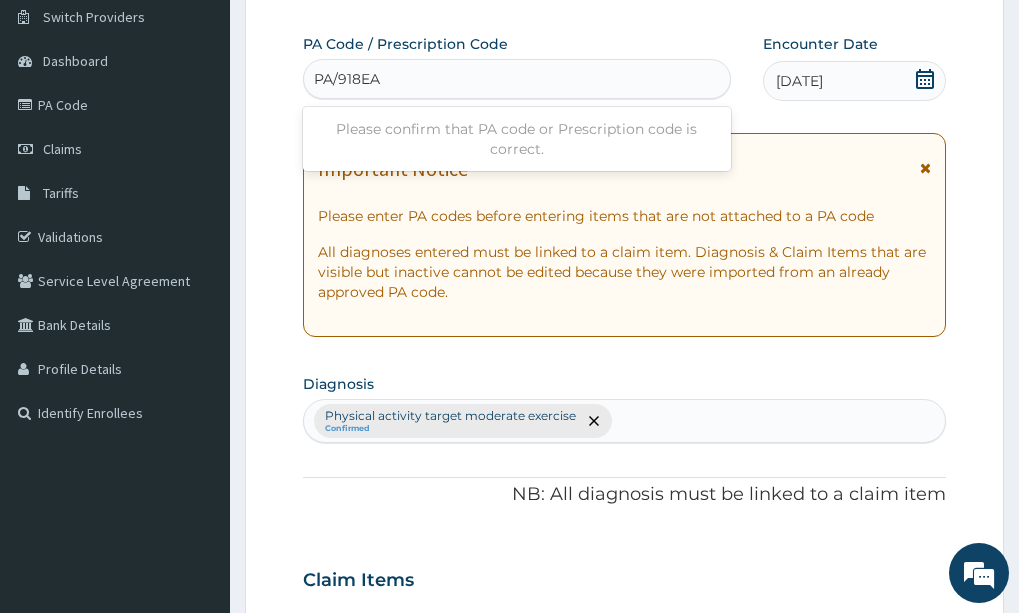 type on "PA/918EA6" 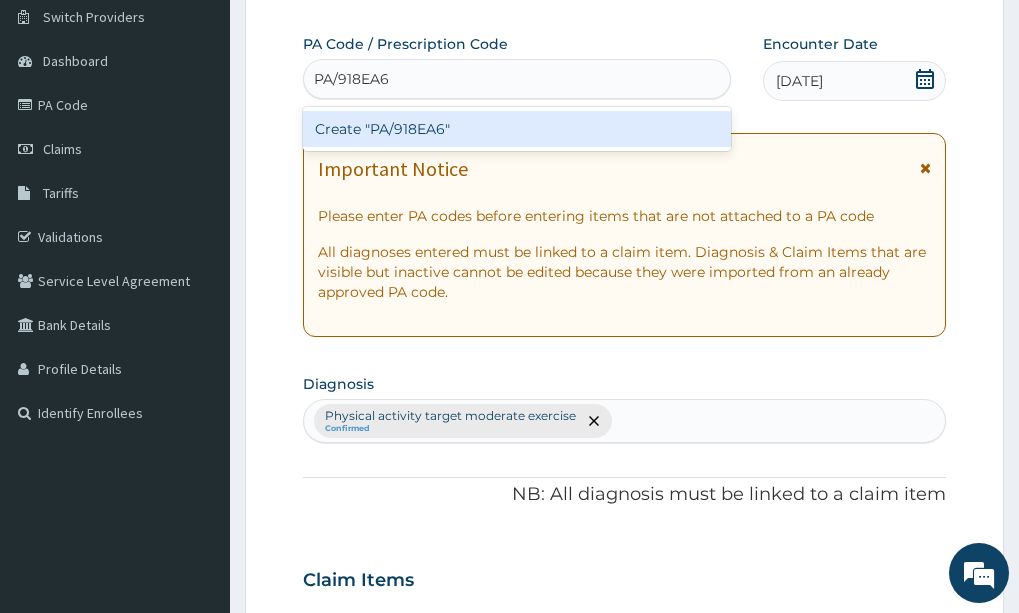 click on "Create "PA/918EA6"" at bounding box center (517, 129) 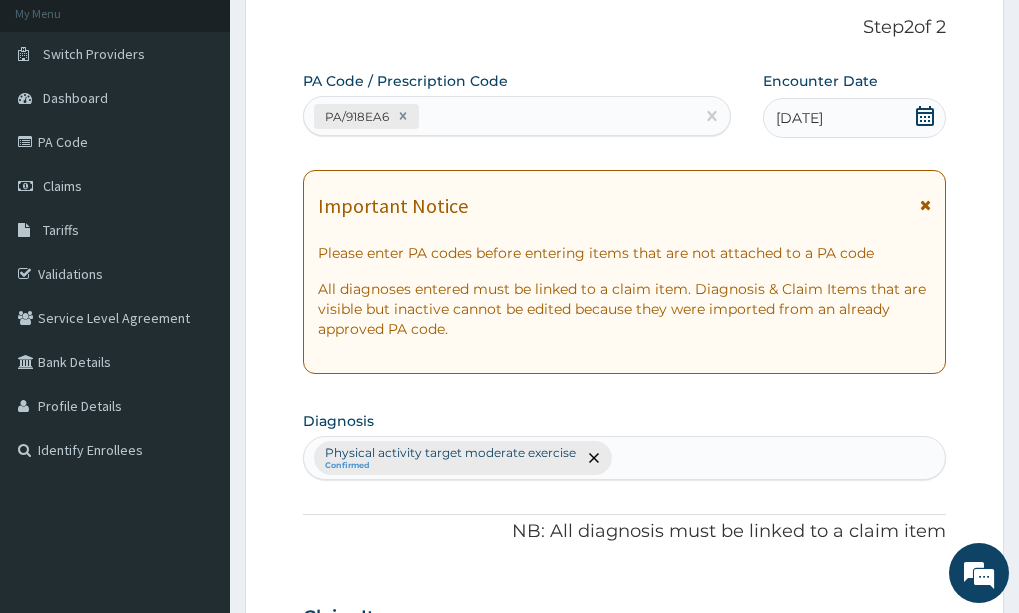 scroll, scrollTop: 117, scrollLeft: 0, axis: vertical 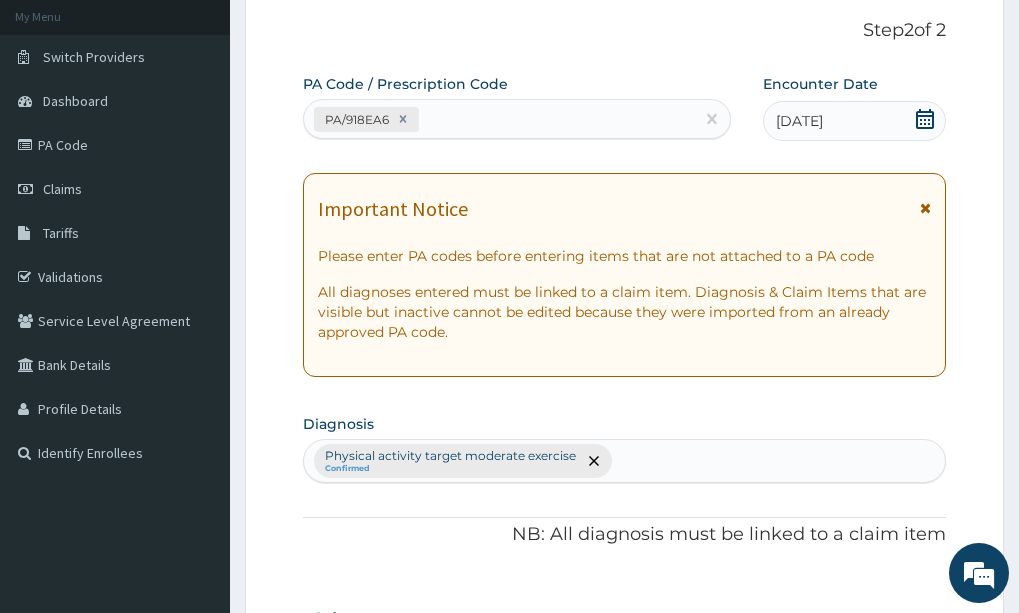 click on "Physical activity target moderate exercise Confirmed" at bounding box center (624, 461) 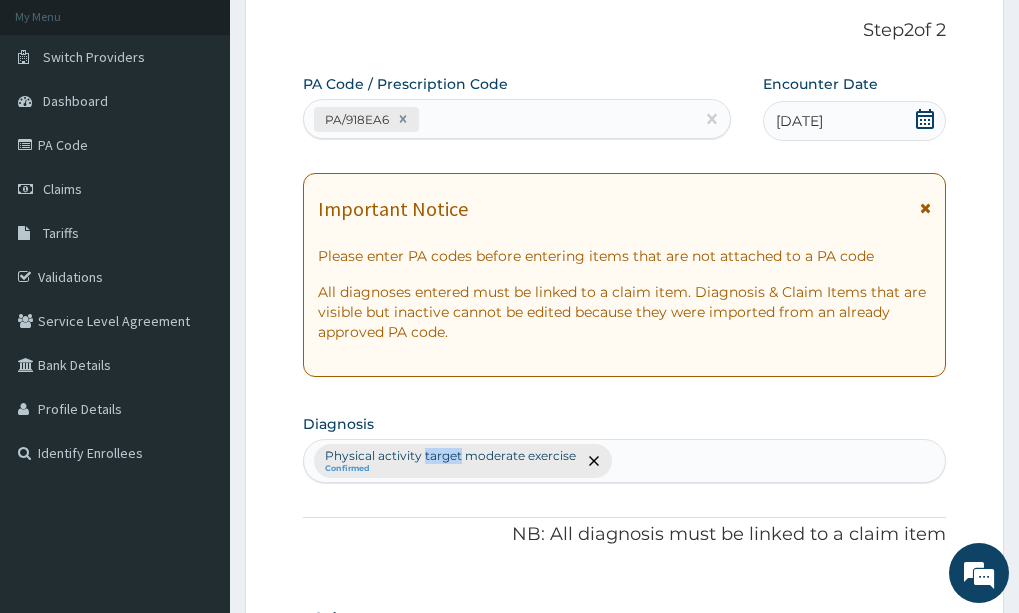 click on "Physical activity target moderate exercise Confirmed" at bounding box center (624, 461) 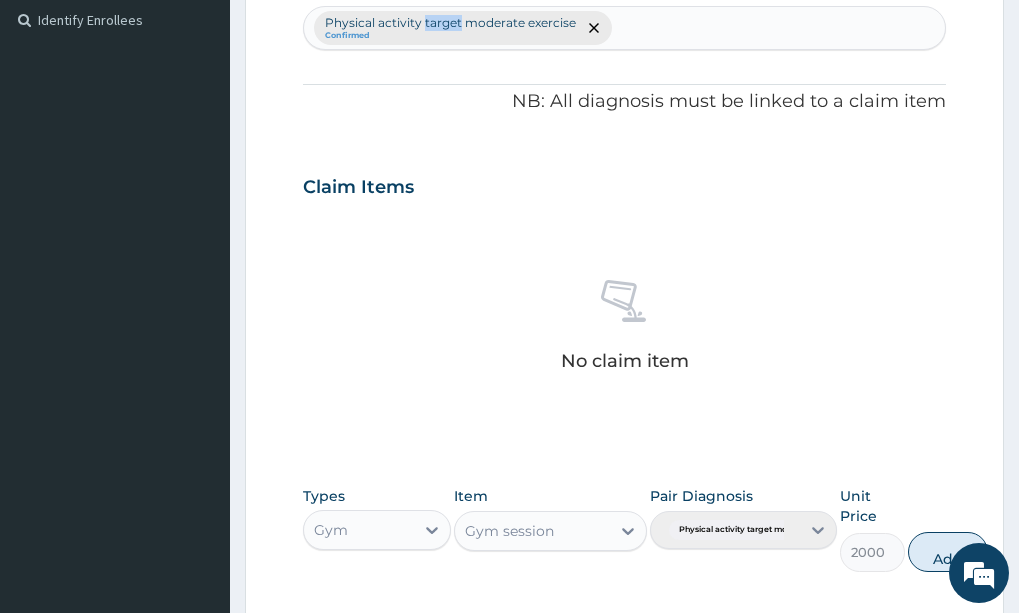 scroll, scrollTop: 557, scrollLeft: 0, axis: vertical 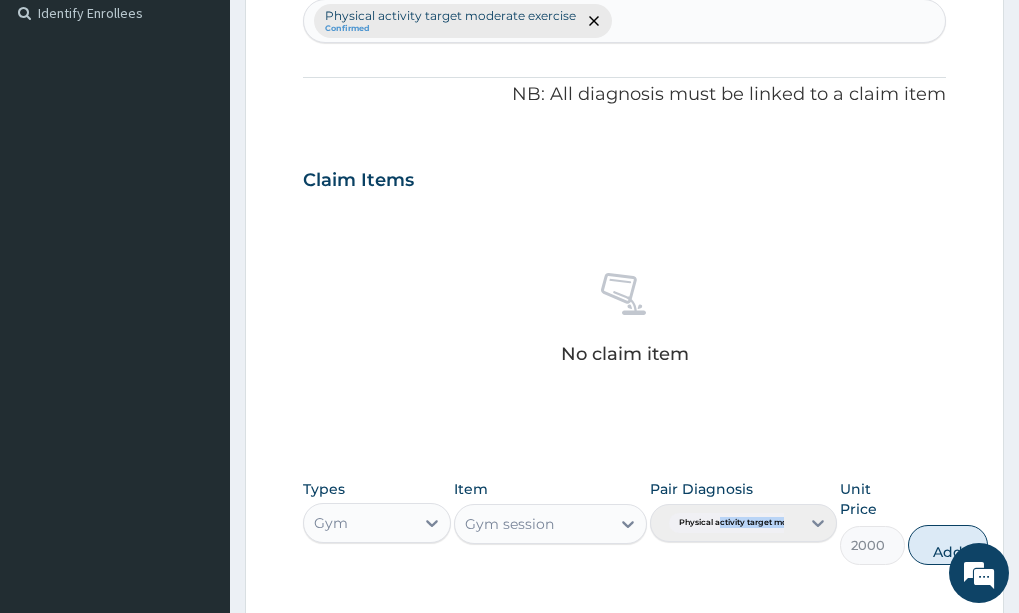 drag, startPoint x: 718, startPoint y: 512, endPoint x: 815, endPoint y: 521, distance: 97.41663 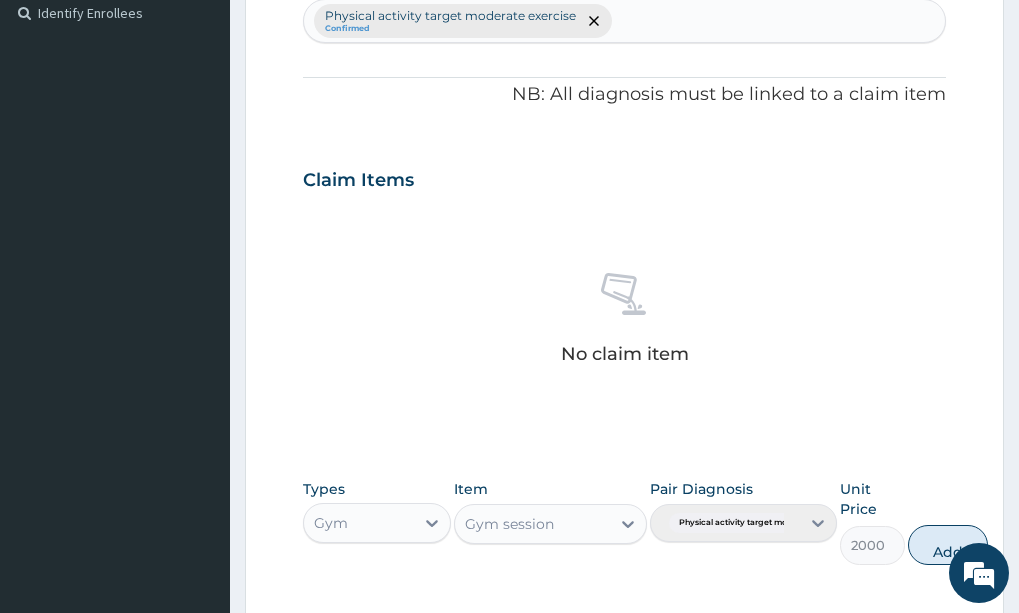 click on "Pair Diagnosis Physical activity target moder..." at bounding box center [743, 522] 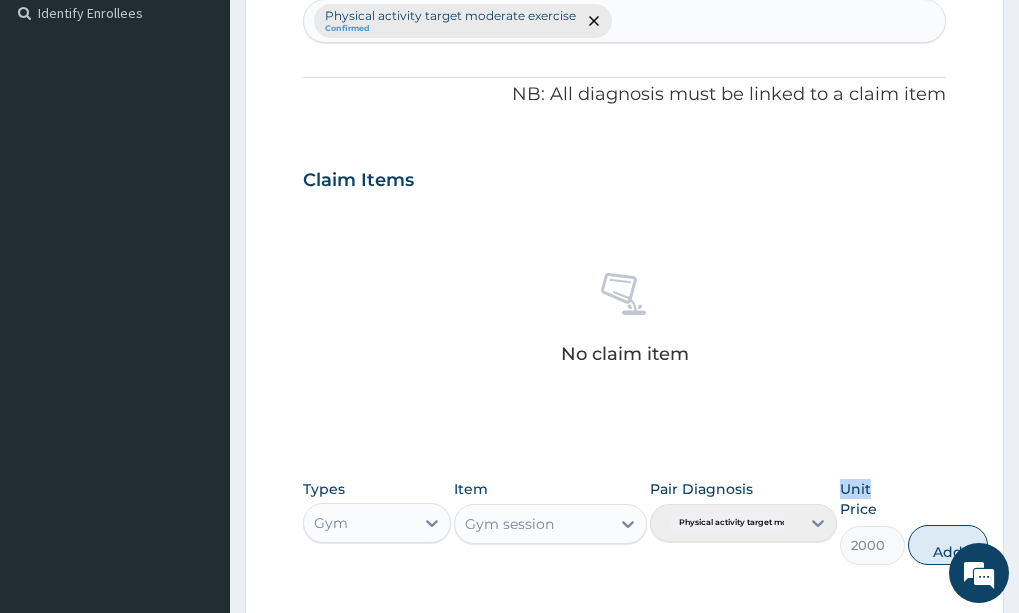 click on "Pair Diagnosis Physical activity target moder..." at bounding box center [743, 522] 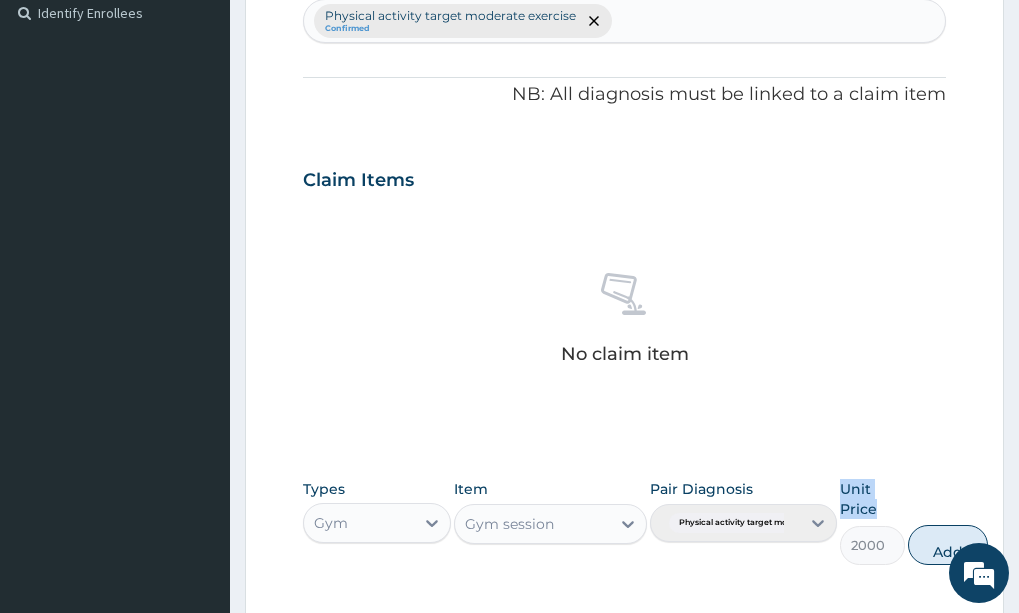 click on "Pair Diagnosis Physical activity target moder..." at bounding box center [743, 522] 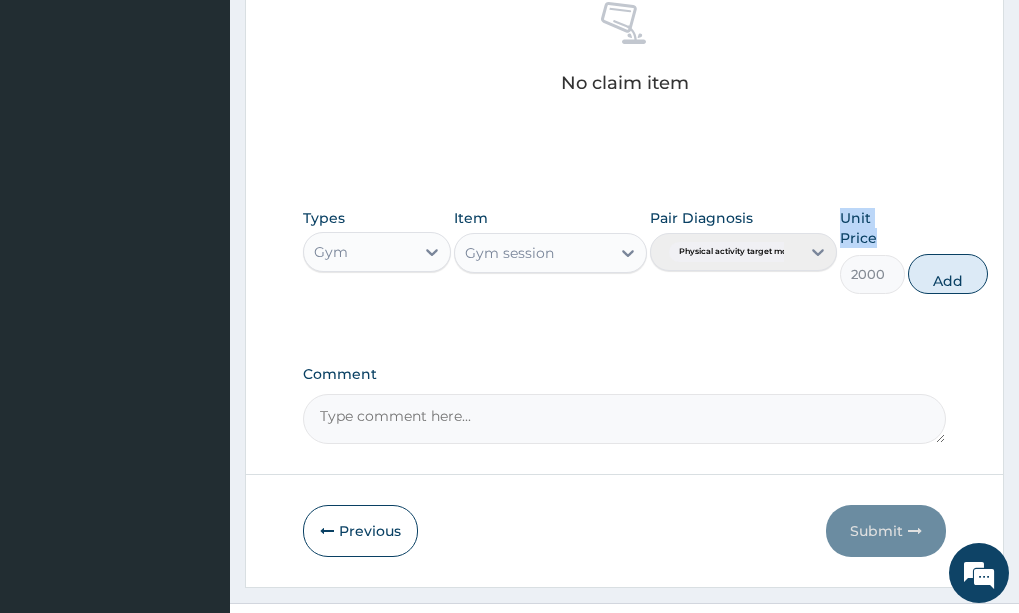 scroll, scrollTop: 869, scrollLeft: 0, axis: vertical 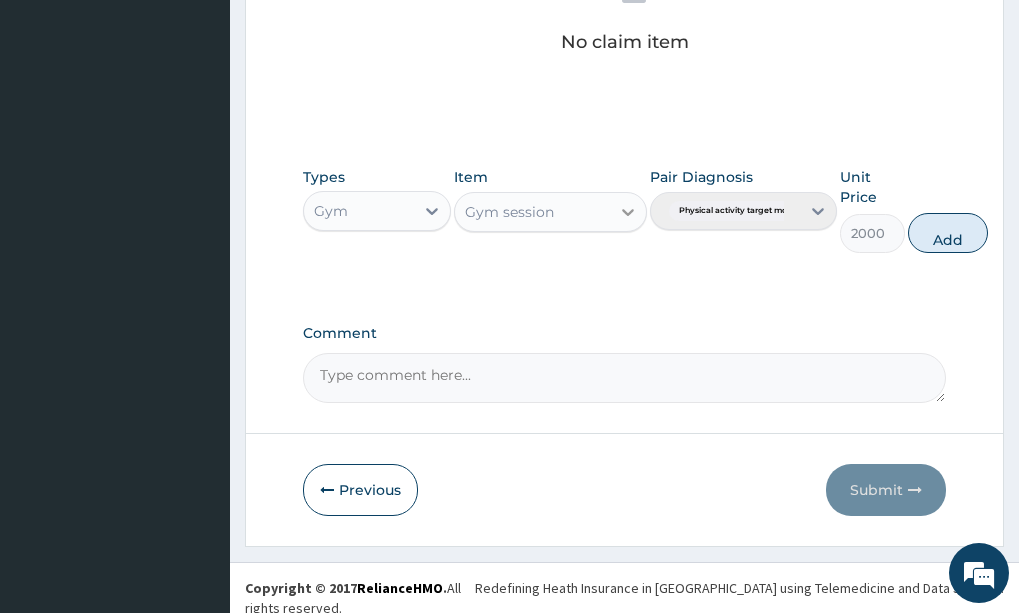 click 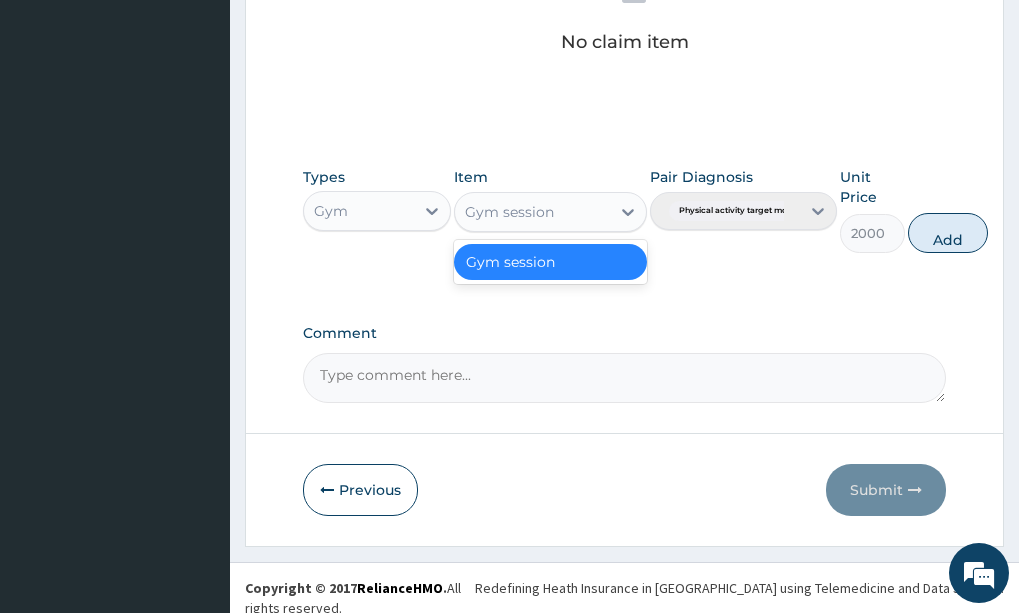 click on "Gym session" at bounding box center [550, 262] 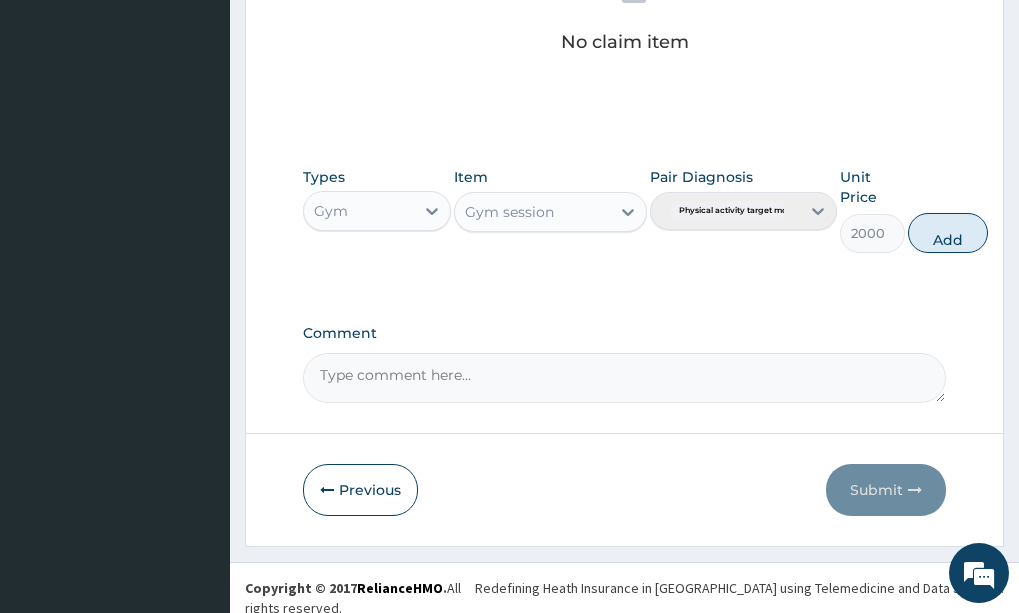 click on "Pair Diagnosis Physical activity target moder..." at bounding box center [743, 210] 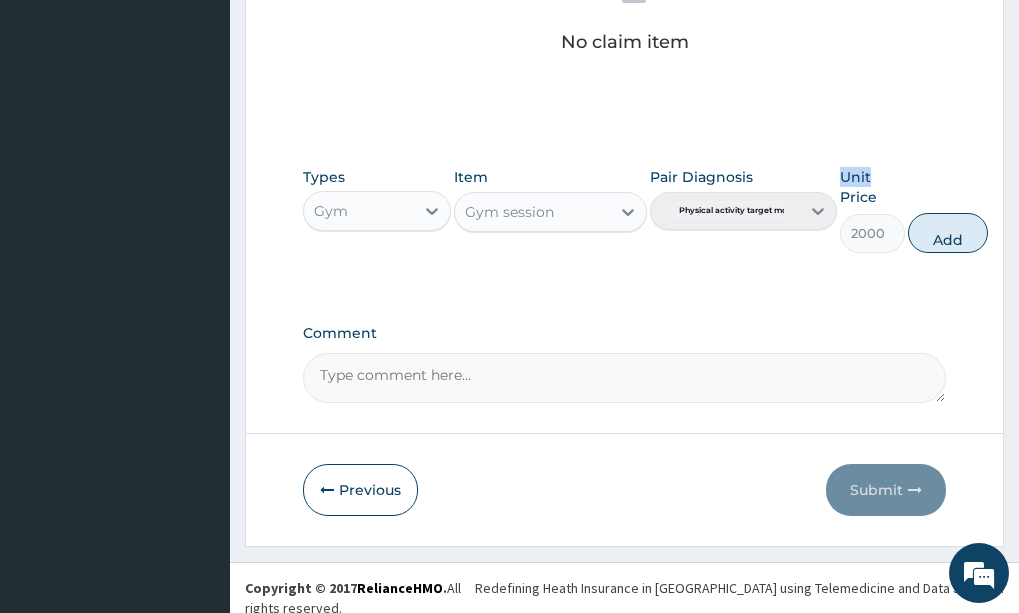 click on "Pair Diagnosis Physical activity target moder..." at bounding box center [743, 210] 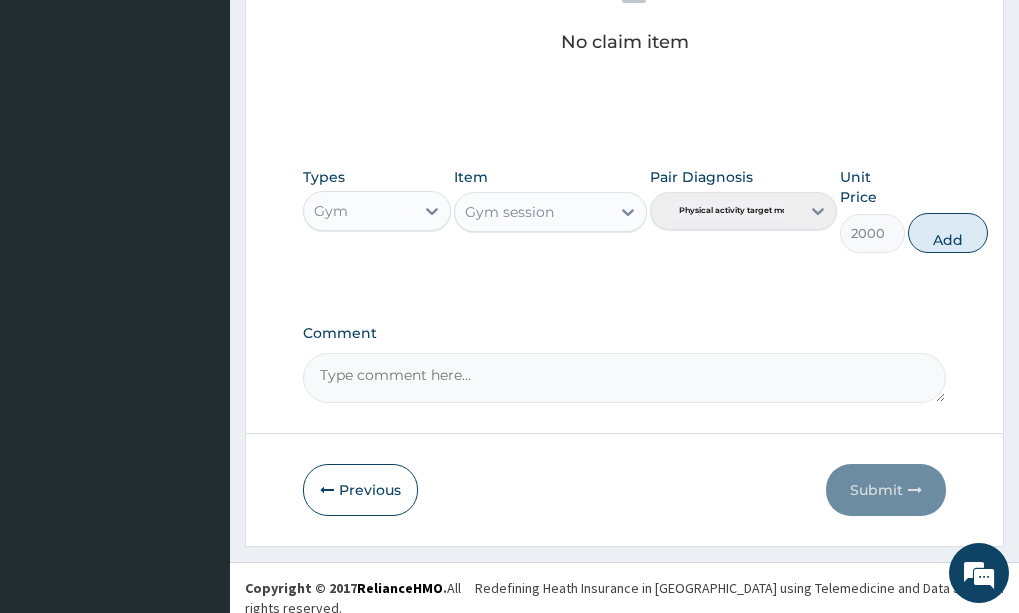 click on "Step  2  of 2 PA Code / Prescription Code PA/918EA6 Encounter Date 10-07-2025 Important Notice Please enter PA codes before entering items that are not attached to a PA code   All diagnoses entered must be linked to a claim item. Diagnosis & Claim Items that are visible but inactive cannot be edited because they were imported from an already approved PA code. Diagnosis Physical activity target moderate exercise Confirmed NB: All diagnosis must be linked to a claim item Claim Items No claim item Types Gym Item Gym session Pair Diagnosis Physical activity target moder... Unit Price 2000 Add Comment     Previous   Submit" at bounding box center [624, -109] 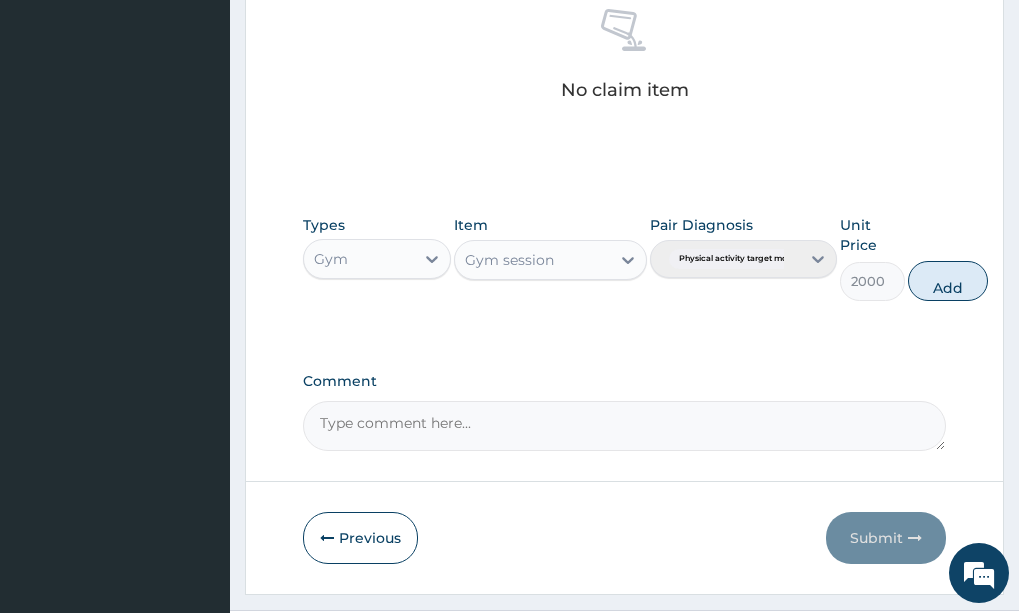 click on "Step  2  of 2 PA Code / Prescription Code PA/918EA6 Encounter Date 10-07-2025 Important Notice Please enter PA codes before entering items that are not attached to a PA code   All diagnoses entered must be linked to a claim item. Diagnosis & Claim Items that are visible but inactive cannot be edited because they were imported from an already approved PA code. Diagnosis Physical activity target moderate exercise Confirmed NB: All diagnosis must be linked to a claim item Claim Items No claim item Types Gym Item Gym session Pair Diagnosis Physical activity target moder... Unit Price 2000 Add Comment     Previous   Submit" at bounding box center (624, -61) 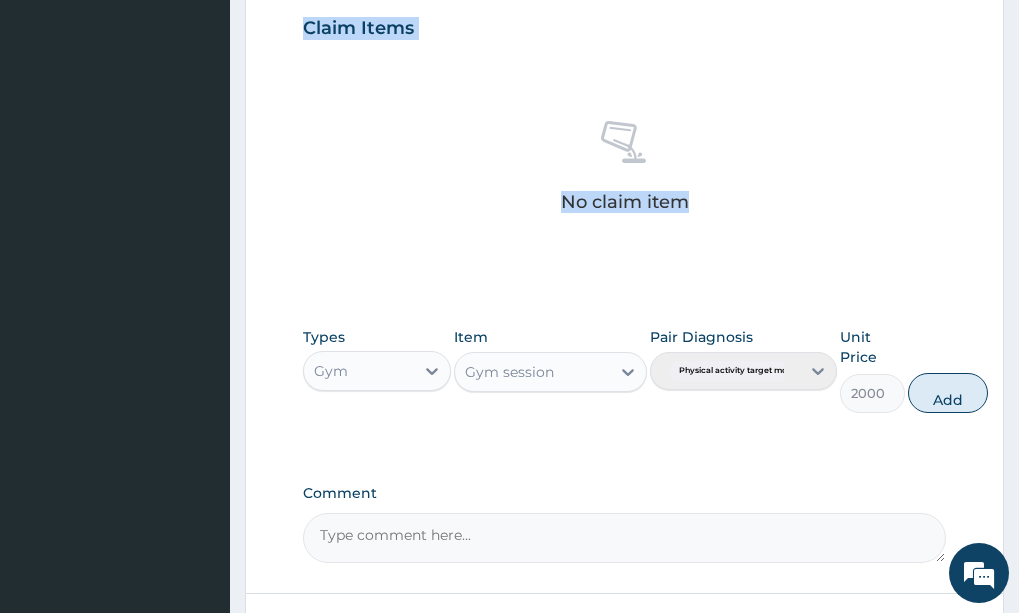 click on "Step  2  of 2 PA Code / Prescription Code PA/918EA6 Encounter Date 10-07-2025 Important Notice Please enter PA codes before entering items that are not attached to a PA code   All diagnoses entered must be linked to a claim item. Diagnosis & Claim Items that are visible but inactive cannot be edited because they were imported from an already approved PA code. Diagnosis Physical activity target moderate exercise Confirmed NB: All diagnosis must be linked to a claim item Claim Items No claim item Types Gym Item Gym session Pair Diagnosis Physical activity target moder... Unit Price 2000 Add Comment     Previous   Submit" at bounding box center (624, 51) 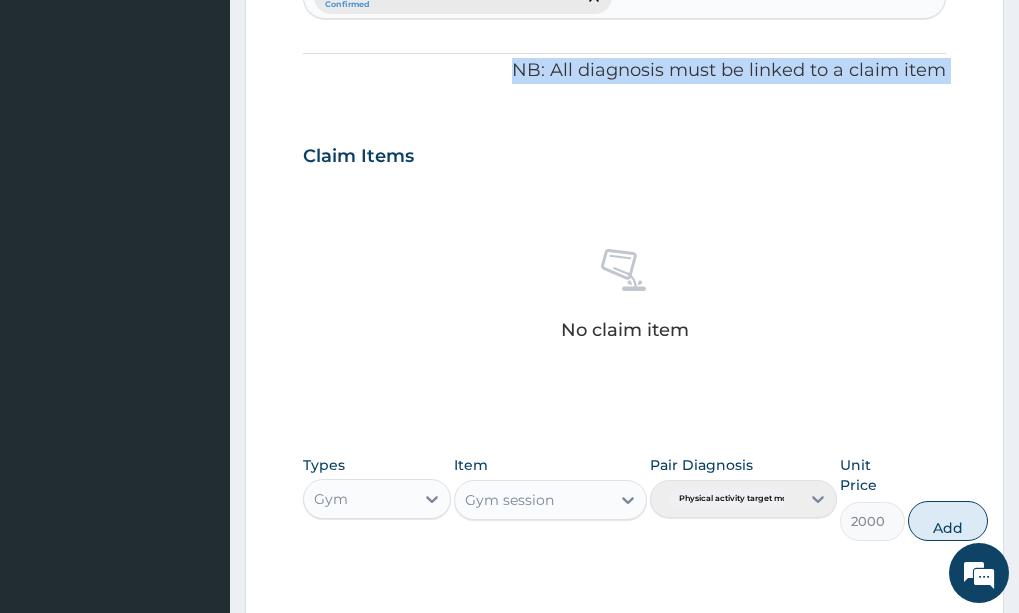 click on "Step  2  of 2 PA Code / Prescription Code PA/918EA6 Encounter Date 10-07-2025 Important Notice Please enter PA codes before entering items that are not attached to a PA code   All diagnoses entered must be linked to a claim item. Diagnosis & Claim Items that are visible but inactive cannot be edited because they were imported from an already approved PA code. Diagnosis Physical activity target moderate exercise Confirmed NB: All diagnosis must be linked to a claim item Claim Items No claim item Types Gym Item Gym session Pair Diagnosis Physical activity target moder... Unit Price 2000 Add Comment     Previous   Submit" at bounding box center (624, 179) 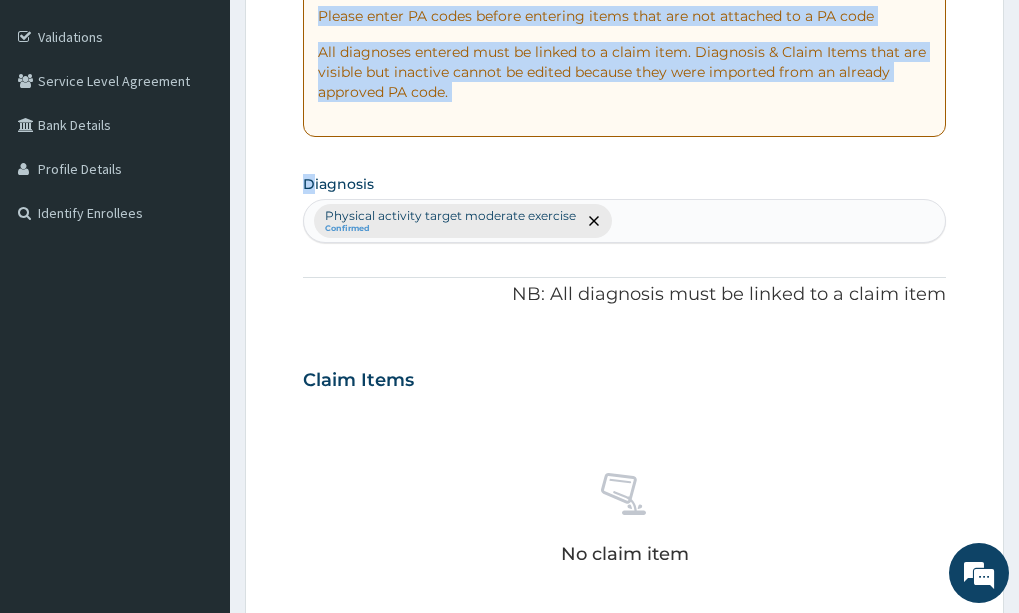 click on "Step  2  of 2 PA Code / Prescription Code PA/918EA6 Encounter Date 10-07-2025 Important Notice Please enter PA codes before entering items that are not attached to a PA code   All diagnoses entered must be linked to a claim item. Diagnosis & Claim Items that are visible but inactive cannot be edited because they were imported from an already approved PA code. Diagnosis Physical activity target moderate exercise Confirmed NB: All diagnosis must be linked to a claim item Claim Items No claim item Types Gym Item Gym session Pair Diagnosis Physical activity target moder... Unit Price 2000 Add Comment     Previous   Submit" at bounding box center [624, 403] 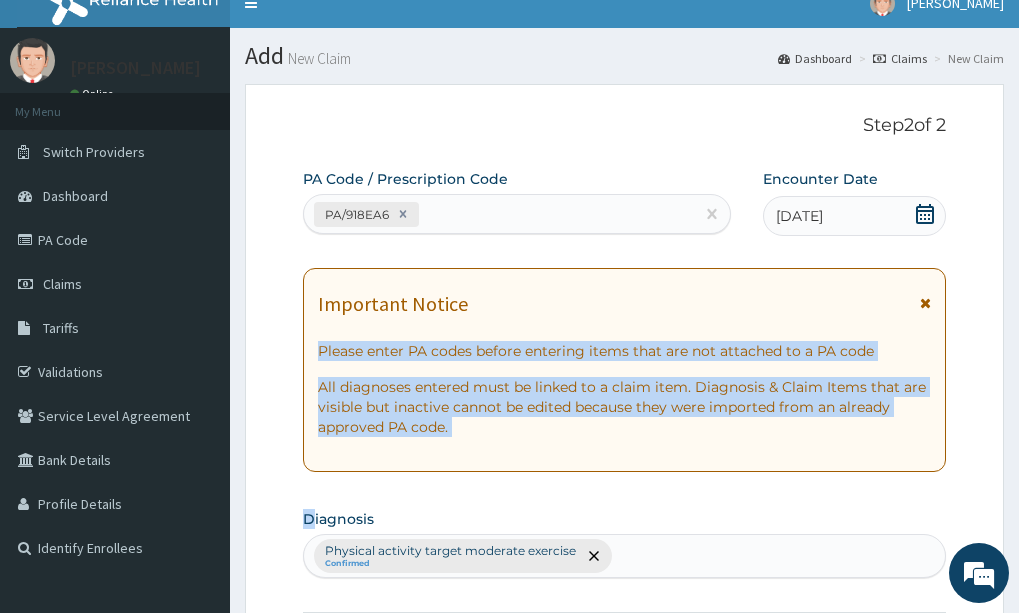 scroll, scrollTop: 21, scrollLeft: 0, axis: vertical 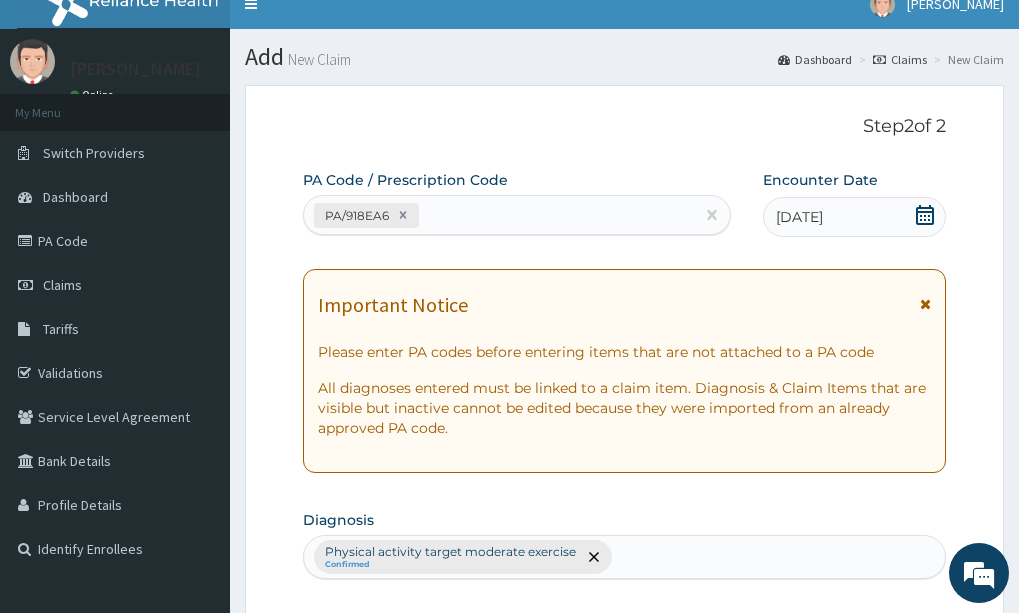 click on "Diagnosis Physical activity target moderate exercise Confirmed" at bounding box center (624, 542) 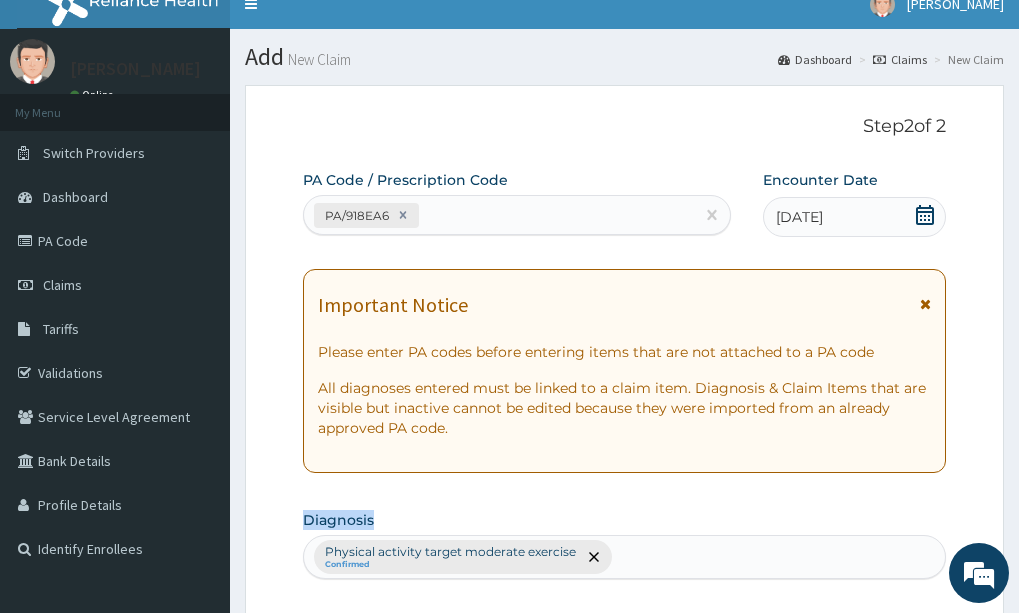 click on "Diagnosis Physical activity target moderate exercise Confirmed" at bounding box center (624, 542) 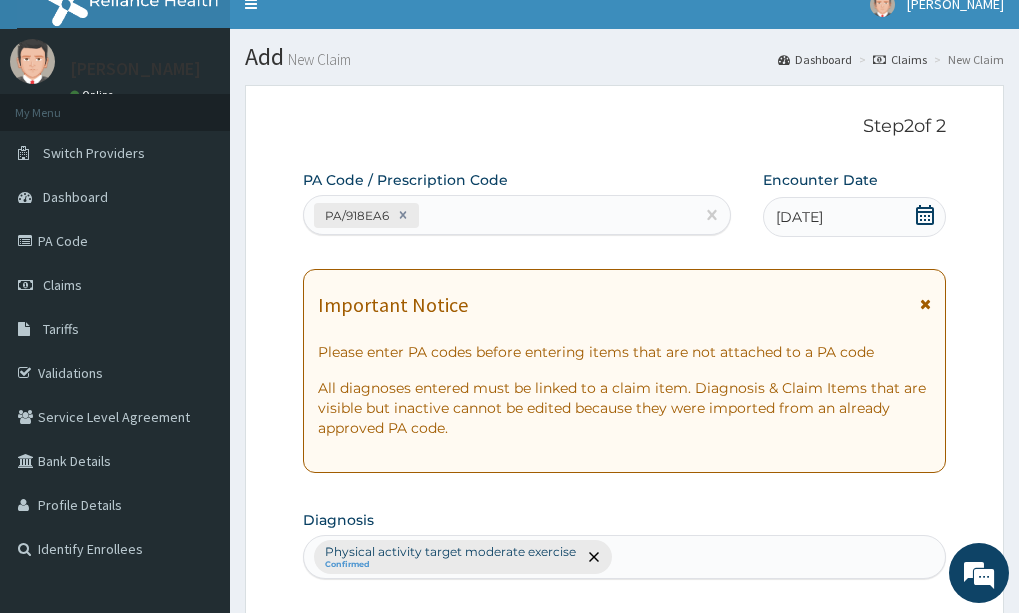 click on "Diagnosis Physical activity target moderate exercise Confirmed" at bounding box center [624, 542] 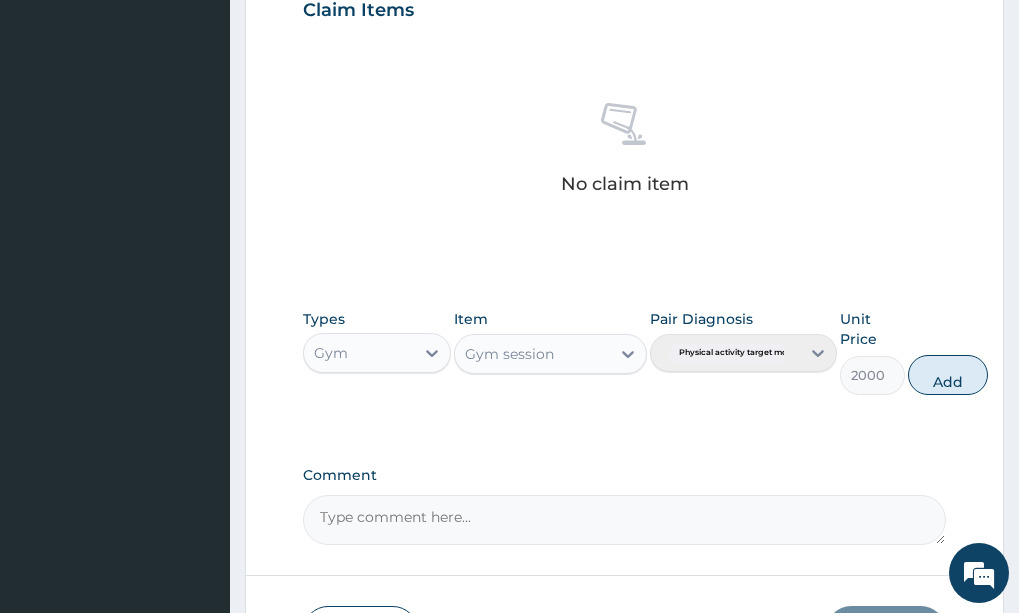 scroll, scrollTop: 807, scrollLeft: 0, axis: vertical 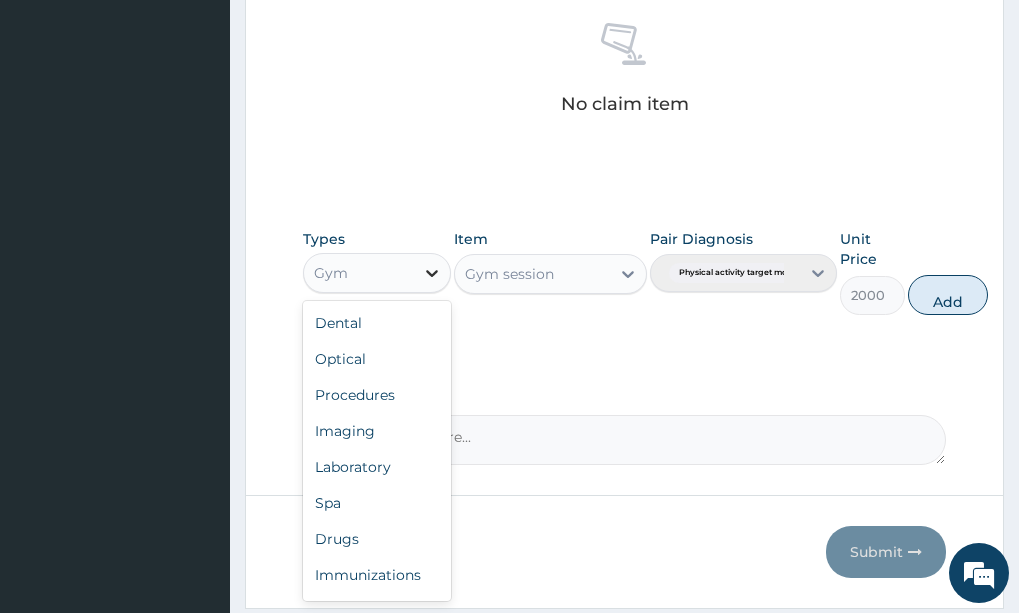 click 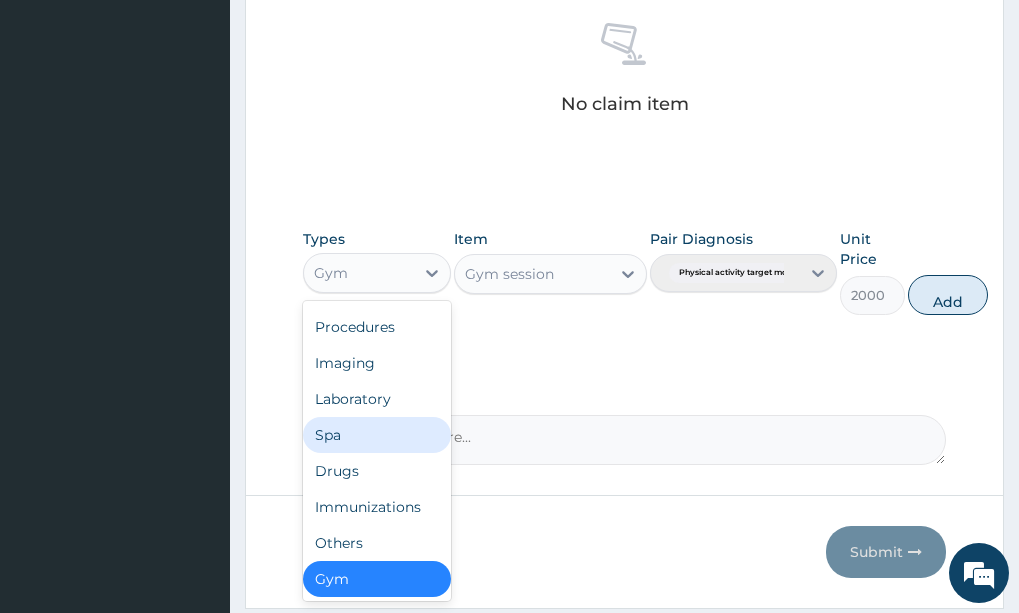 click on "Spa" at bounding box center (377, 435) 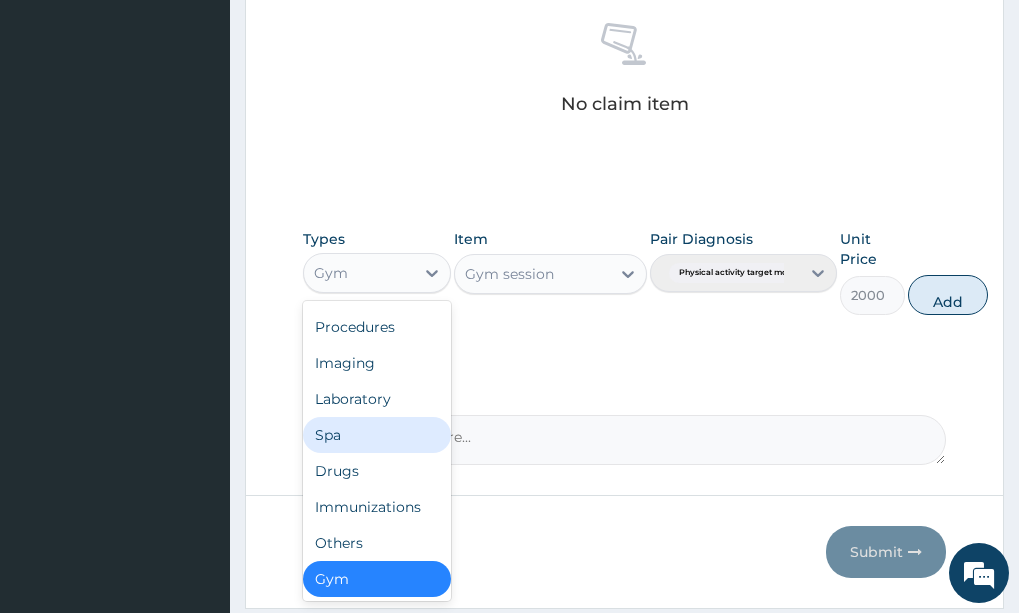type on "0" 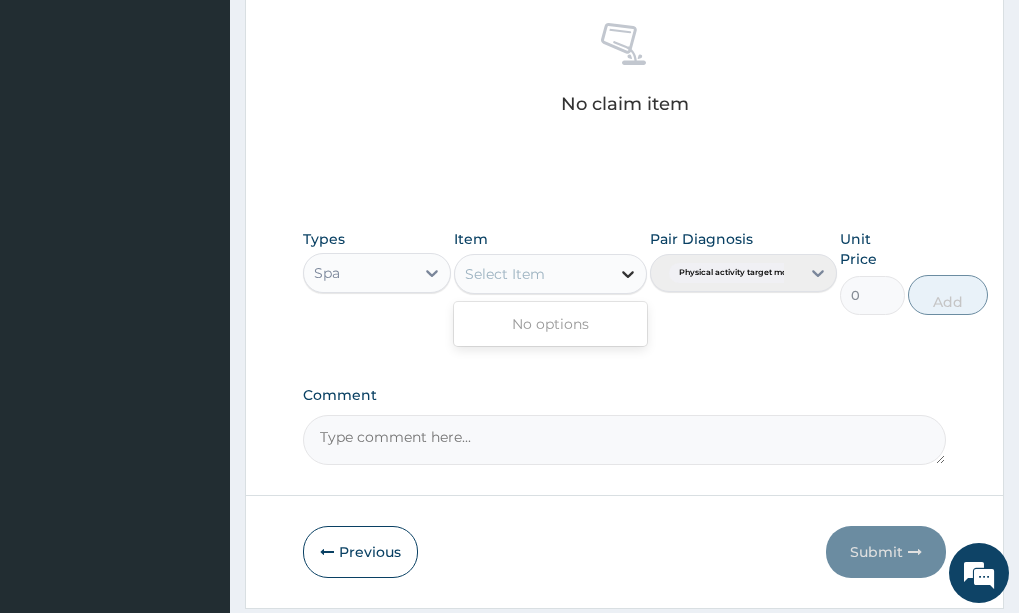 click 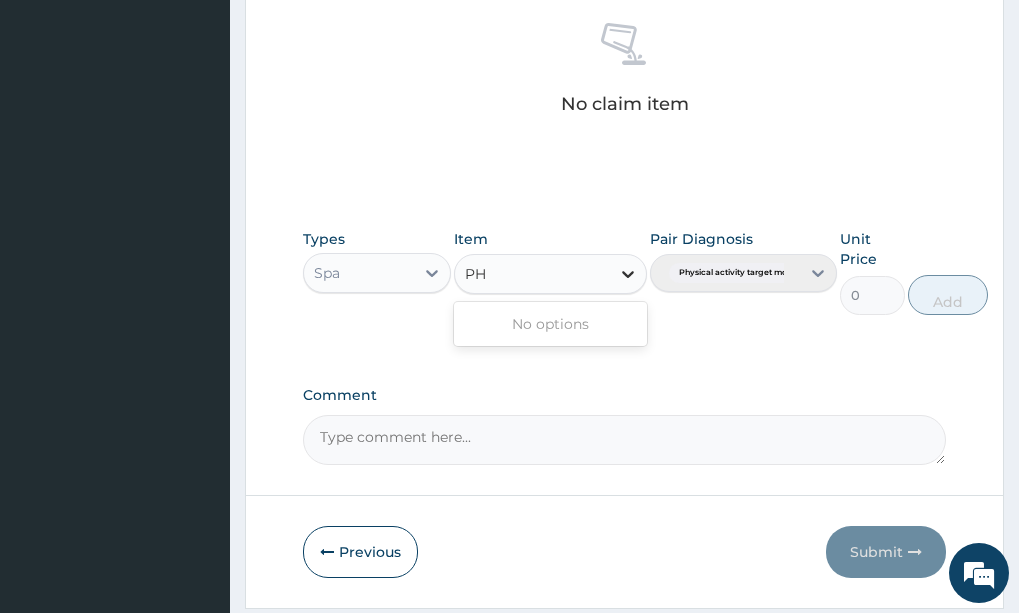 type on "P" 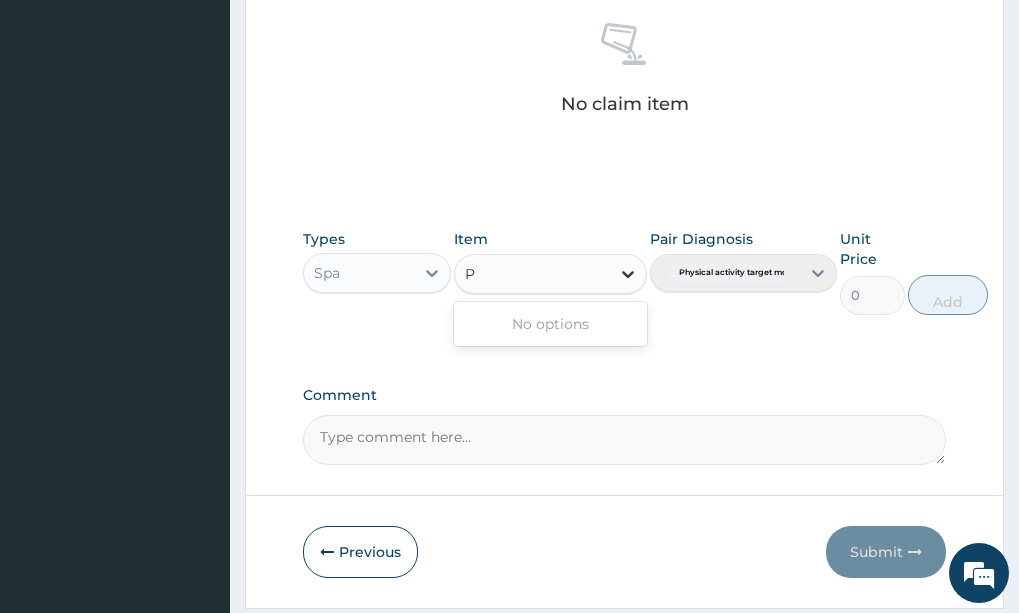 type 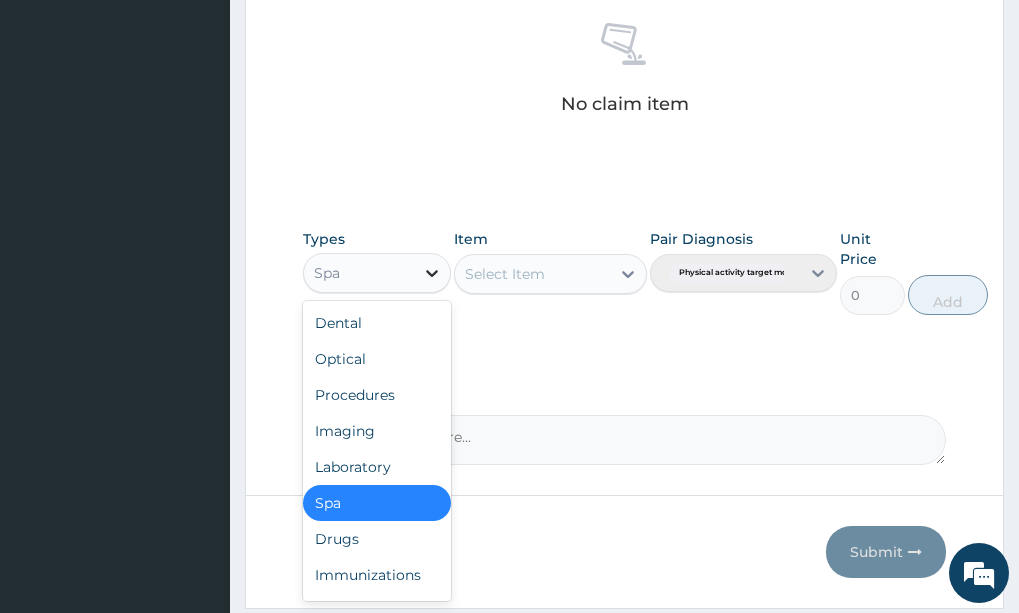 click 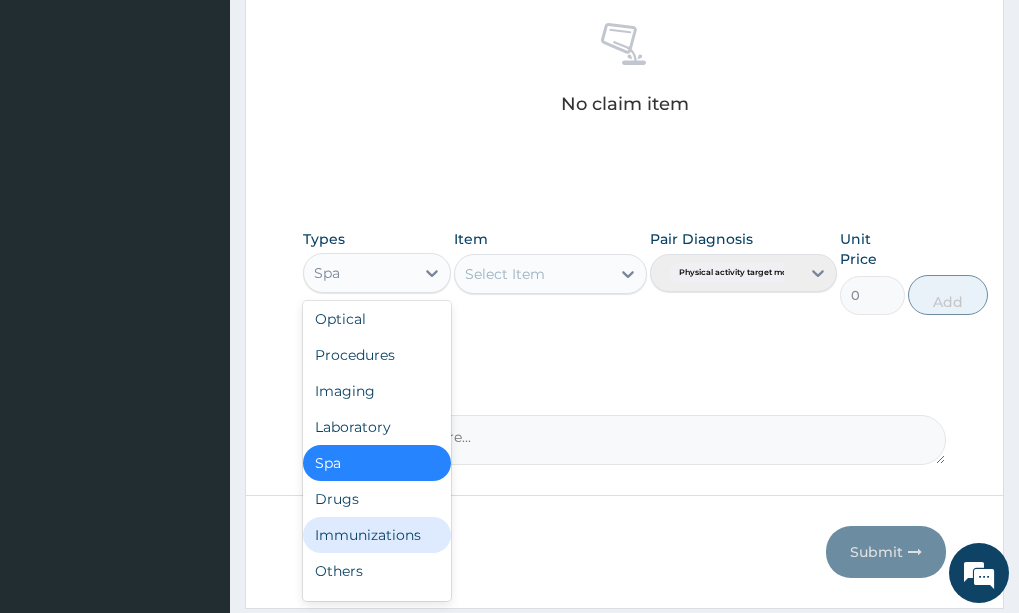 scroll, scrollTop: 68, scrollLeft: 0, axis: vertical 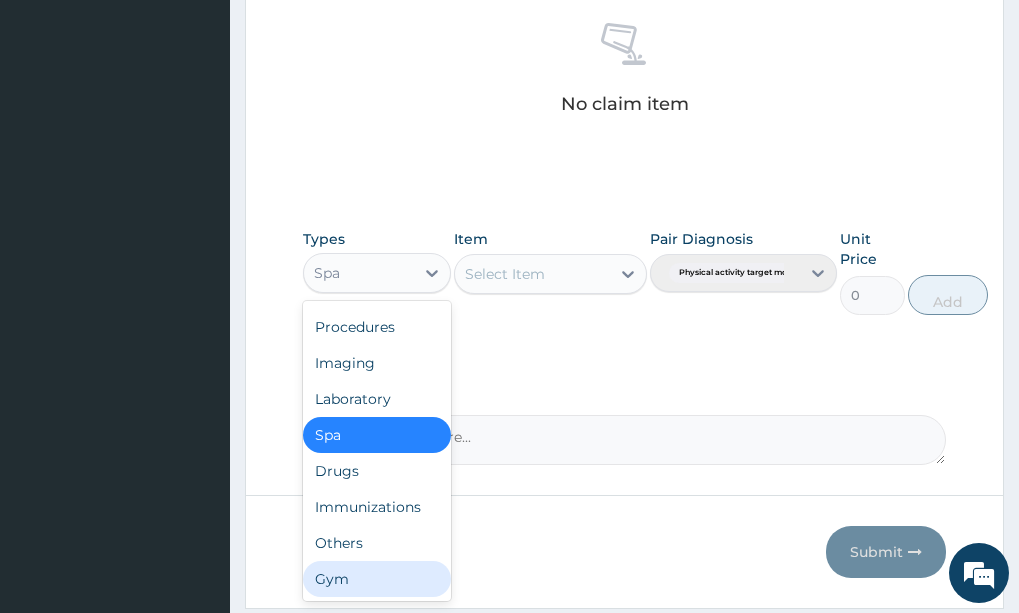 click on "Gym" at bounding box center (377, 579) 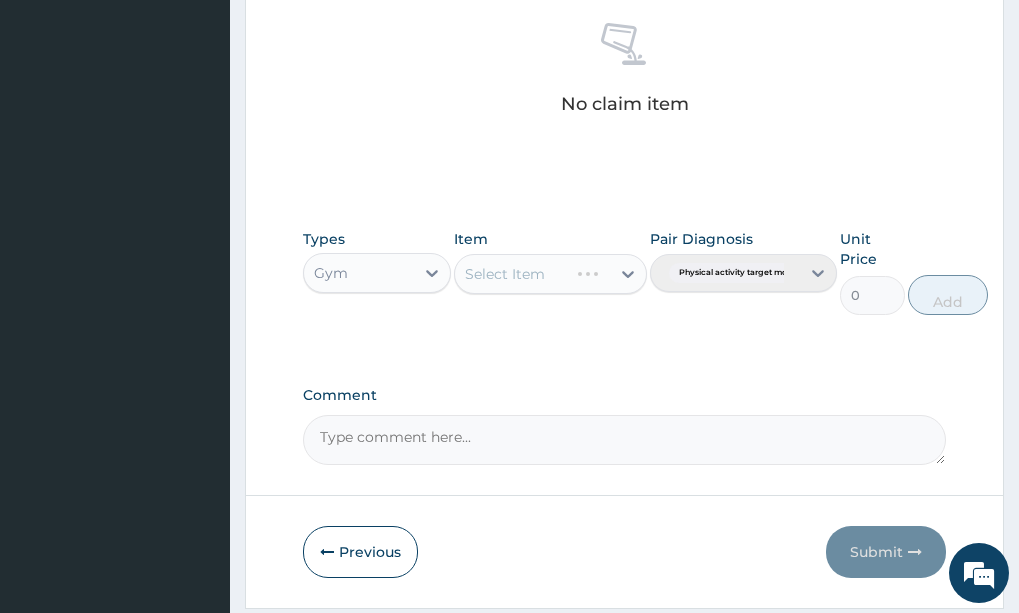 click on "Select Item" at bounding box center (550, 274) 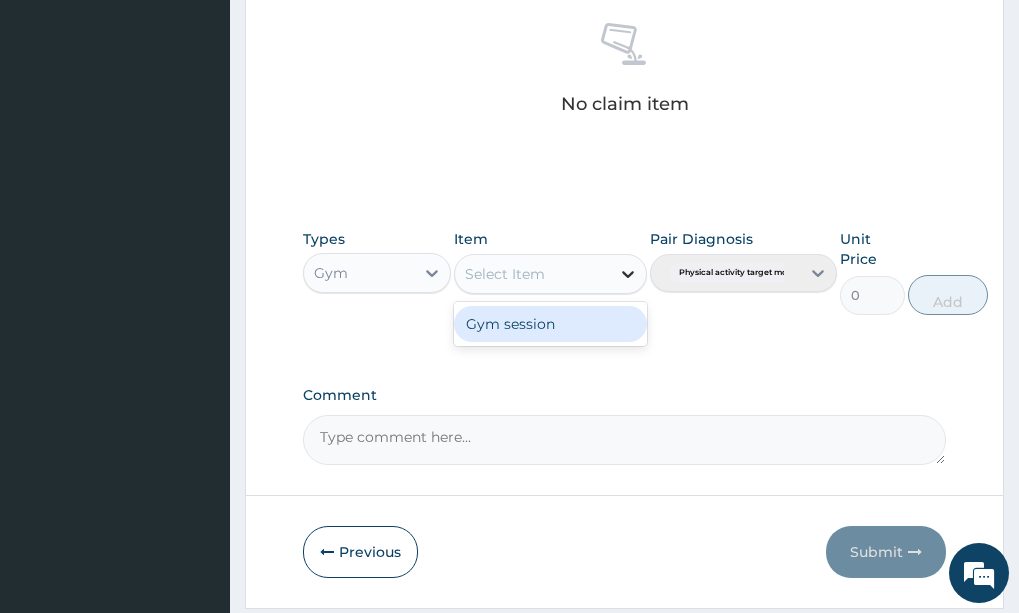 click 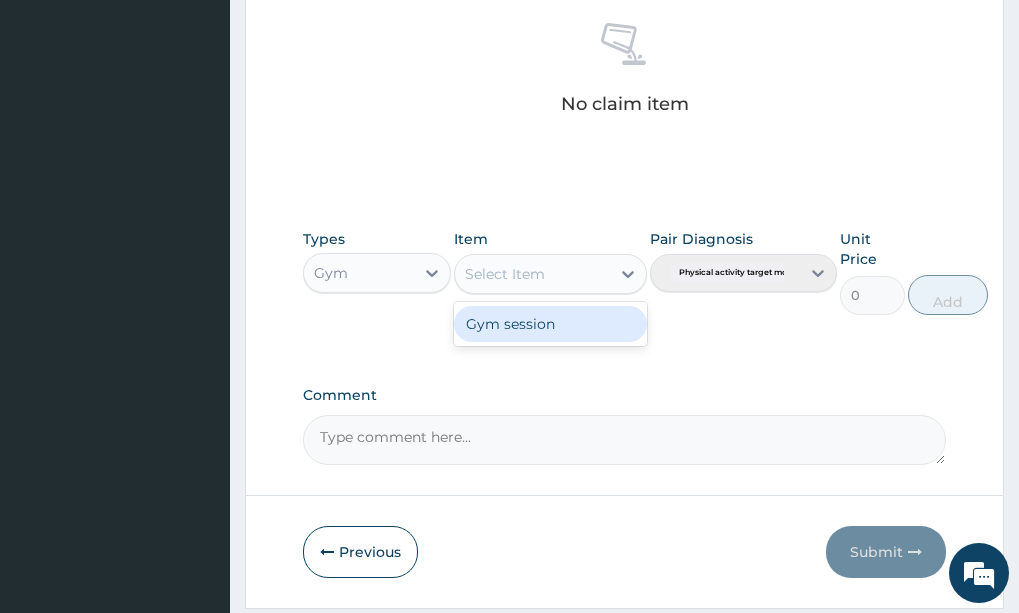 click on "Gym session" at bounding box center (550, 324) 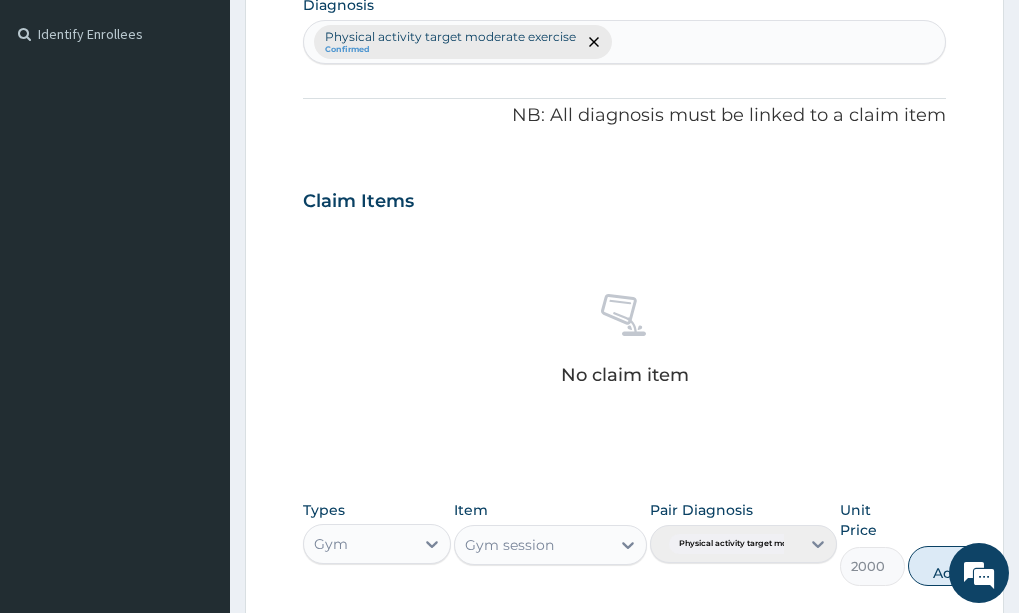 scroll, scrollTop: 869, scrollLeft: 0, axis: vertical 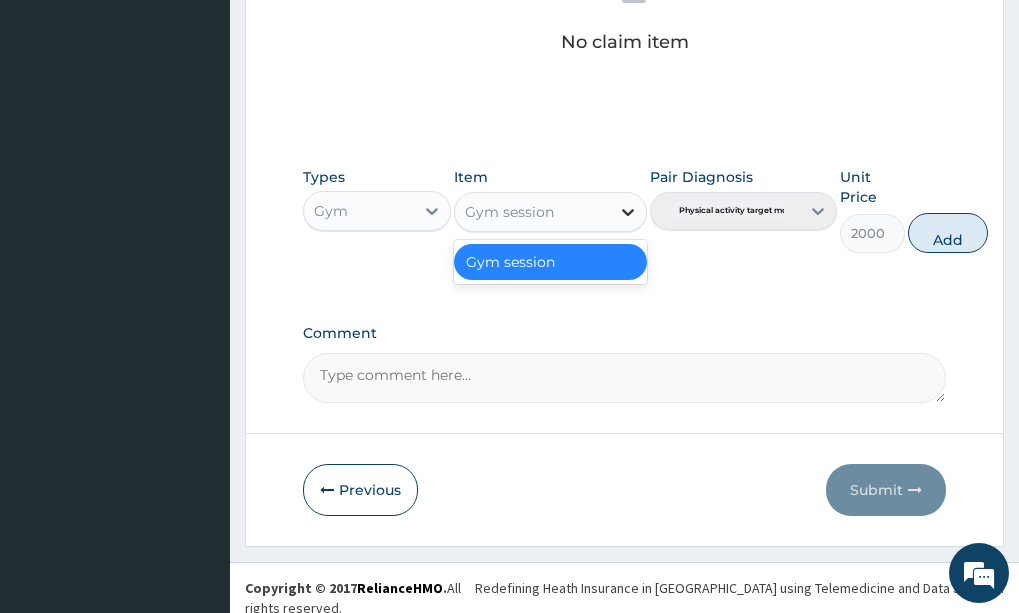click 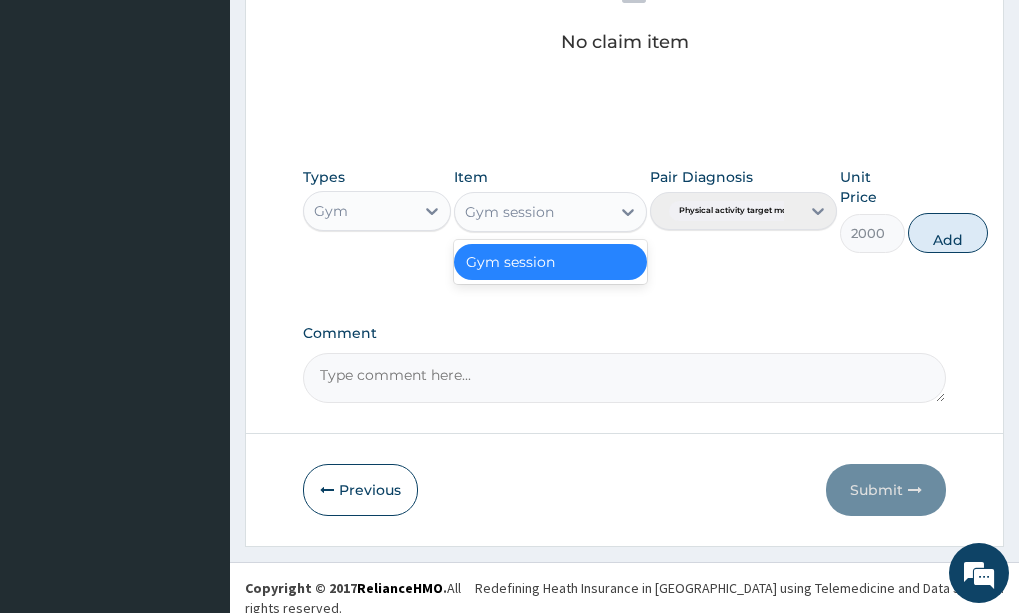 click on "Gym session" at bounding box center (550, 262) 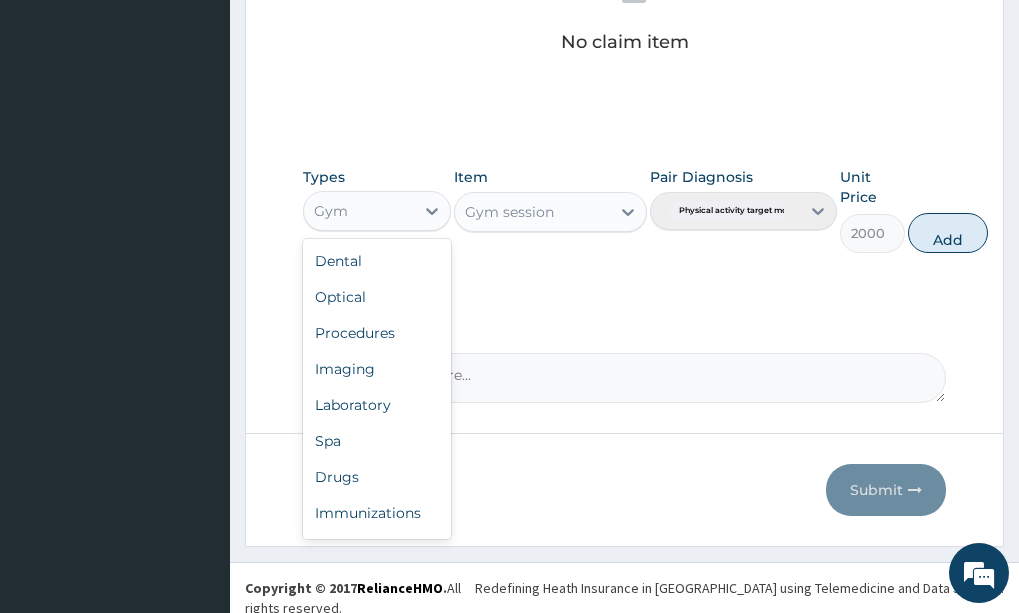 click on "Gym" at bounding box center [359, 211] 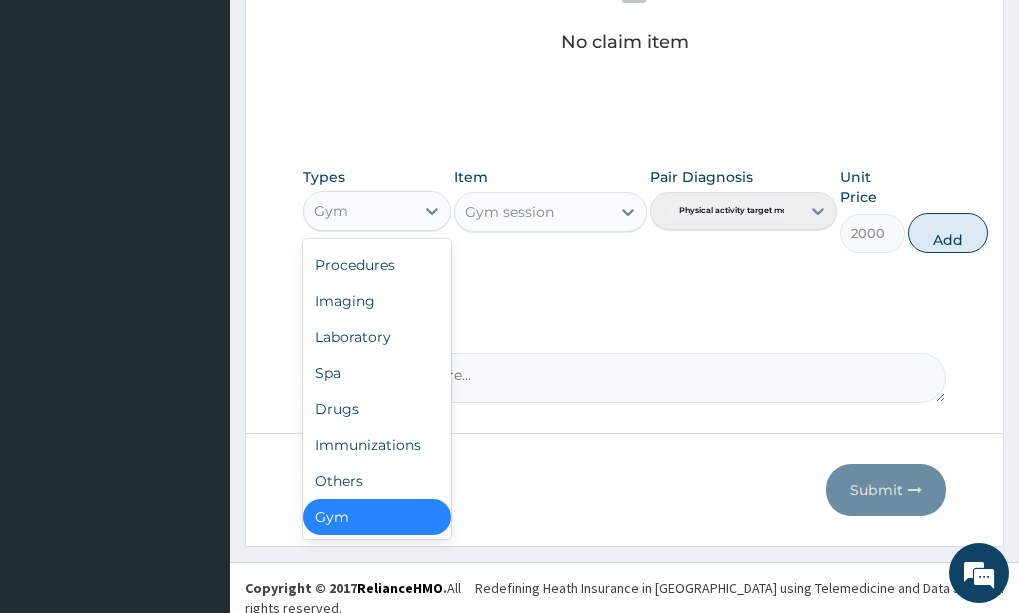 click on "Gym" at bounding box center [377, 517] 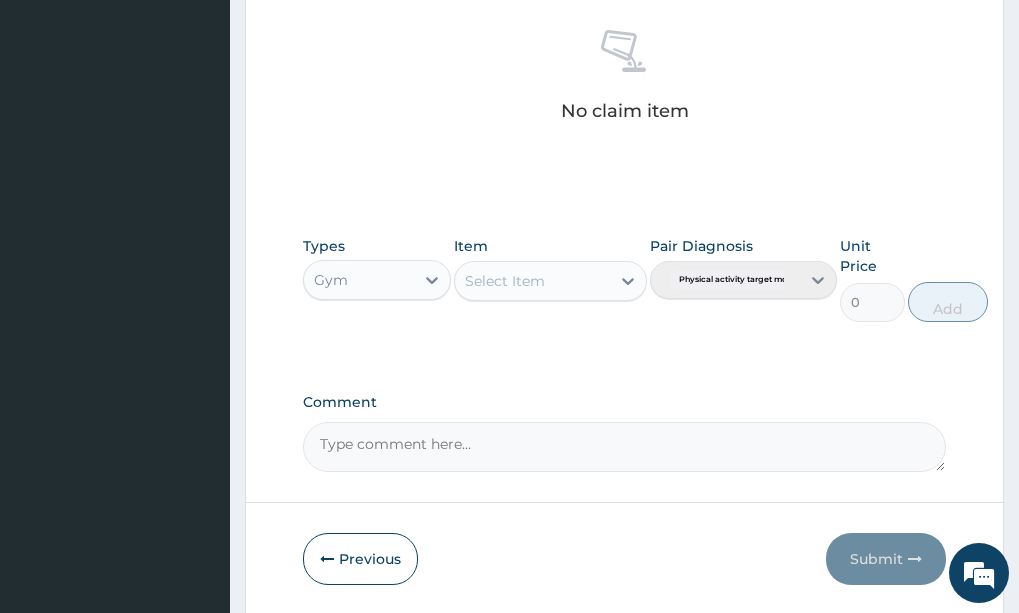 scroll, scrollTop: 869, scrollLeft: 0, axis: vertical 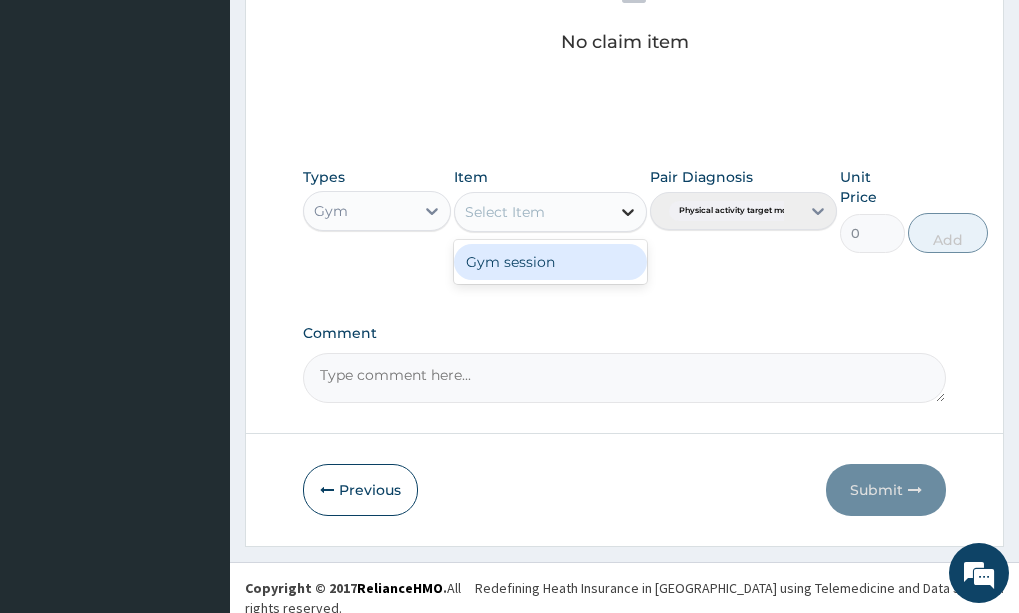click 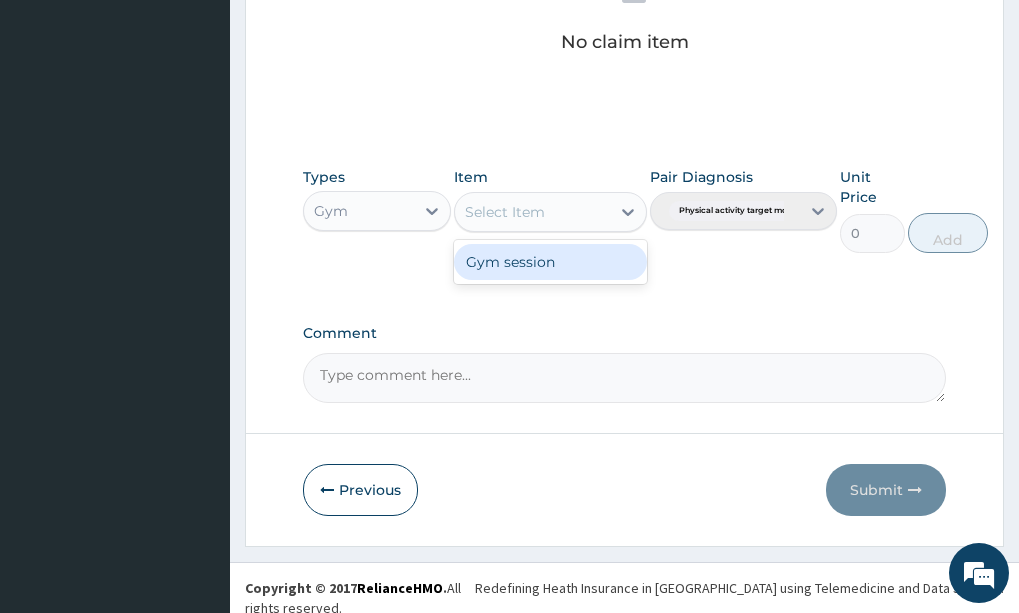 click on "Gym session" at bounding box center (550, 262) 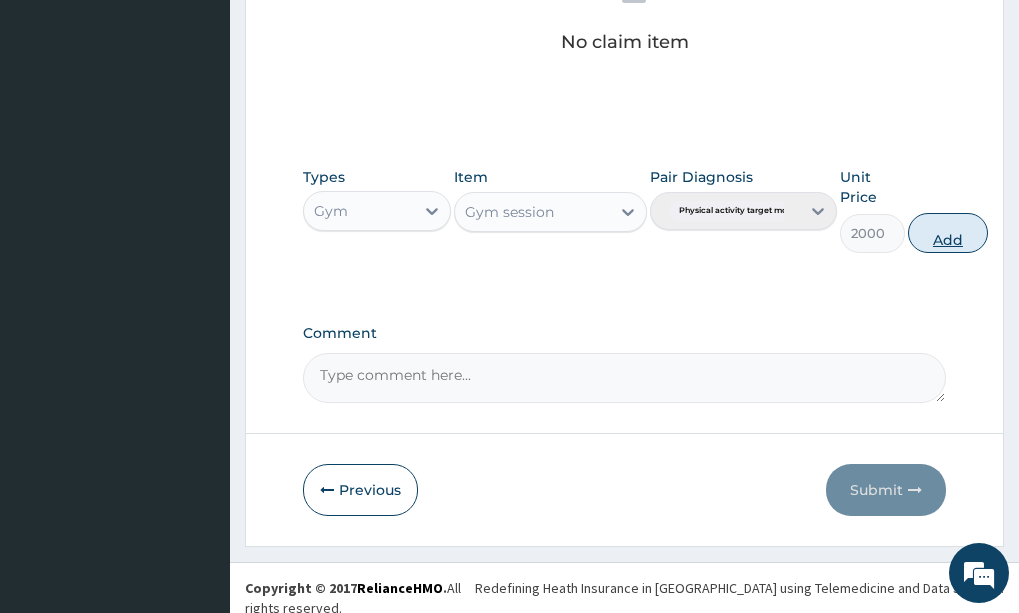 click on "Add" at bounding box center (948, 233) 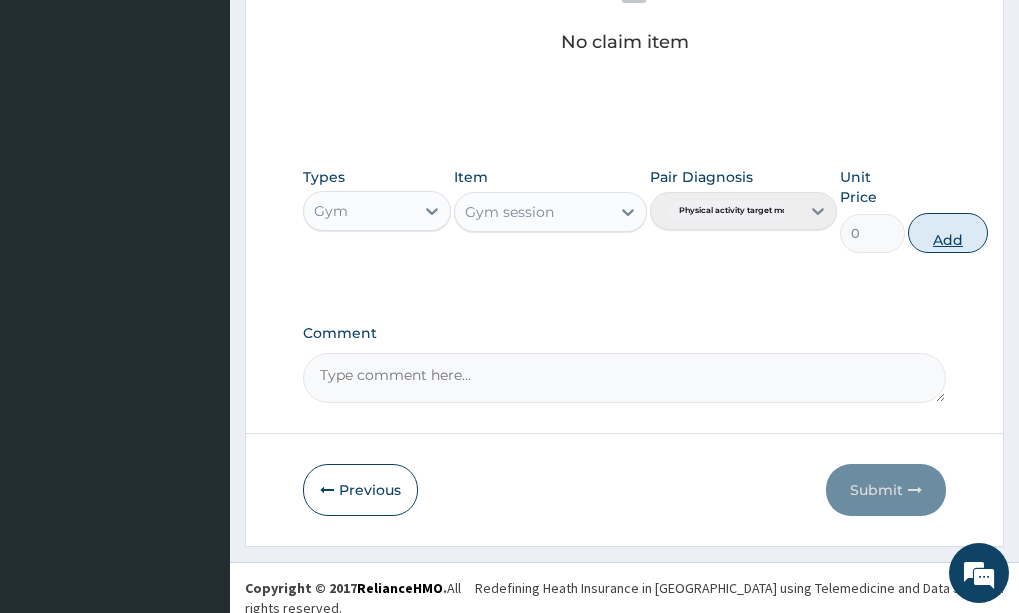 scroll, scrollTop: 789, scrollLeft: 0, axis: vertical 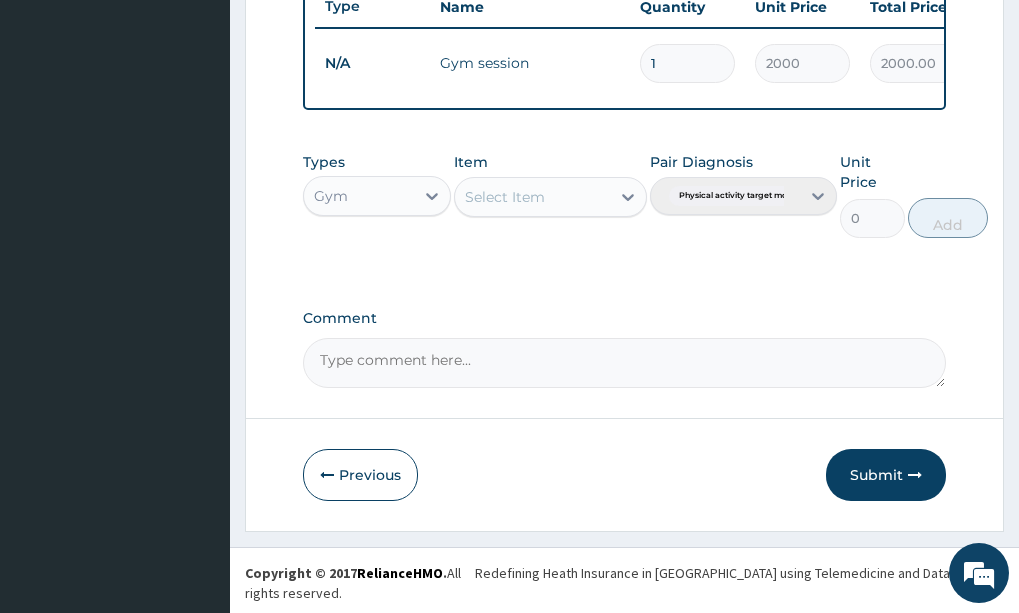click on "Step  2  of 2 PA Code / Prescription Code PA/918EA6 Encounter Date 10-07-2025 Important Notice Please enter PA codes before entering items that are not attached to a PA code   All diagnoses entered must be linked to a claim item. Diagnosis & Claim Items that are visible but inactive cannot be edited because they were imported from an already approved PA code. Diagnosis Physical activity target moderate exercise Confirmed NB: All diagnosis must be linked to a claim item Claim Items Type Name Quantity Unit Price Total Price Pair Diagnosis Actions N/A Gym session 1 2000 2000.00 Physical activity target moder... Delete Types Gym Item Select Item Pair Diagnosis Physical activity target moder... Unit Price 0 Add Comment     Previous   Submit" at bounding box center [624, -76] 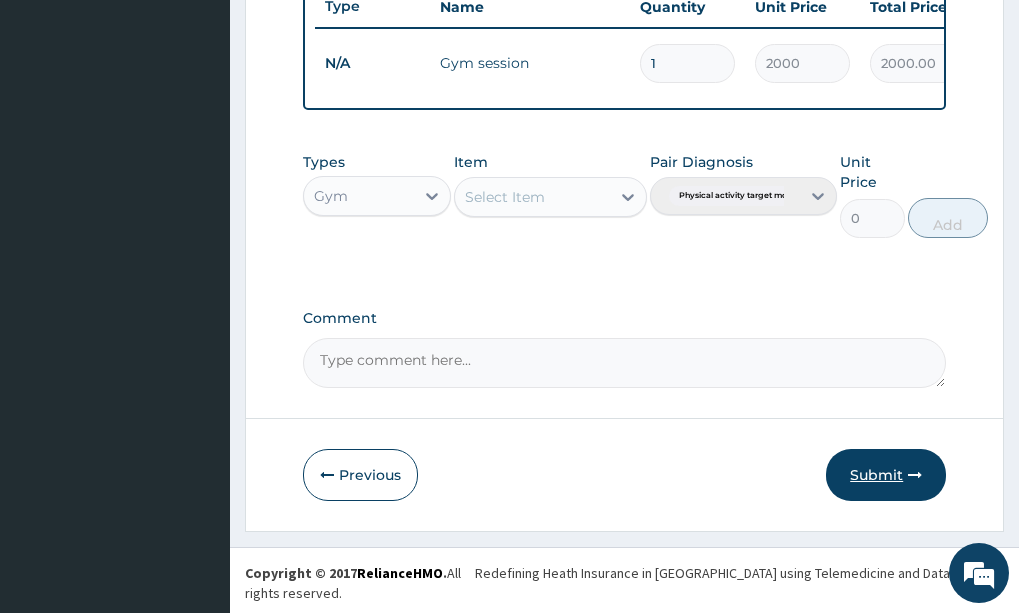 click on "Submit" at bounding box center [886, 475] 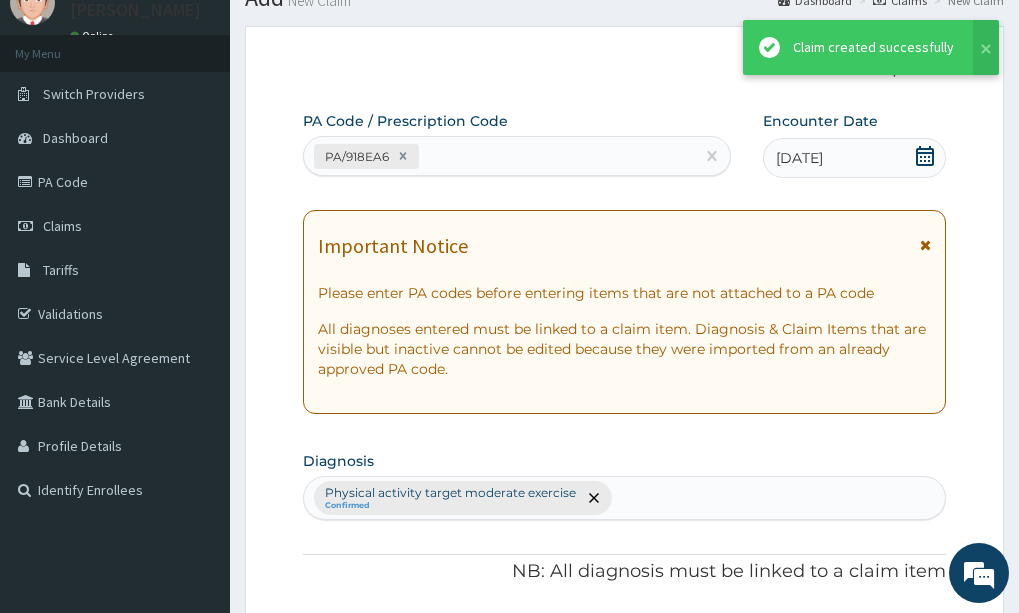 scroll, scrollTop: 789, scrollLeft: 0, axis: vertical 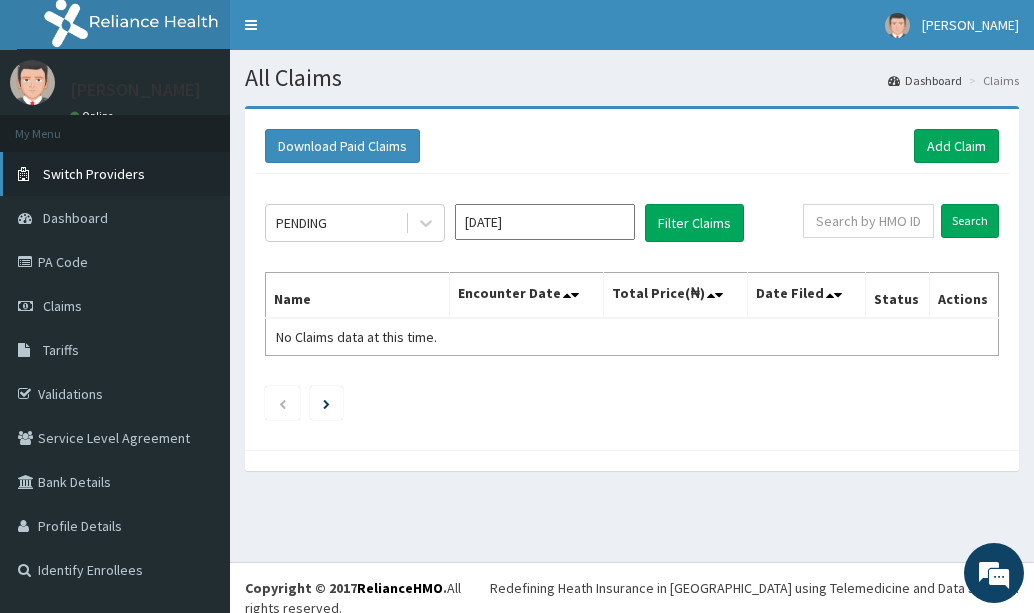 click on "Switch Providers" at bounding box center (115, 174) 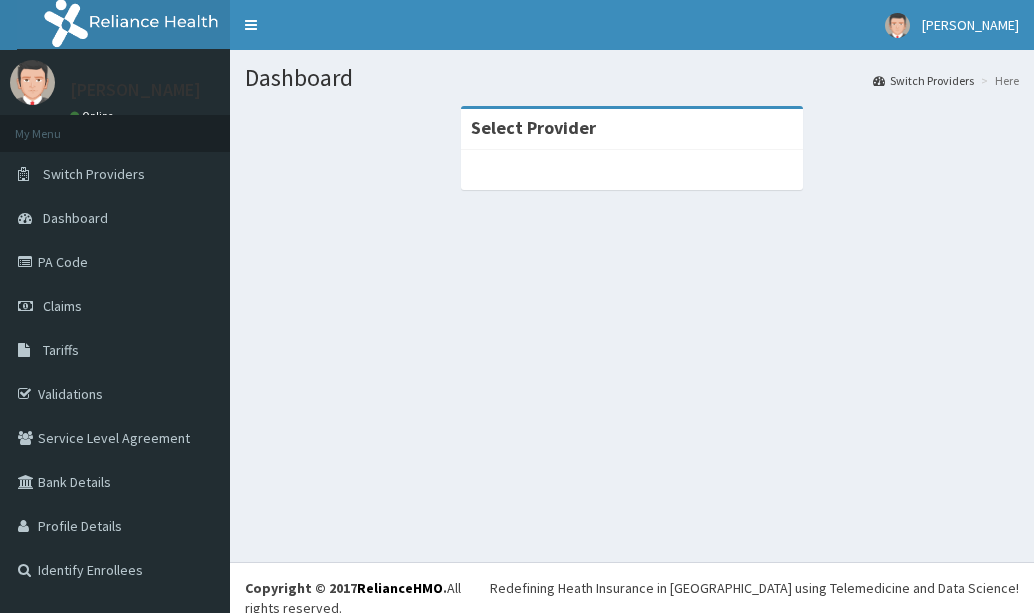 scroll, scrollTop: 0, scrollLeft: 0, axis: both 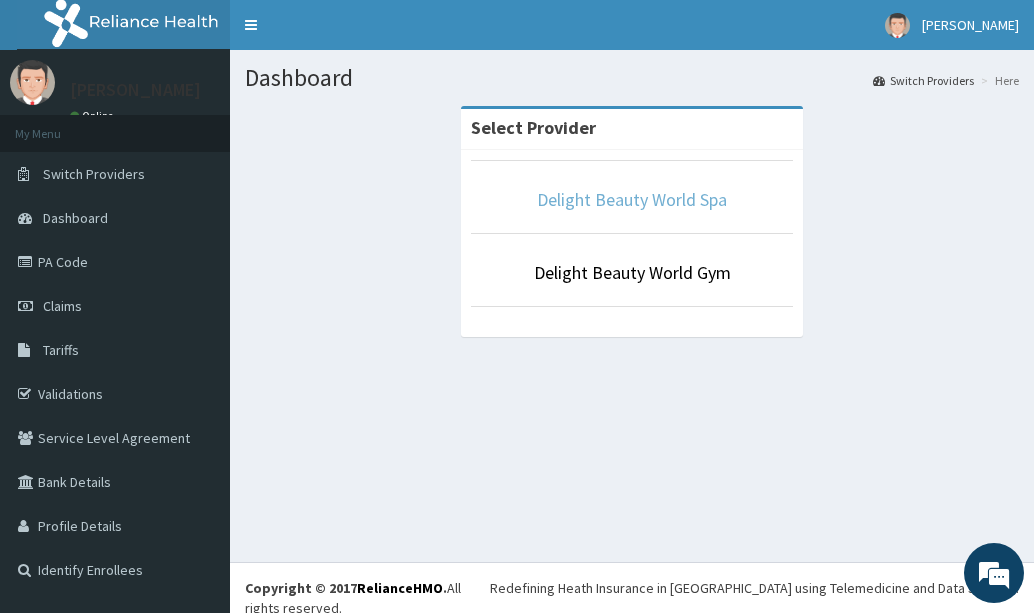 click on "Delight Beauty World Spa" at bounding box center [632, 199] 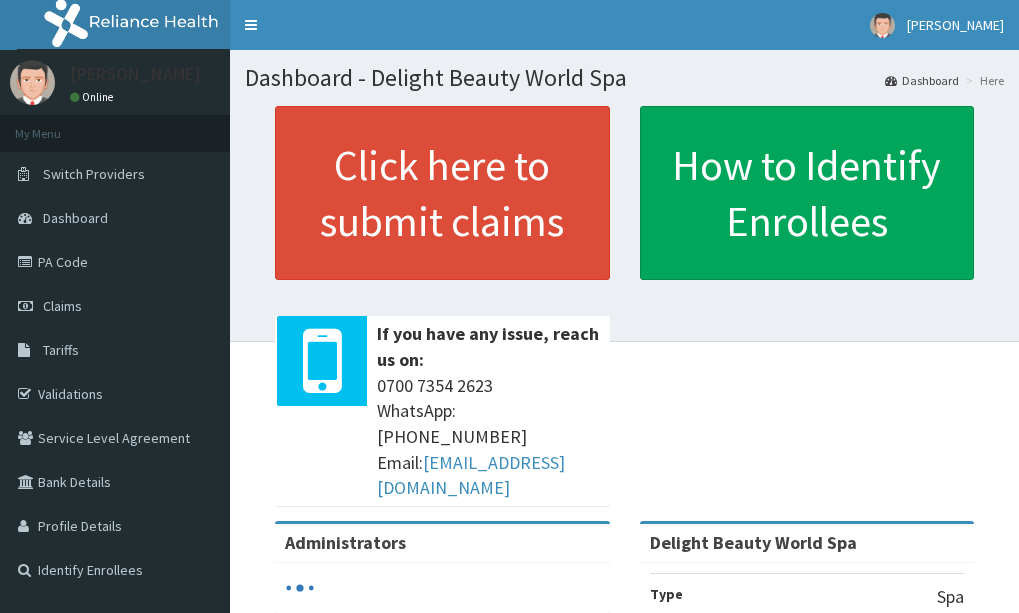 scroll, scrollTop: 0, scrollLeft: 0, axis: both 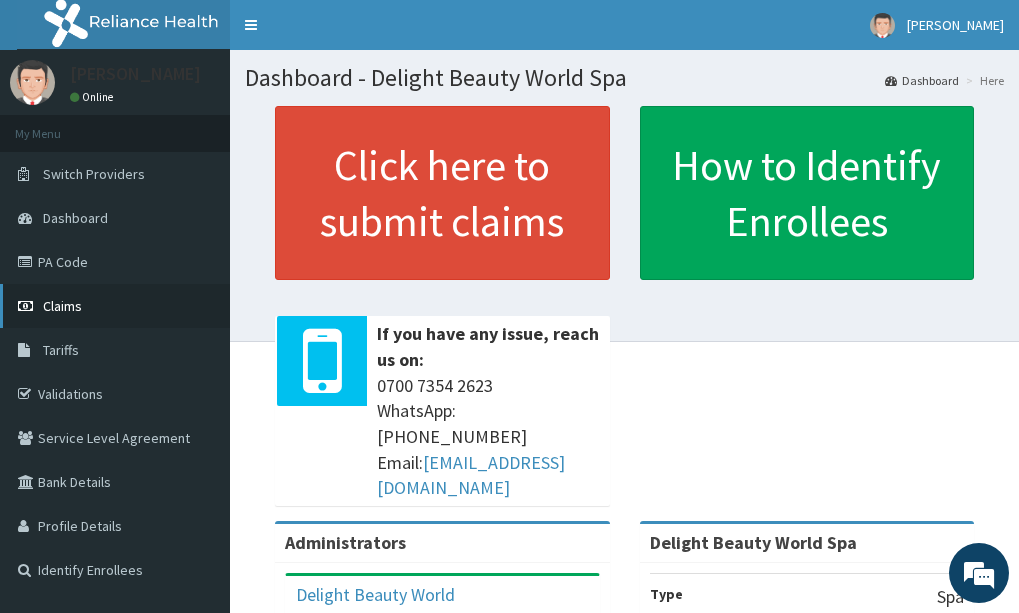 click on "Claims" at bounding box center (115, 306) 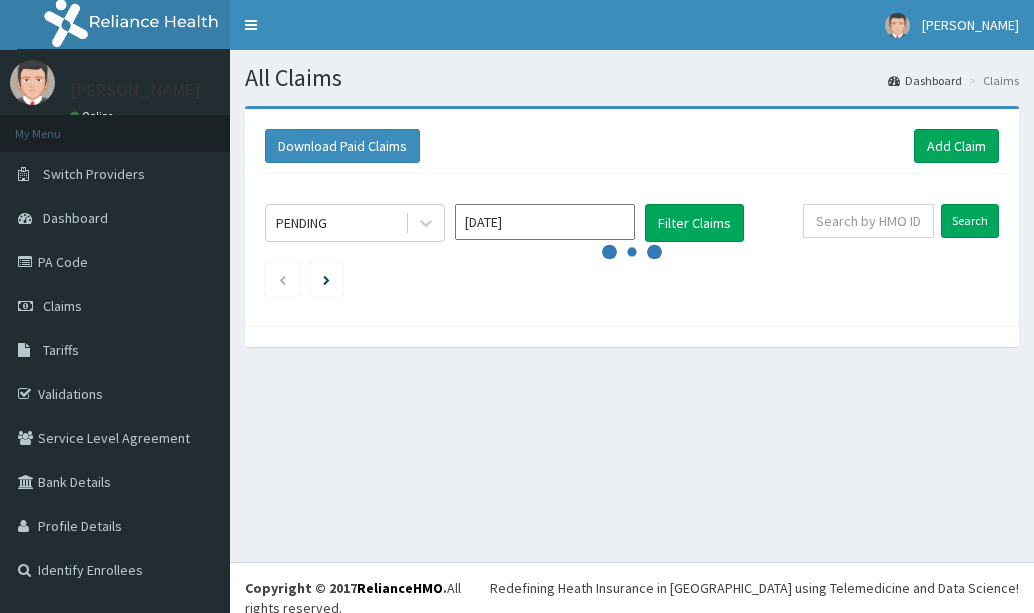 scroll, scrollTop: 0, scrollLeft: 0, axis: both 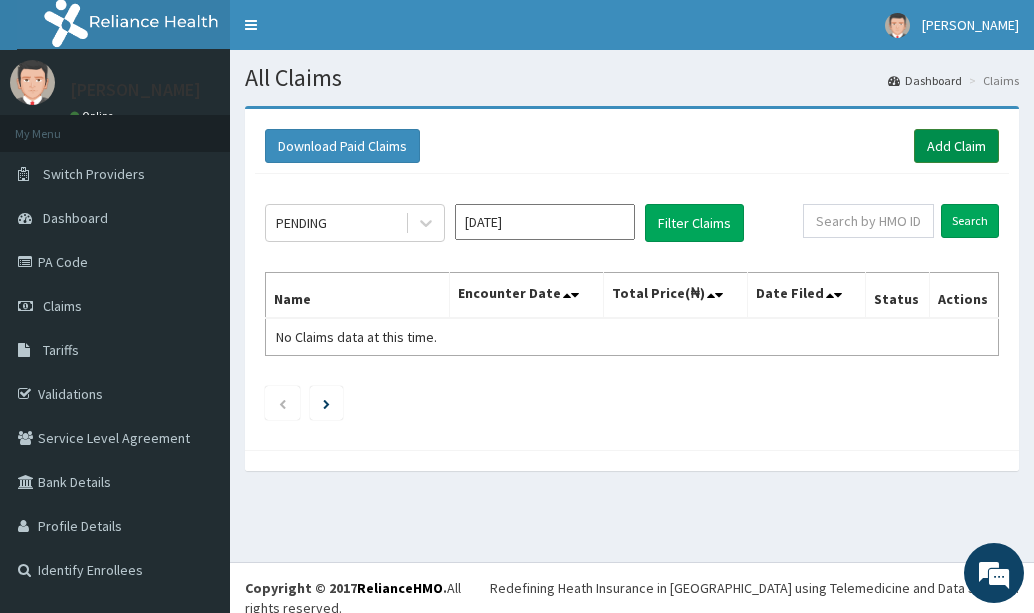 click on "Add Claim" at bounding box center (956, 146) 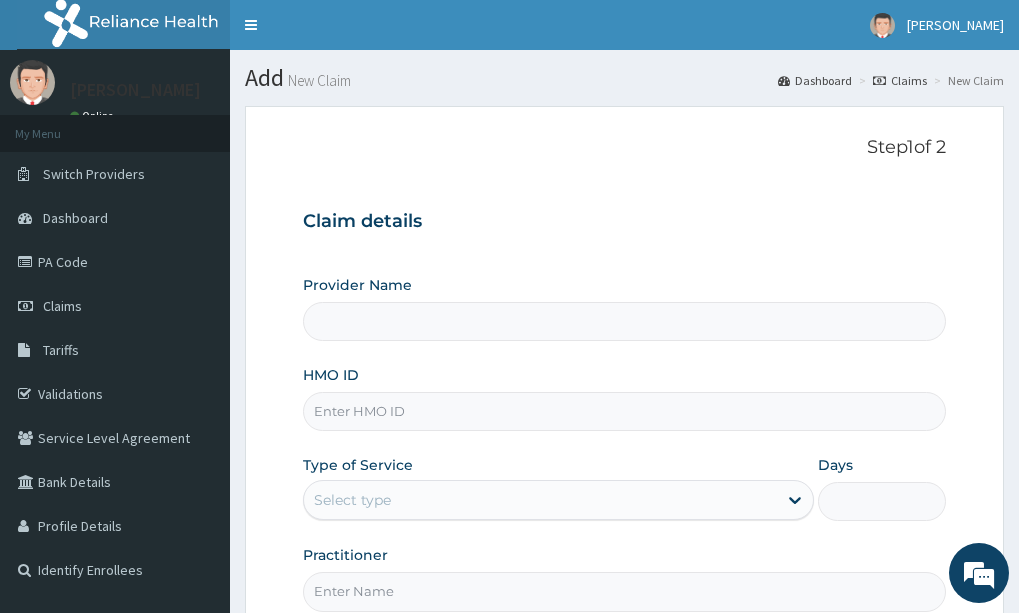 scroll, scrollTop: 0, scrollLeft: 0, axis: both 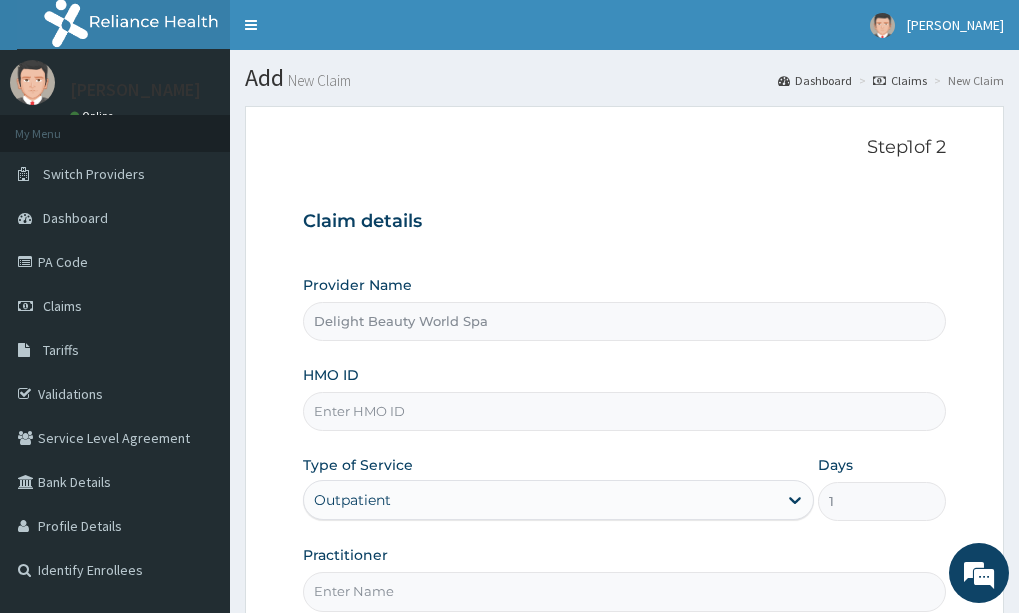 click on "HMO ID" at bounding box center [624, 411] 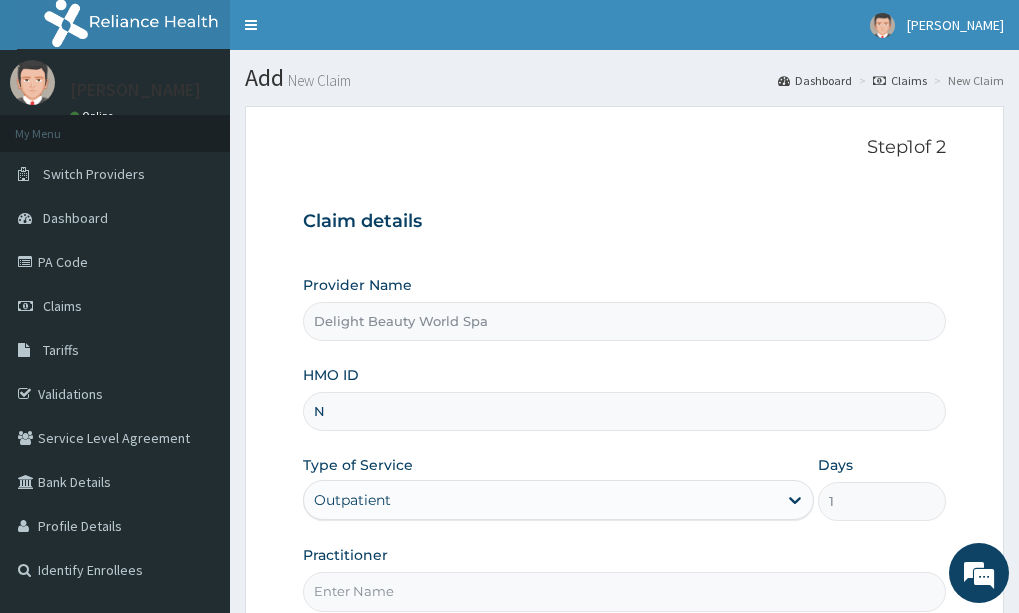 scroll, scrollTop: 0, scrollLeft: 0, axis: both 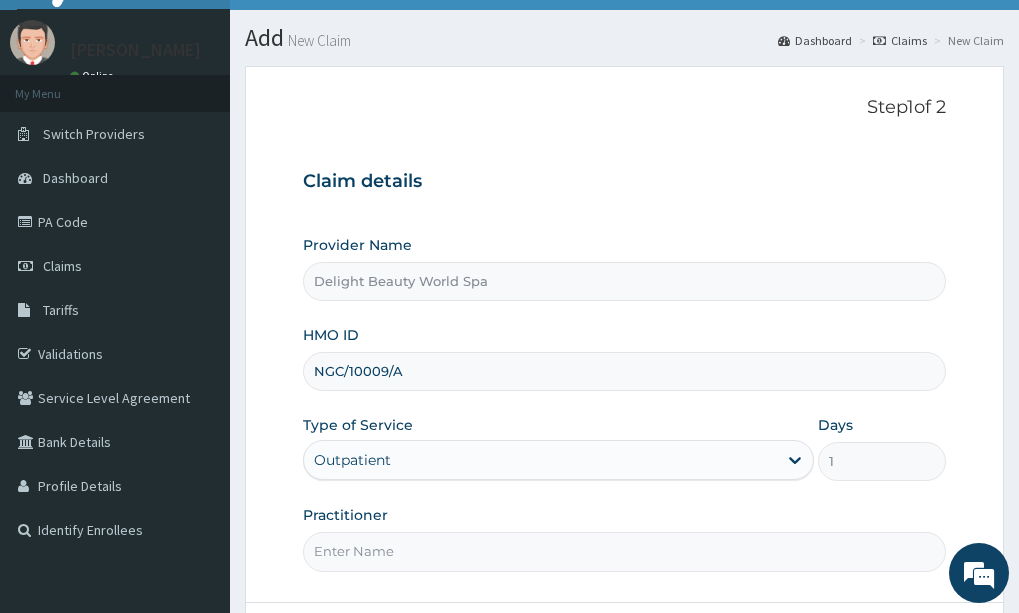 type on "NGC/10009/A" 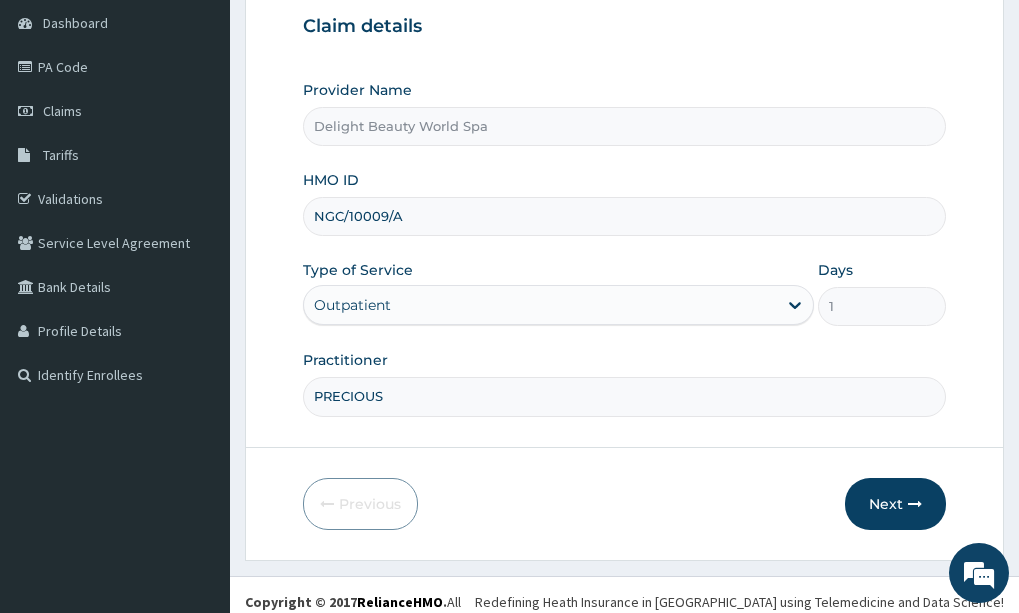scroll, scrollTop: 209, scrollLeft: 0, axis: vertical 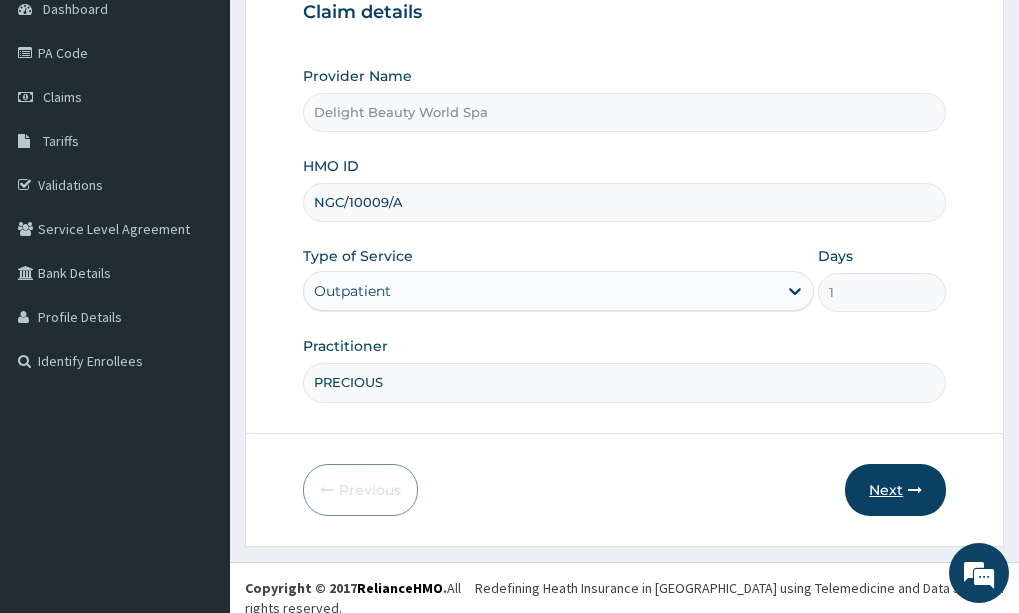 type on "PRECIOUS" 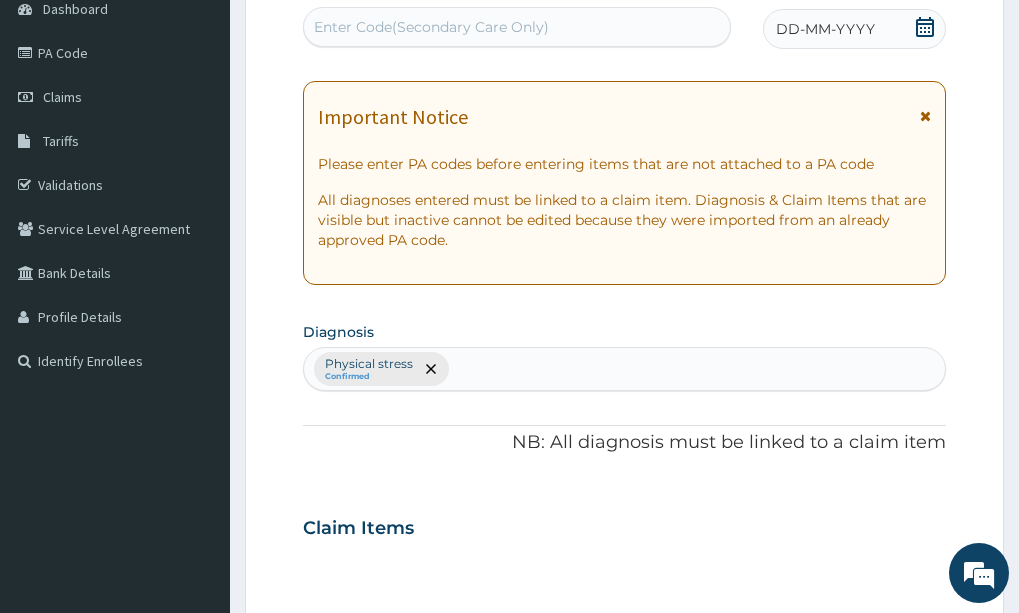 click on "Enter Code(Secondary Care Only)" at bounding box center (431, 27) 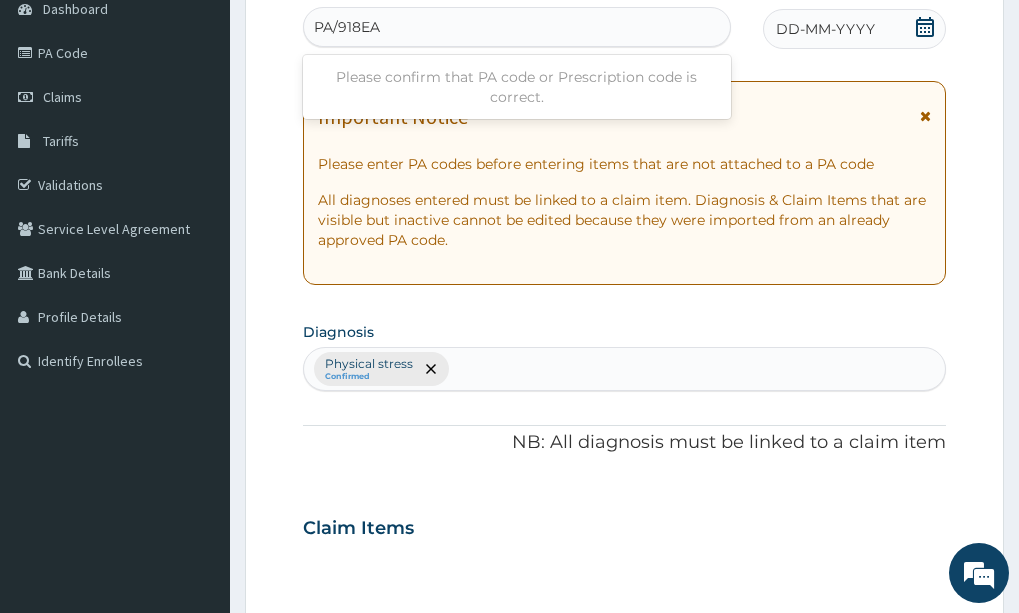 type on "PA/918EA6" 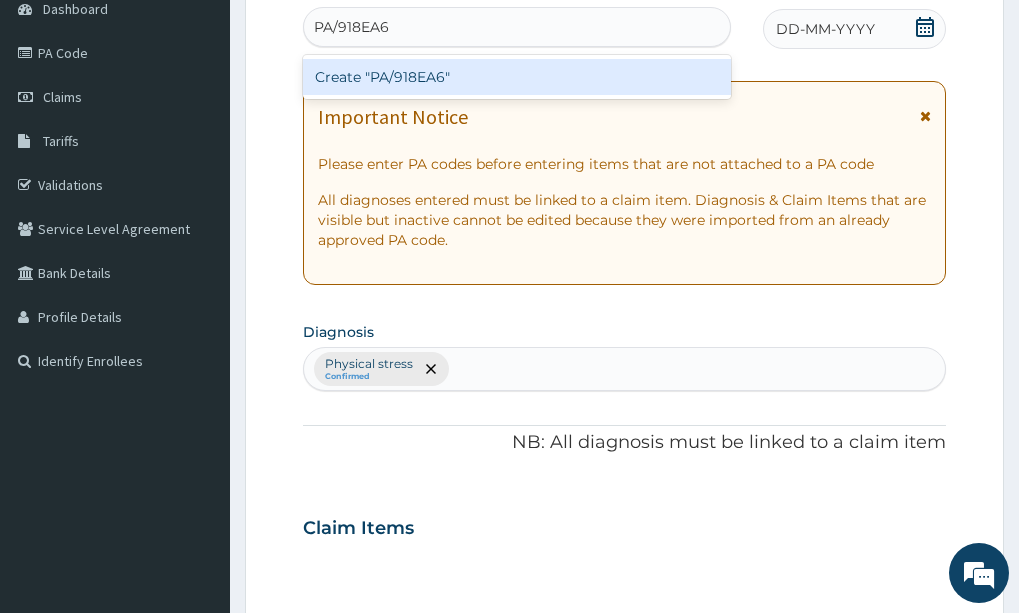 click on "Create "PA/918EA6"" at bounding box center (517, 77) 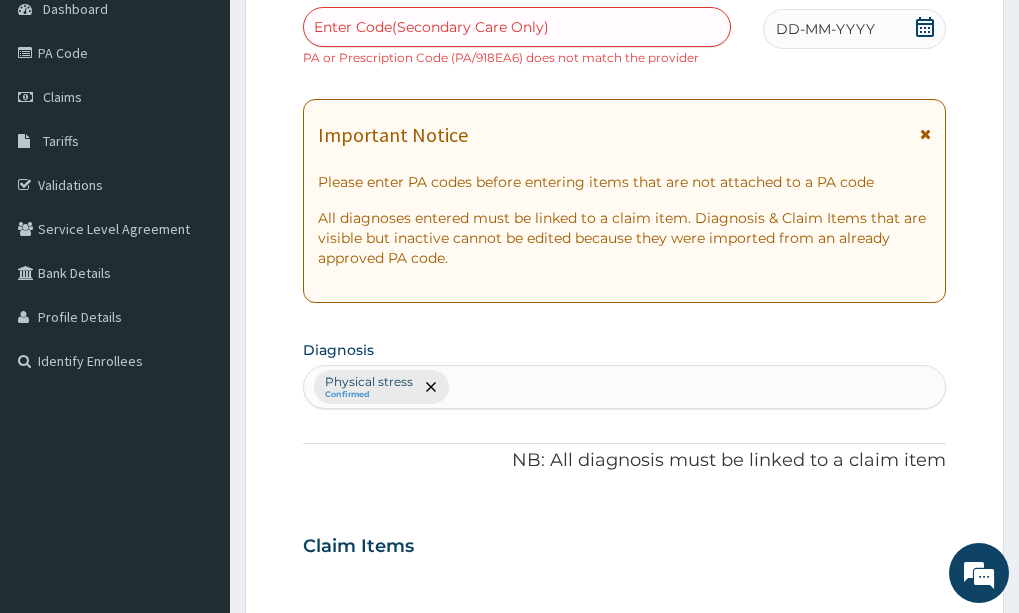 drag, startPoint x: 377, startPoint y: 77, endPoint x: 90, endPoint y: 521, distance: 528.6823 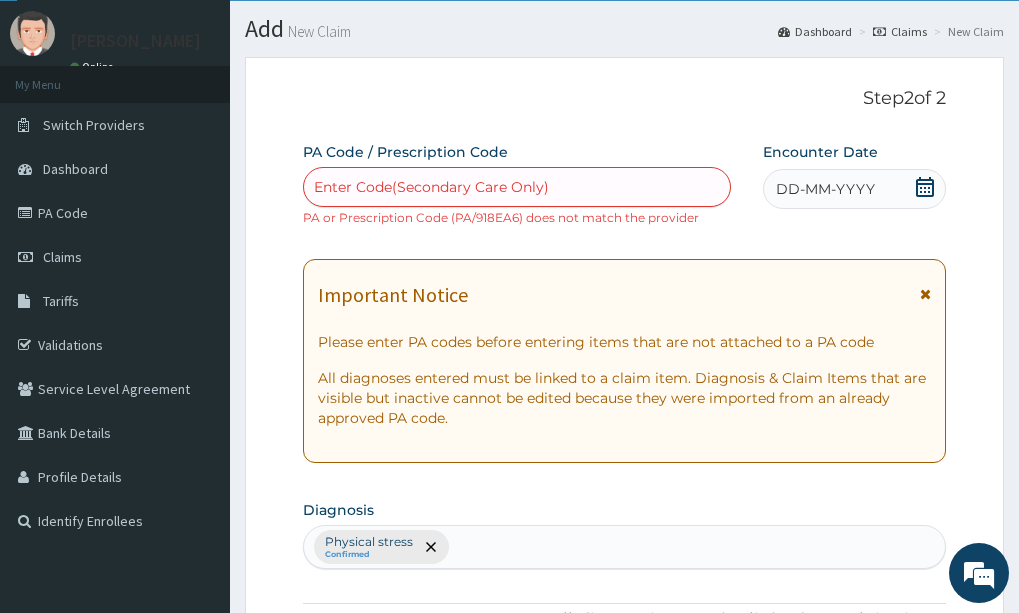 scroll, scrollTop: 9, scrollLeft: 0, axis: vertical 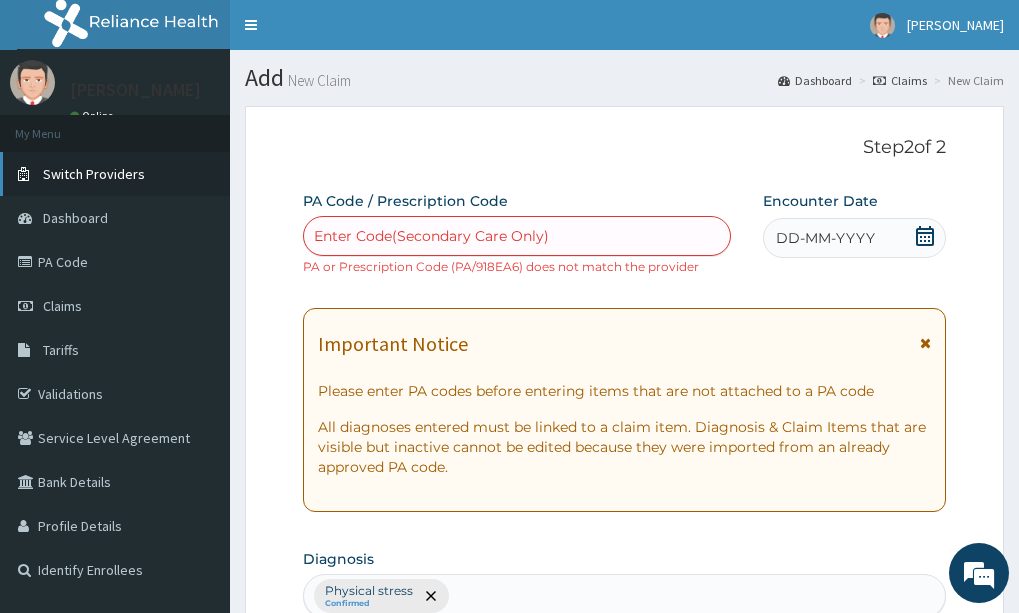click on "Switch Providers" at bounding box center [94, 174] 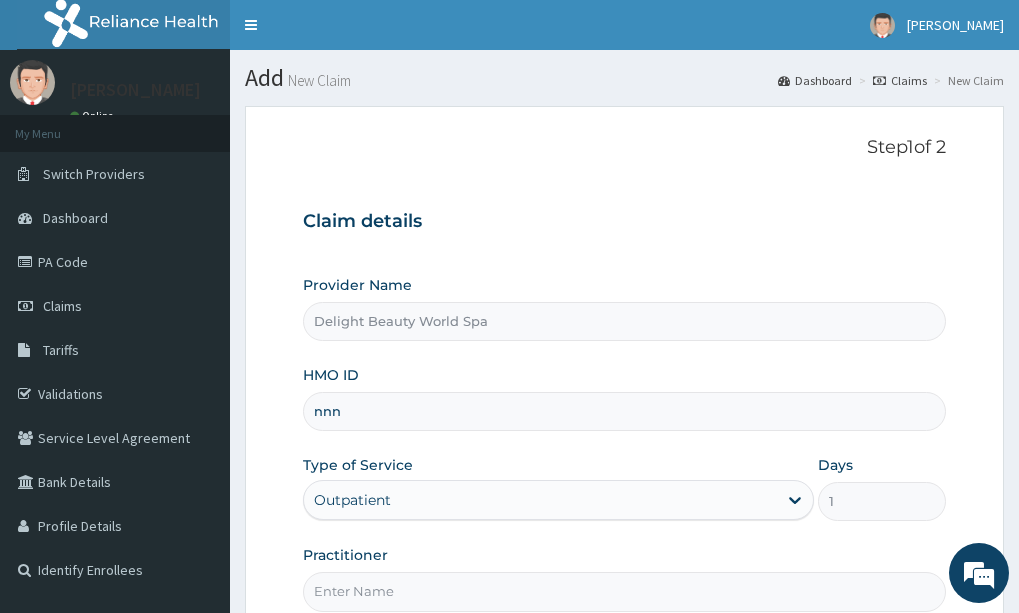 scroll, scrollTop: 0, scrollLeft: 0, axis: both 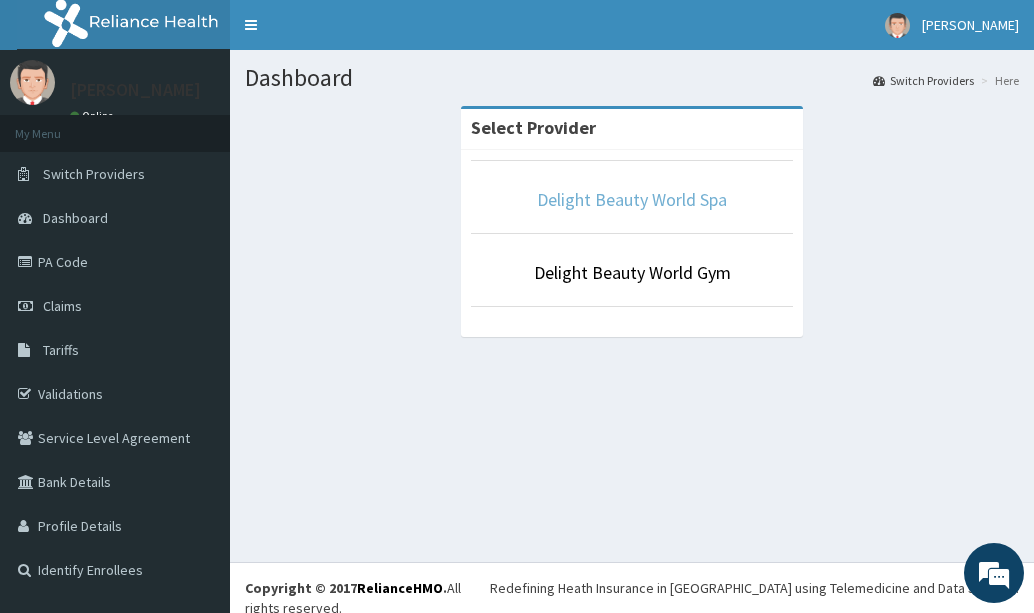 click on "Delight Beauty World Spa" at bounding box center (632, 199) 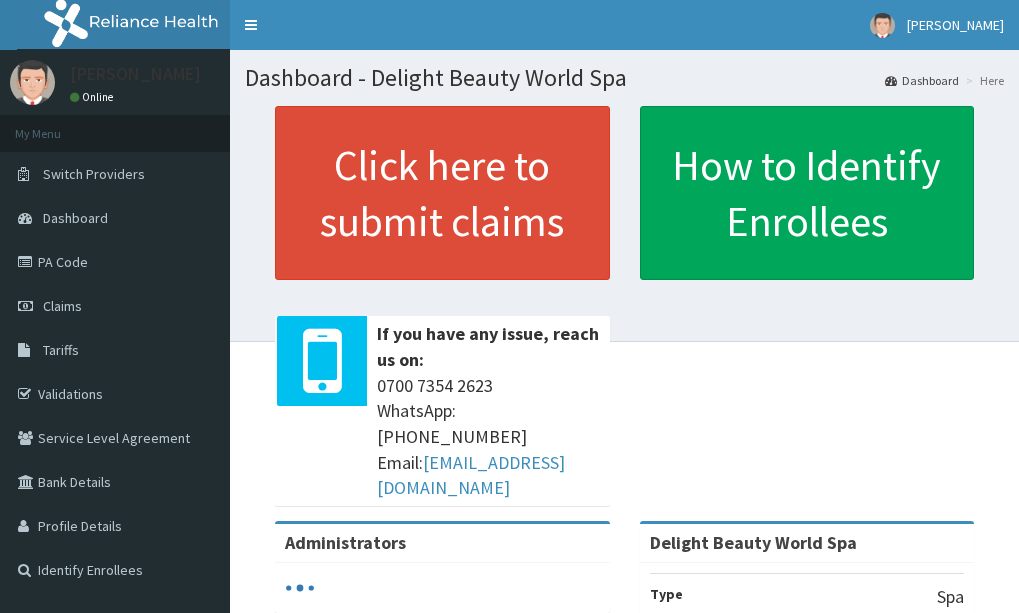 scroll, scrollTop: 0, scrollLeft: 0, axis: both 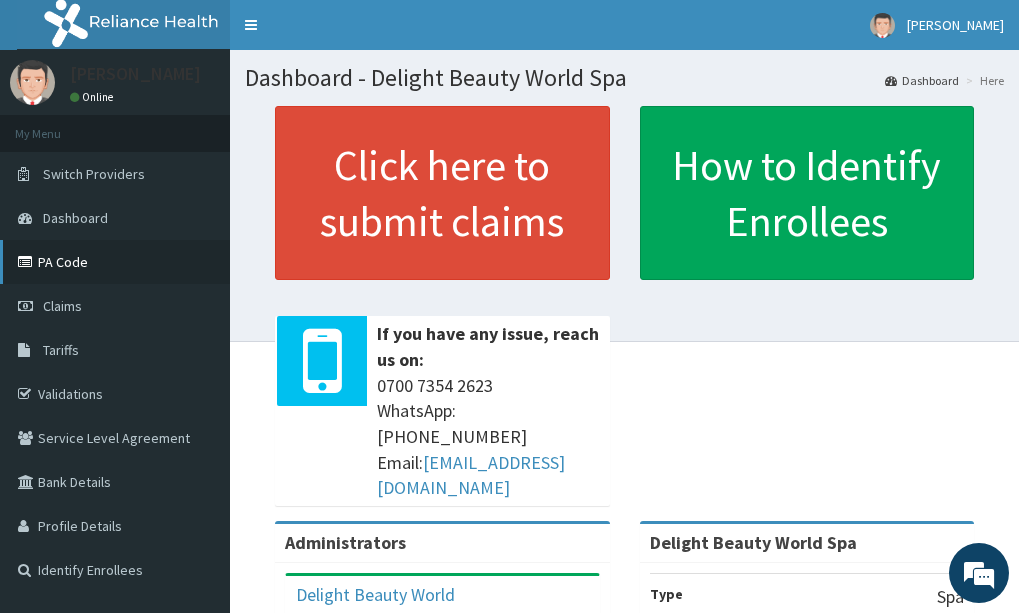 click on "PA Code" at bounding box center (115, 262) 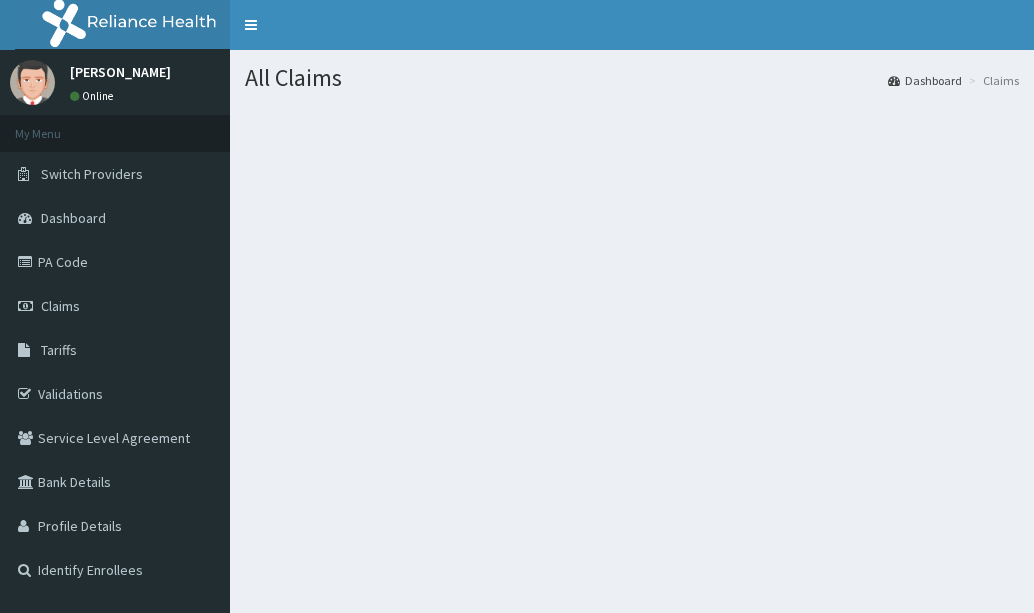 scroll, scrollTop: 0, scrollLeft: 0, axis: both 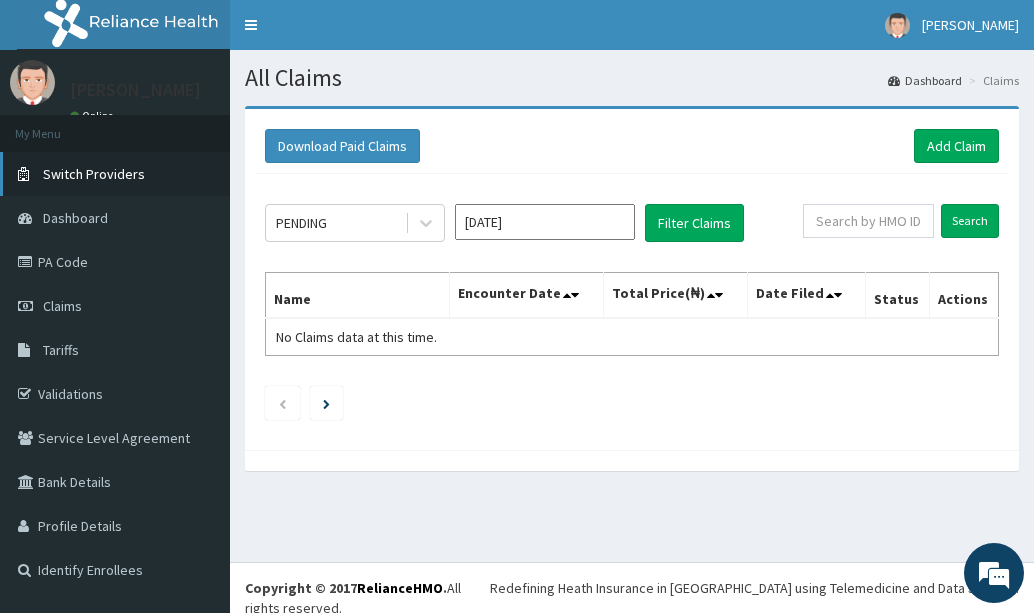click on "Switch Providers" at bounding box center (94, 174) 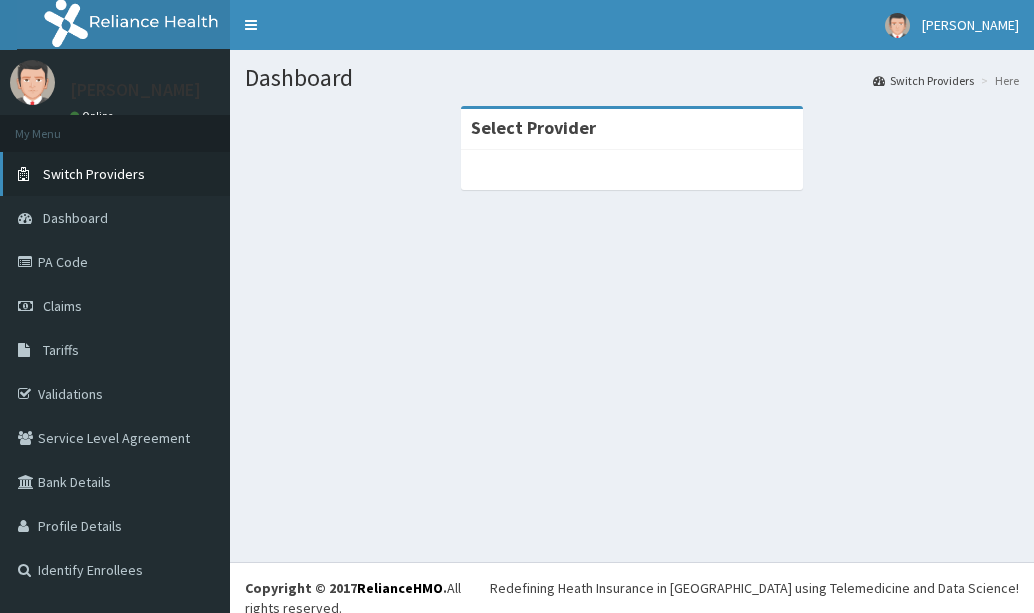 scroll, scrollTop: 0, scrollLeft: 0, axis: both 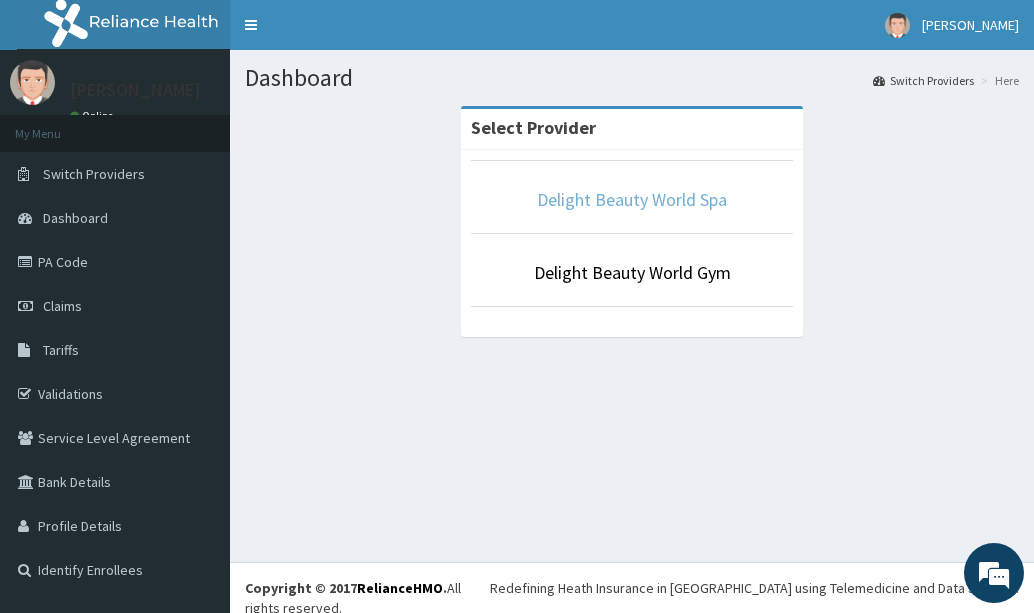 click on "Delight Beauty World Spa" at bounding box center (632, 199) 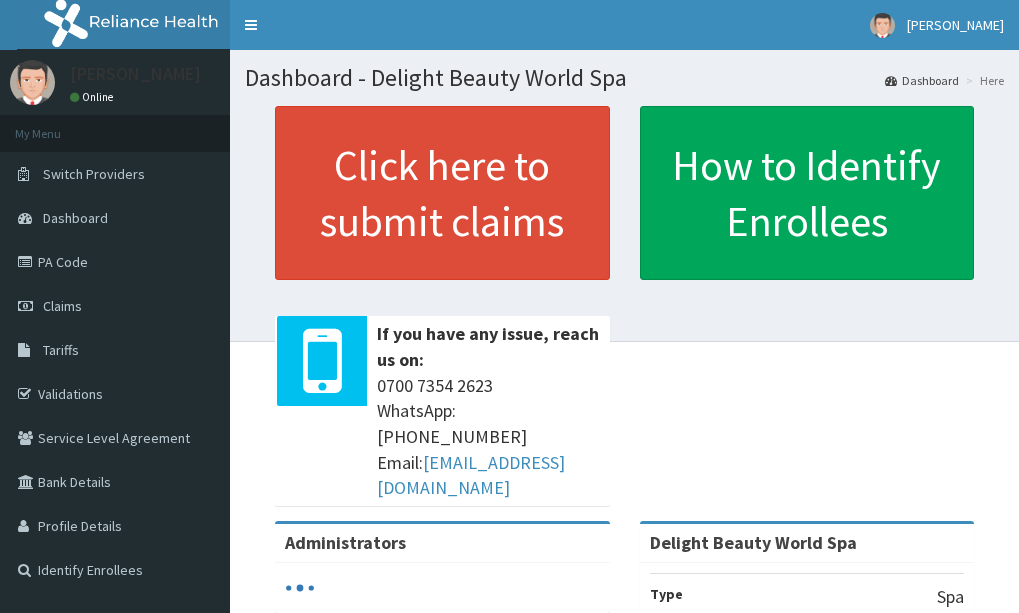 scroll, scrollTop: 0, scrollLeft: 0, axis: both 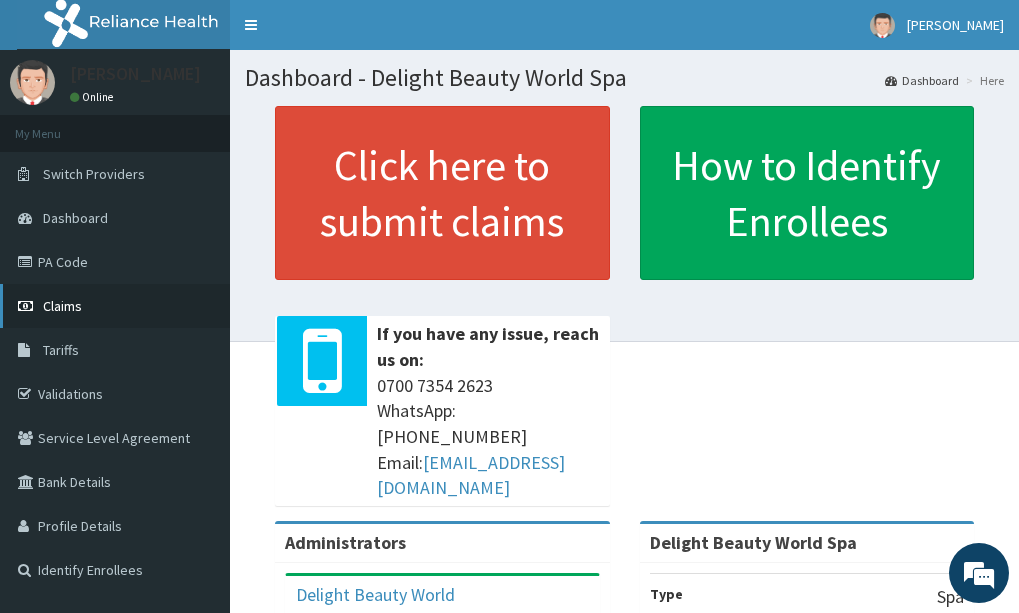 click on "Claims" at bounding box center [115, 306] 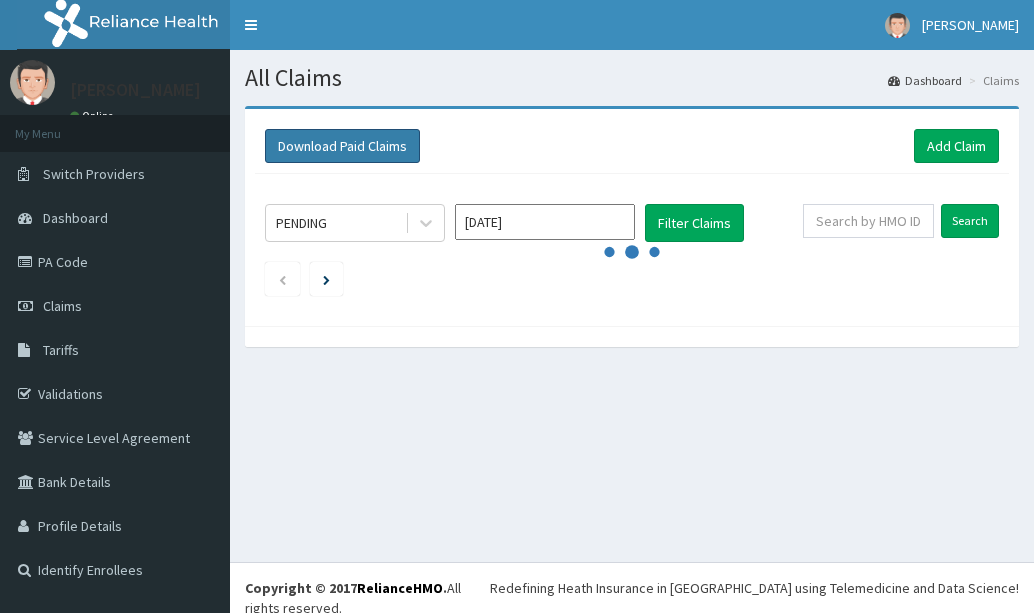scroll, scrollTop: 0, scrollLeft: 0, axis: both 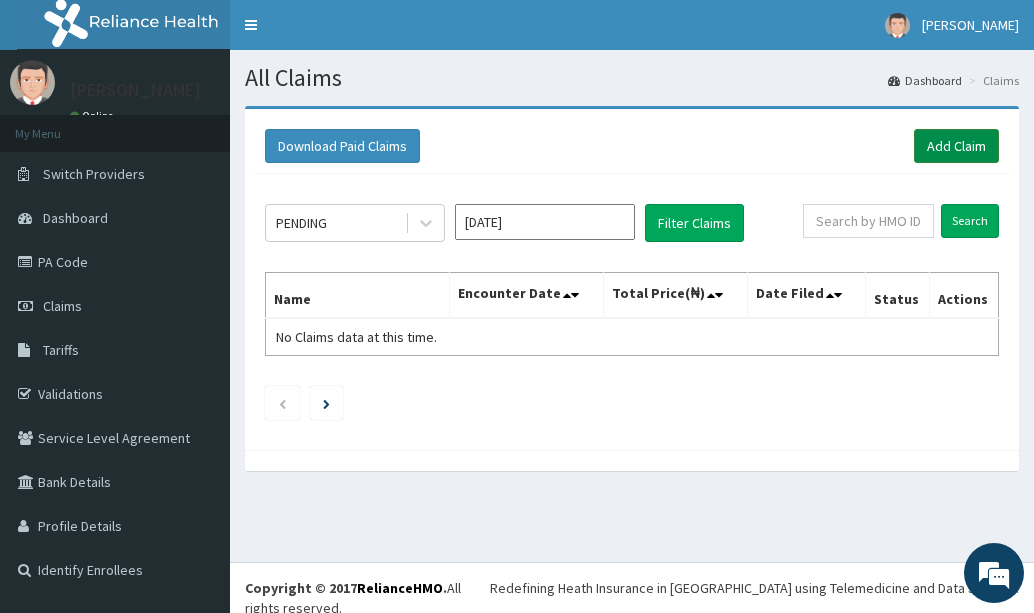 click on "Add Claim" at bounding box center [956, 146] 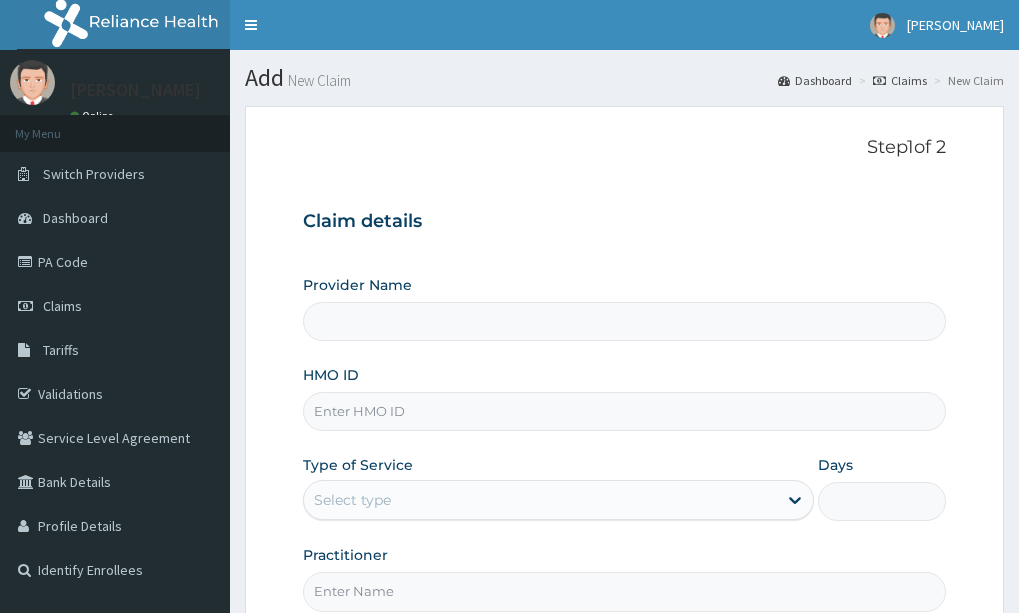 scroll, scrollTop: 0, scrollLeft: 0, axis: both 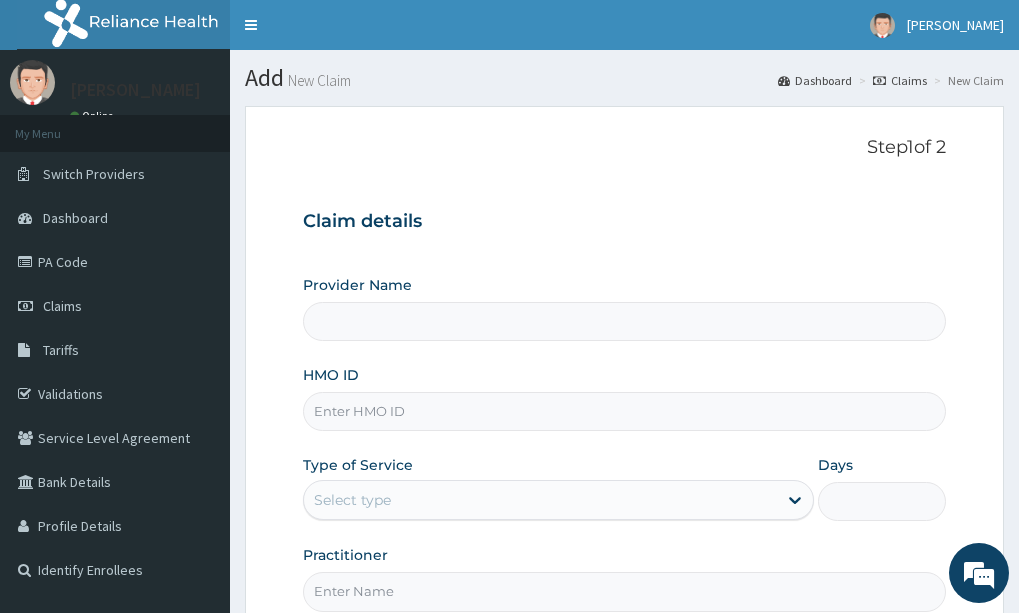 type on "Delight Beauty World Spa" 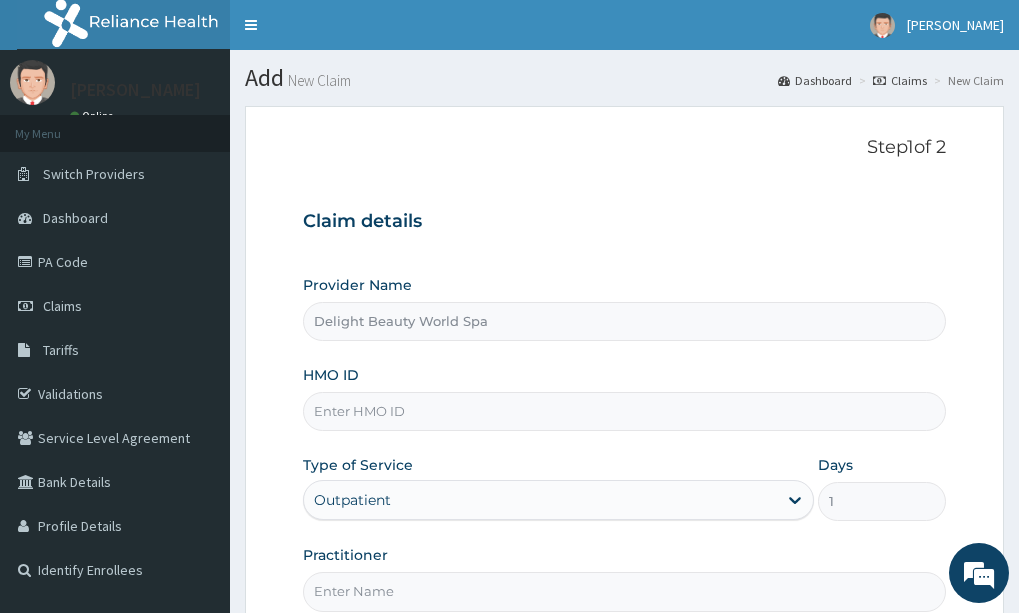 click on "HMO ID" at bounding box center [624, 411] 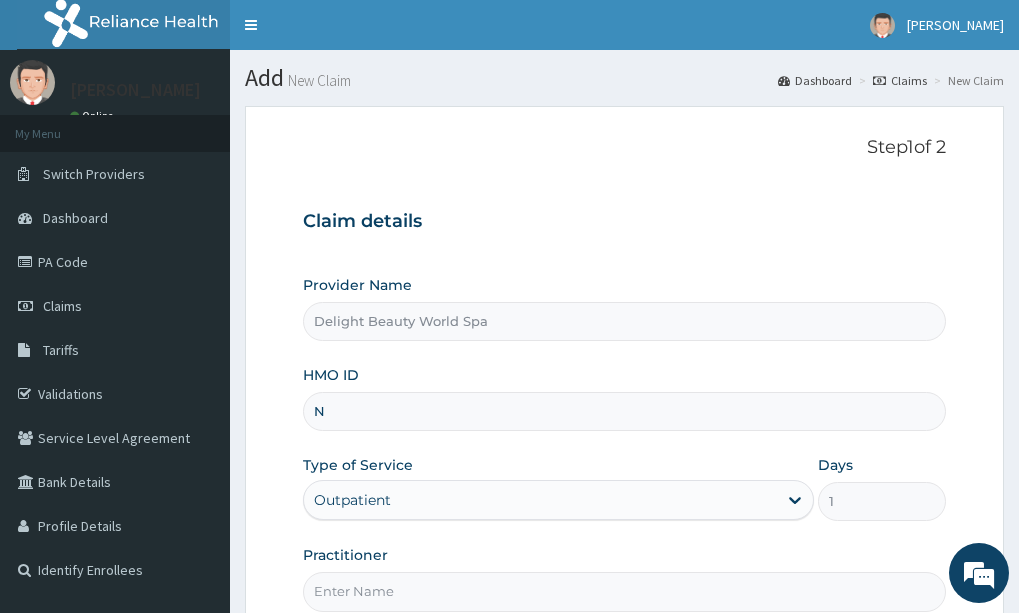 scroll, scrollTop: 0, scrollLeft: 0, axis: both 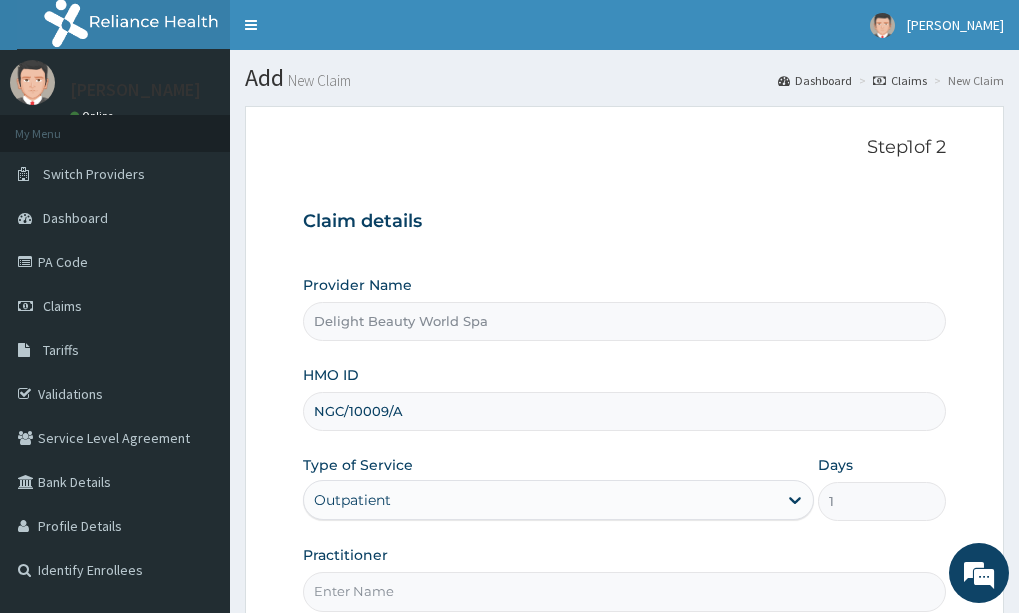 type on "NGC/10009/A" 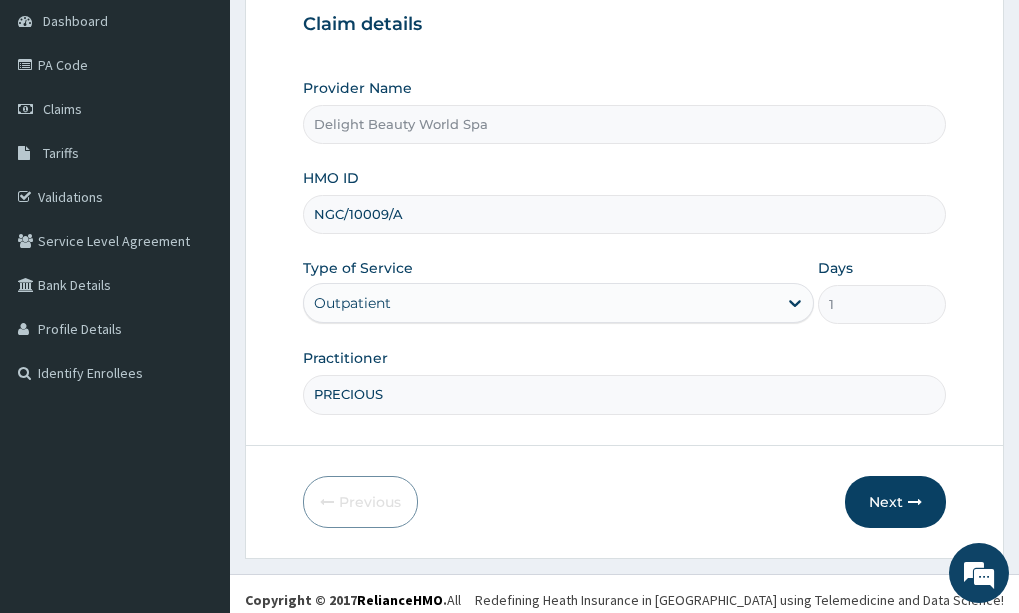 scroll, scrollTop: 200, scrollLeft: 0, axis: vertical 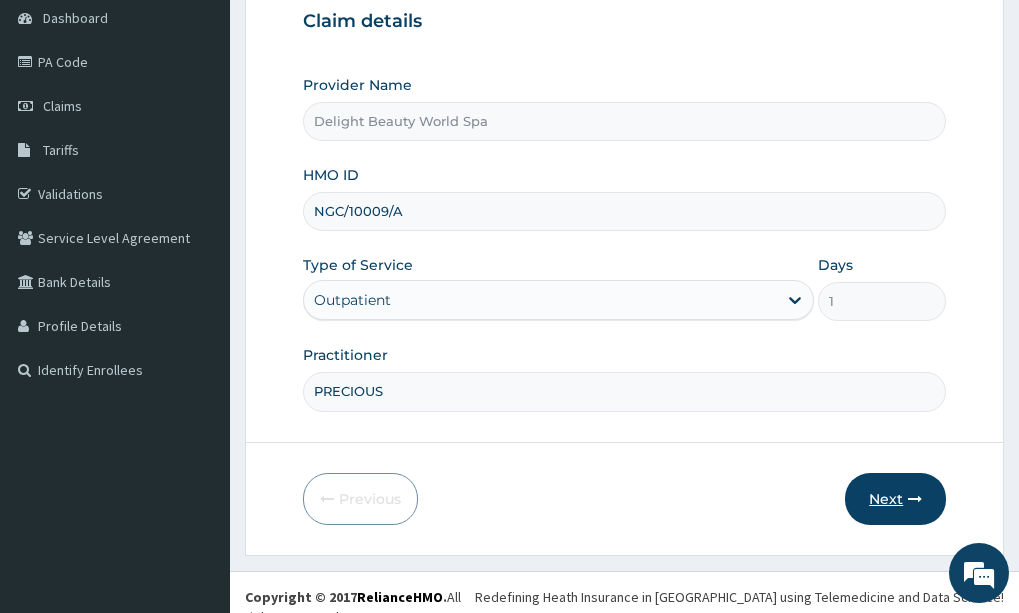 type on "PRECIOUS" 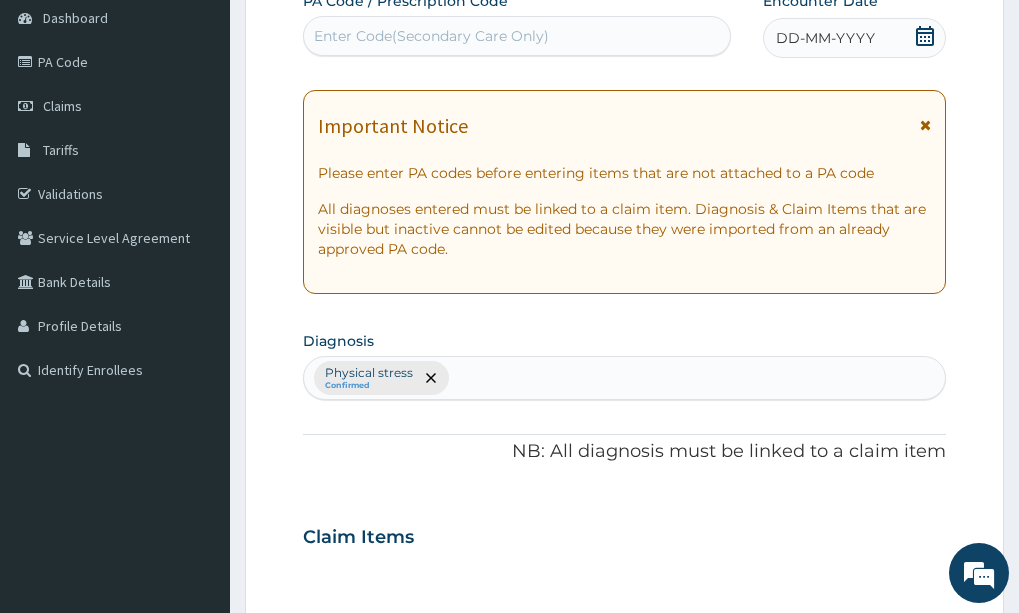 click on "Enter Code(Secondary Care Only)" at bounding box center (517, 36) 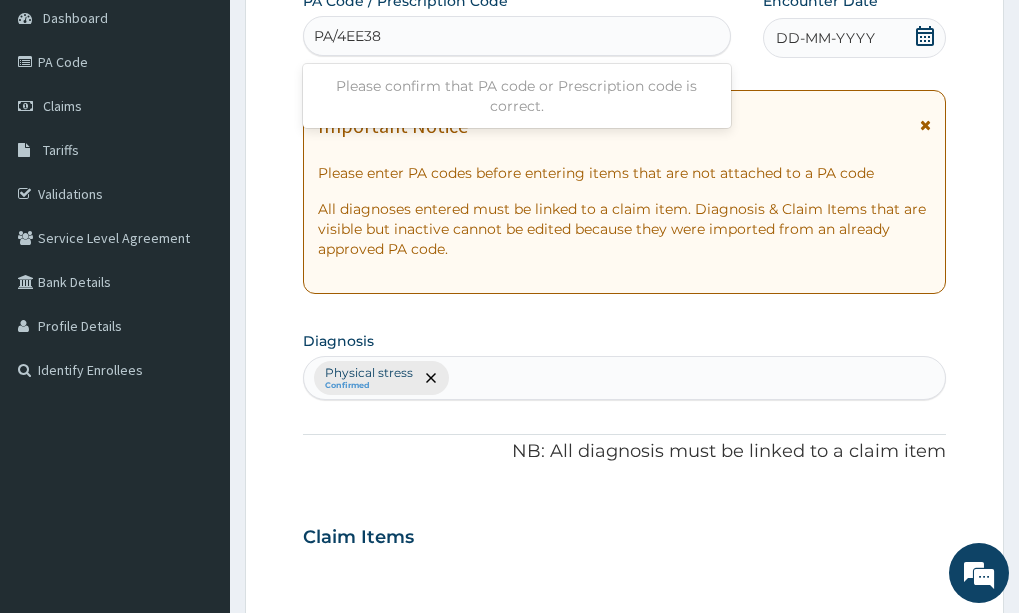 type on "PA/4EE384" 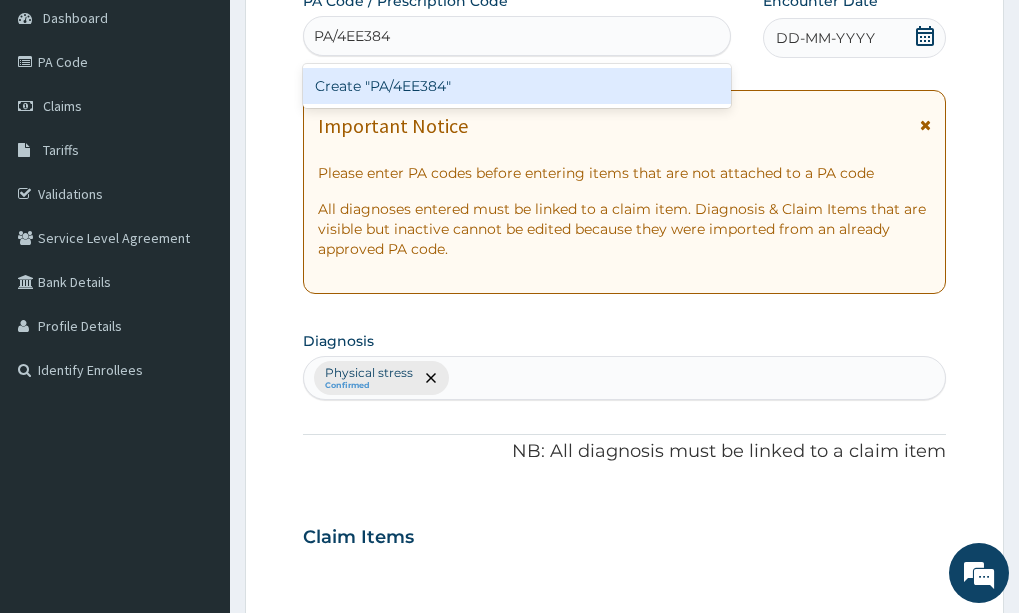click on "Create "PA/4EE384"" at bounding box center (517, 86) 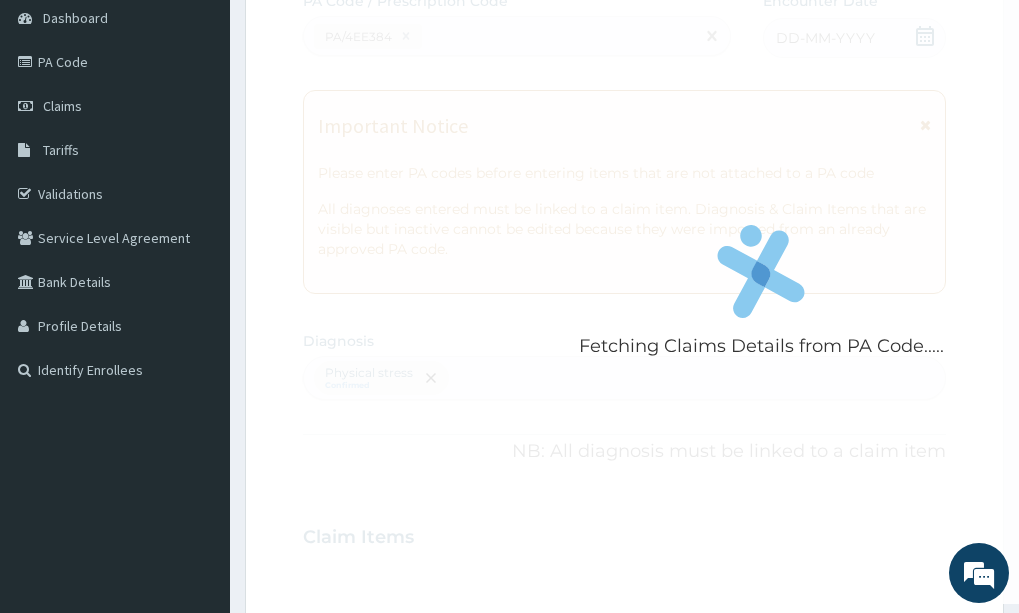 scroll, scrollTop: 546, scrollLeft: 0, axis: vertical 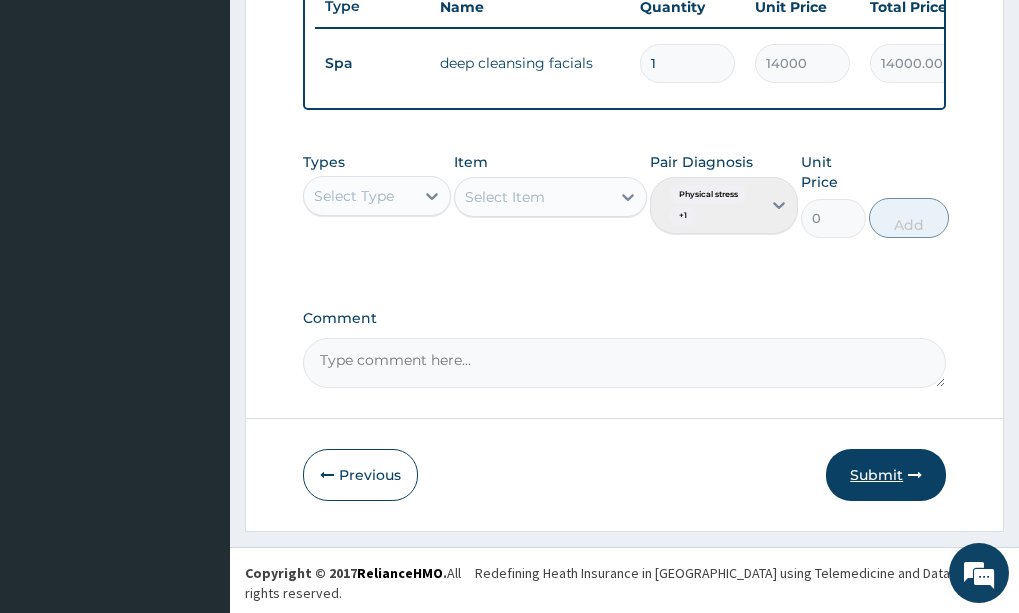 click on "Submit" at bounding box center [886, 475] 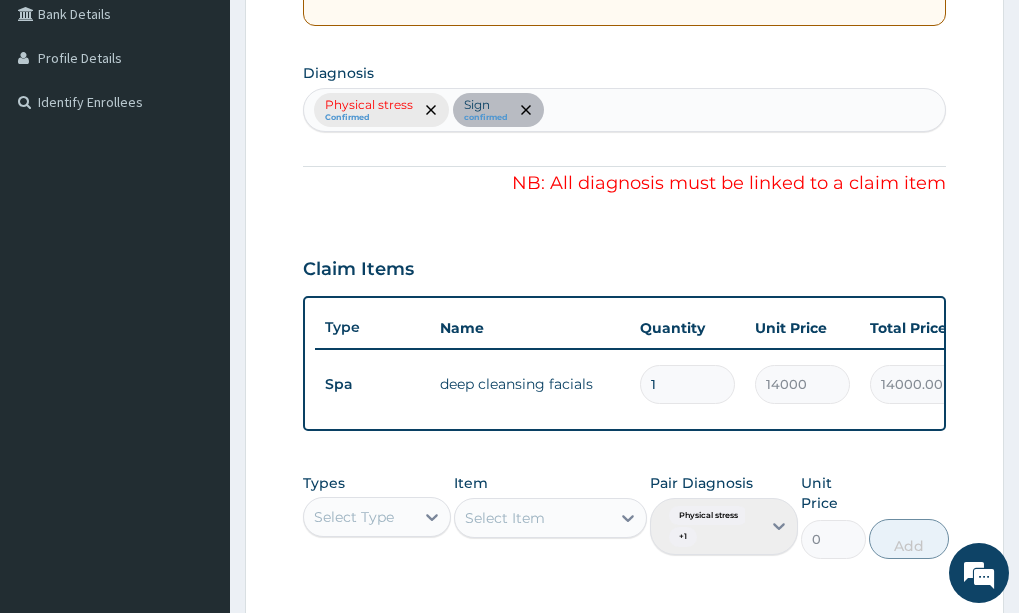 scroll, scrollTop: 480, scrollLeft: 0, axis: vertical 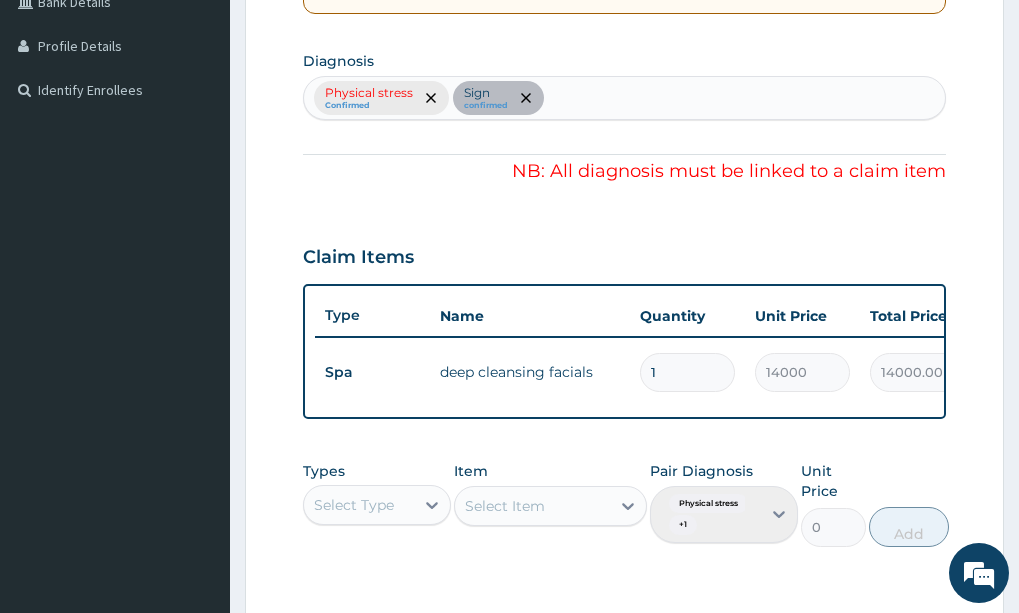 click on "Physical stress Confirmed Sign confirmed" at bounding box center [624, 98] 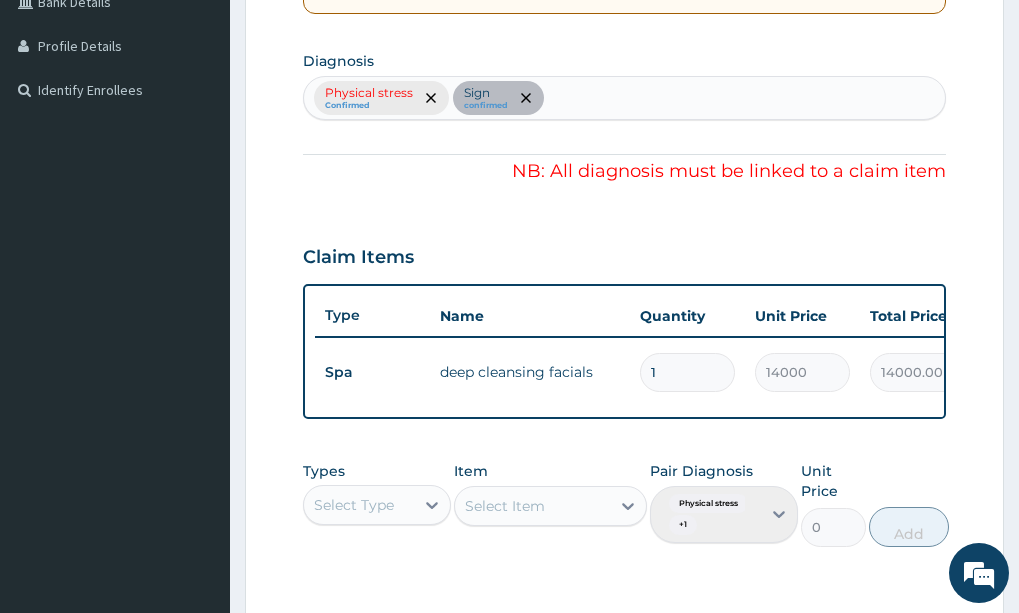 click on "Physical stress Confirmed Sign confirmed" at bounding box center [624, 98] 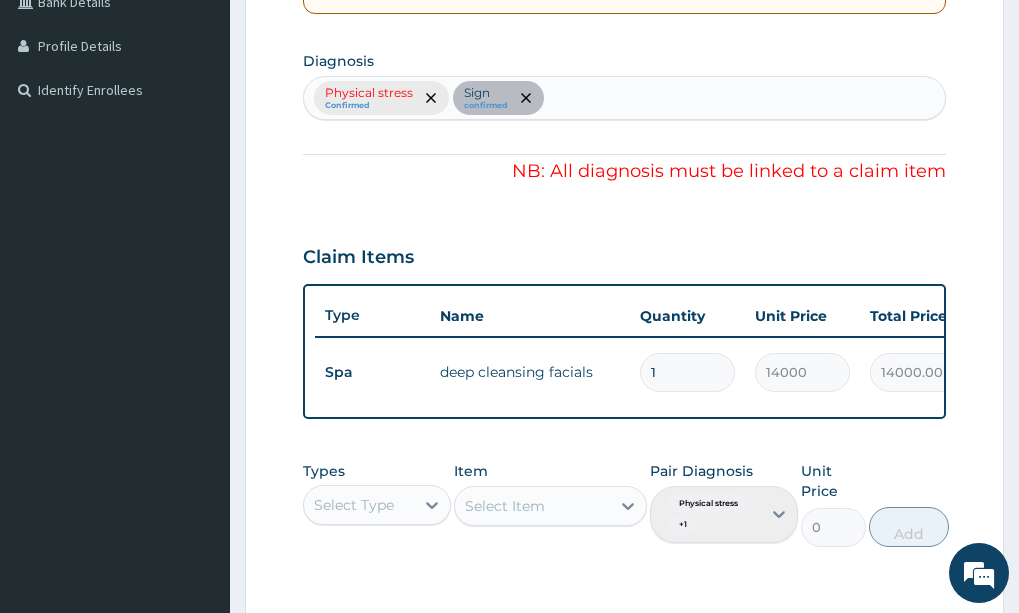 click on "Physical stress Confirmed Sign confirmed" at bounding box center [624, 98] 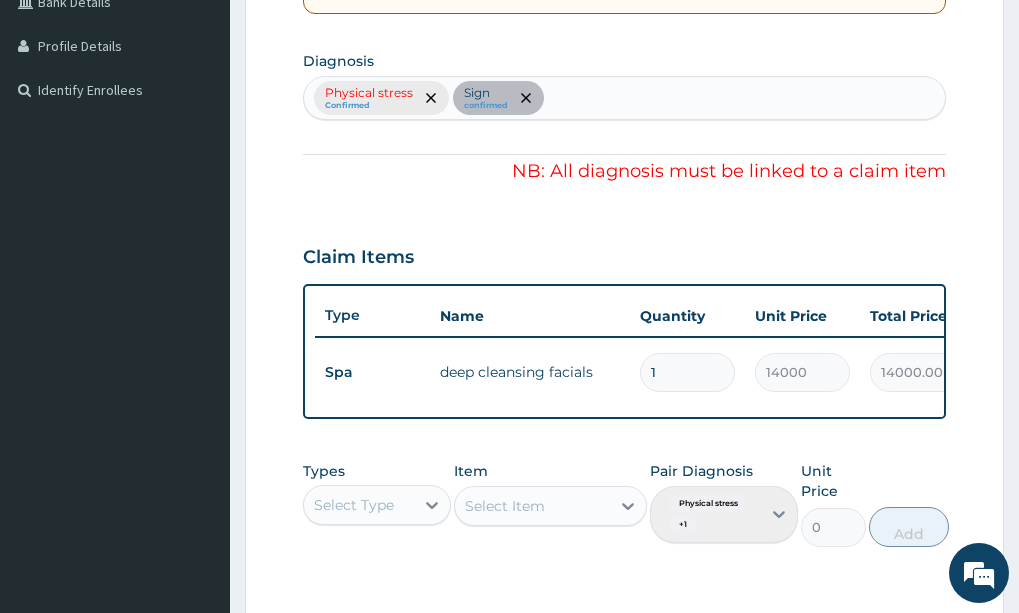 click on "Physical stress Confirmed Sign confirmed" at bounding box center (624, 98) 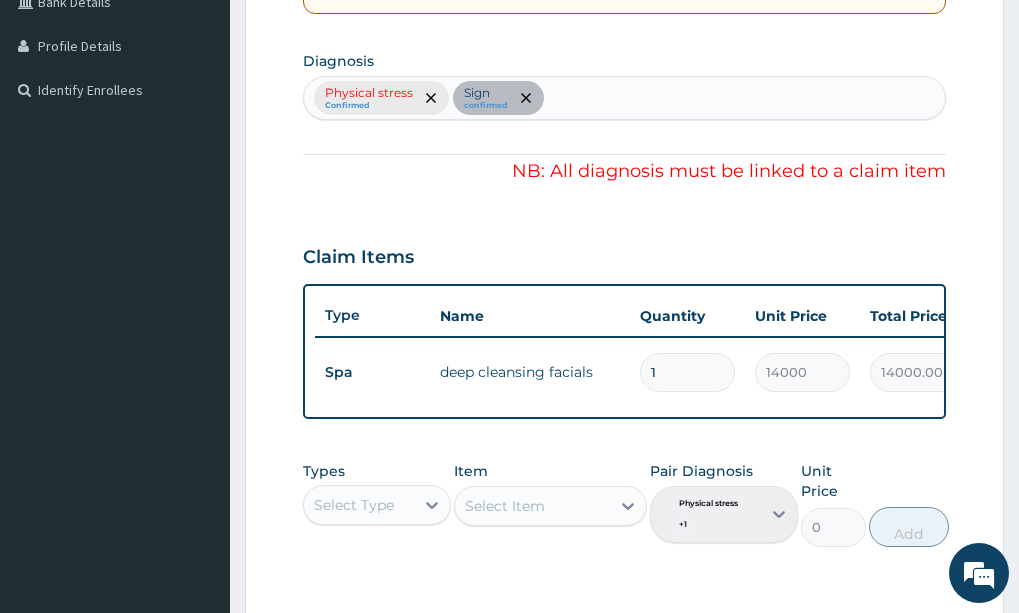click on "Physical stress Confirmed Sign confirmed" at bounding box center (624, 98) 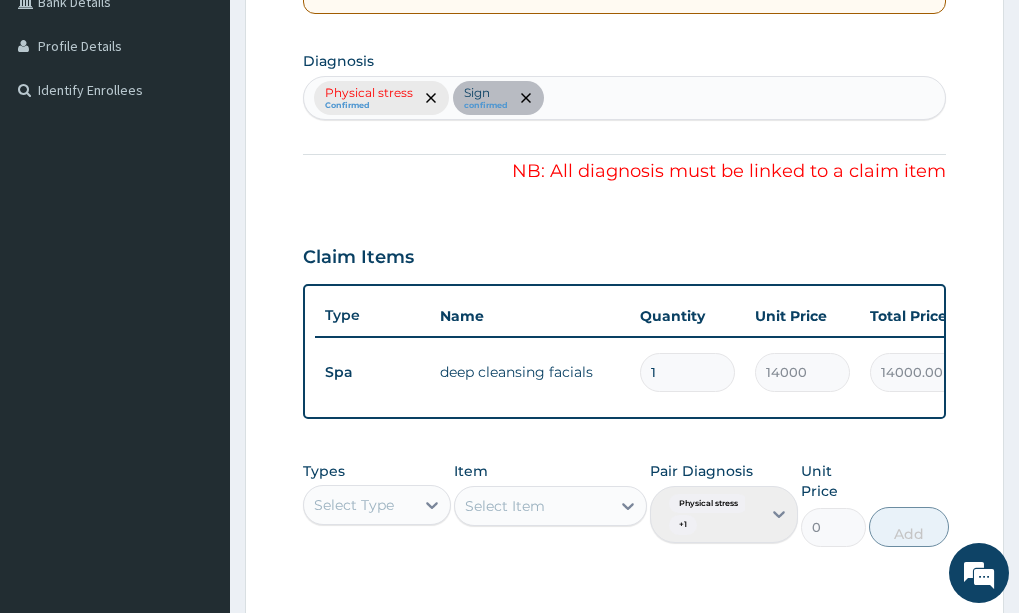 click on "Physical stress Confirmed Sign confirmed" at bounding box center [624, 98] 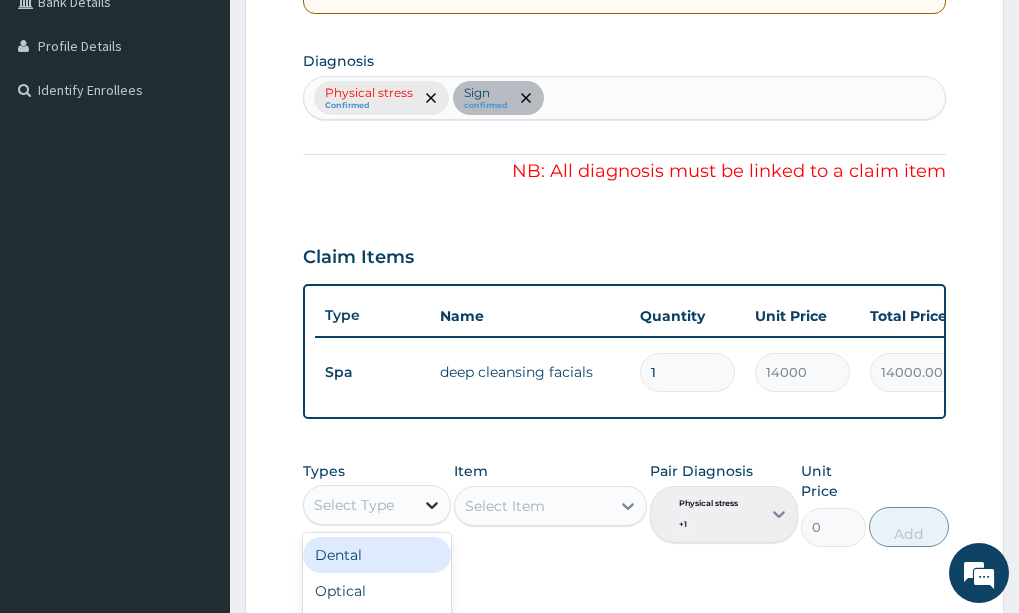 click 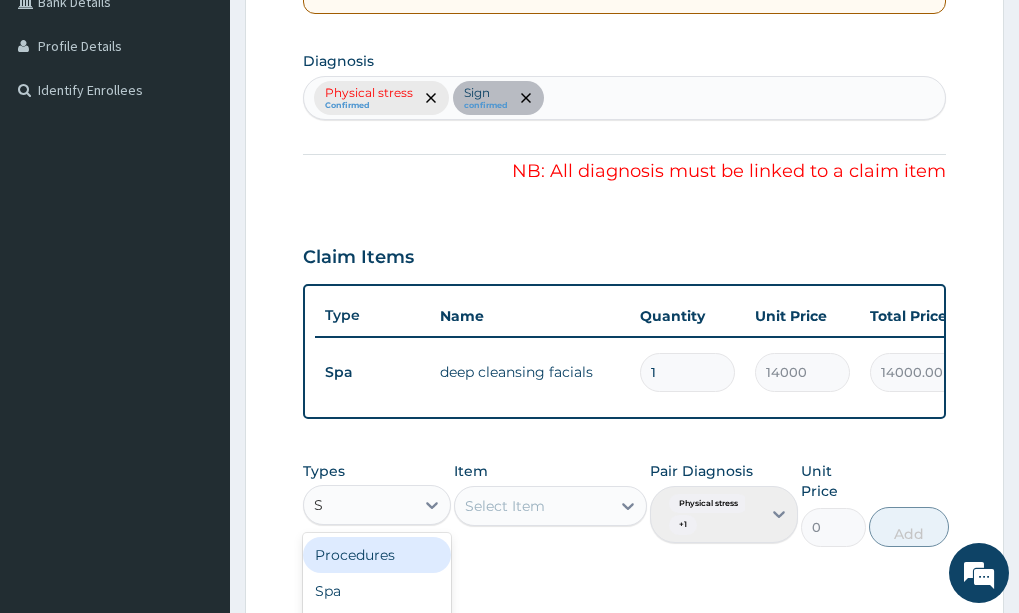 type on "SP" 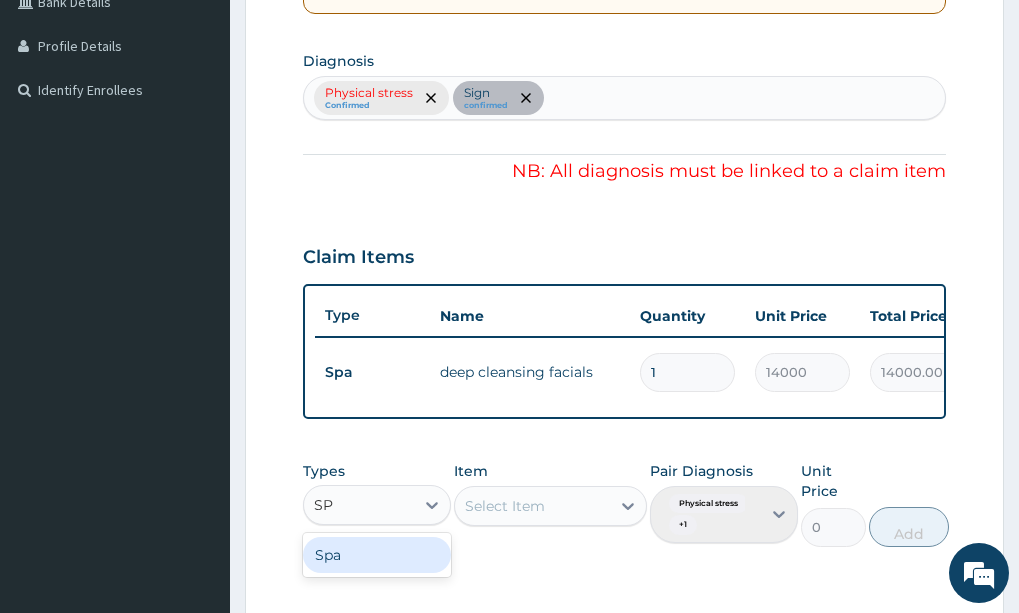 click on "Spa" at bounding box center [377, 555] 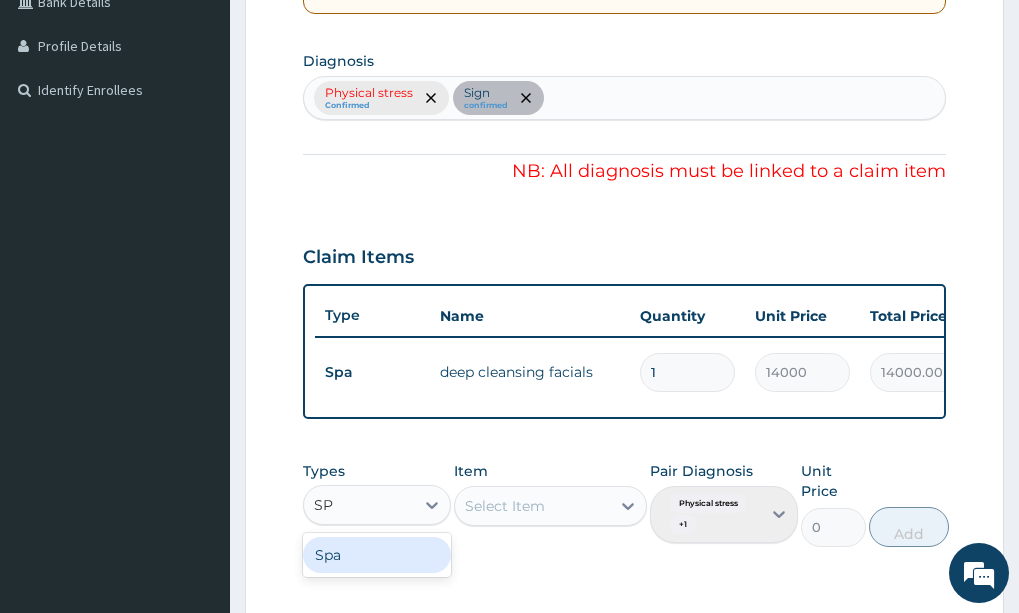 type 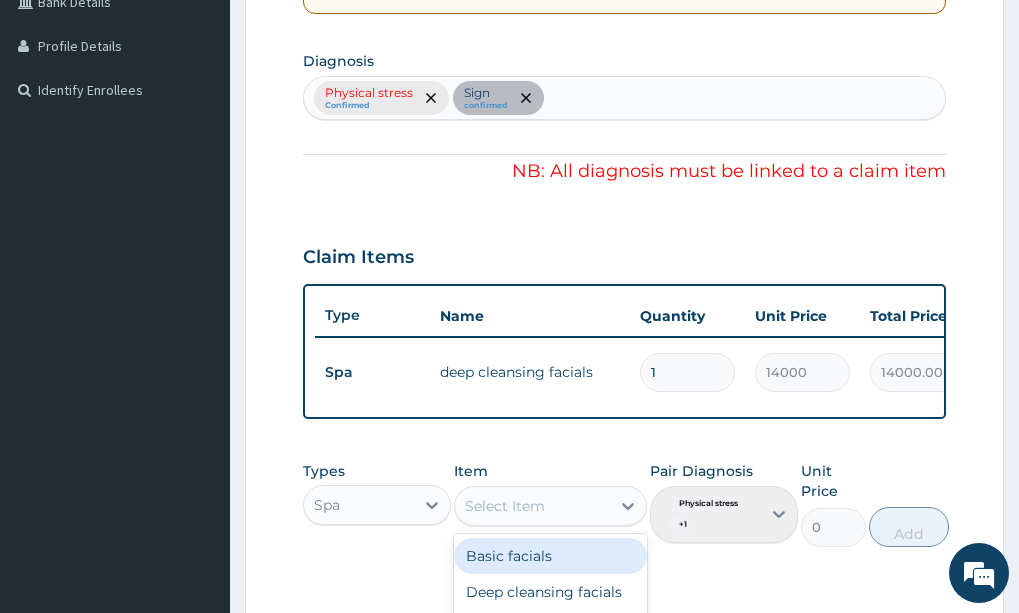 click on "Select Item" at bounding box center (532, 506) 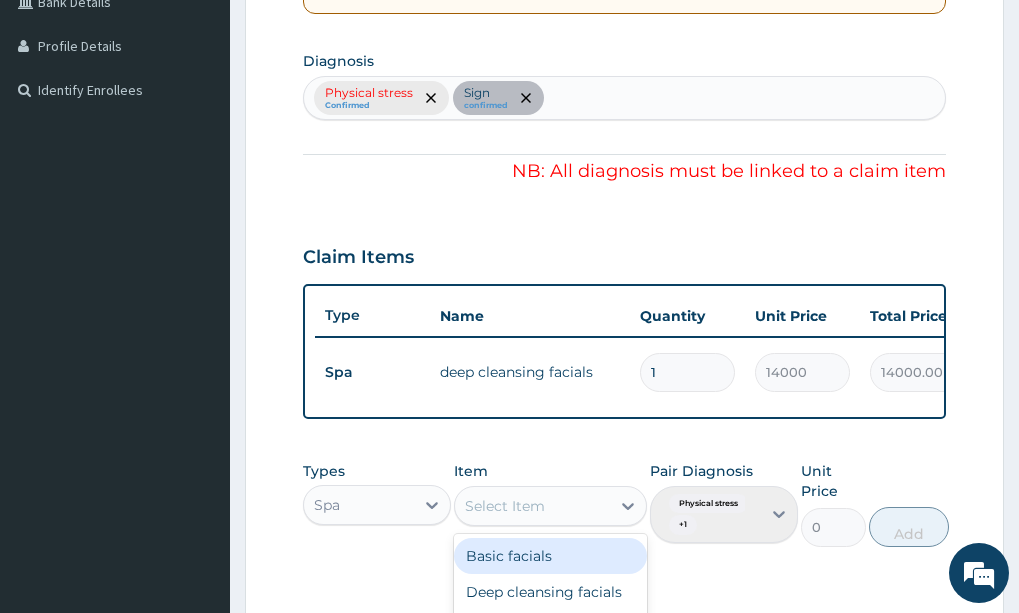 click on "Basic facials" at bounding box center [550, 556] 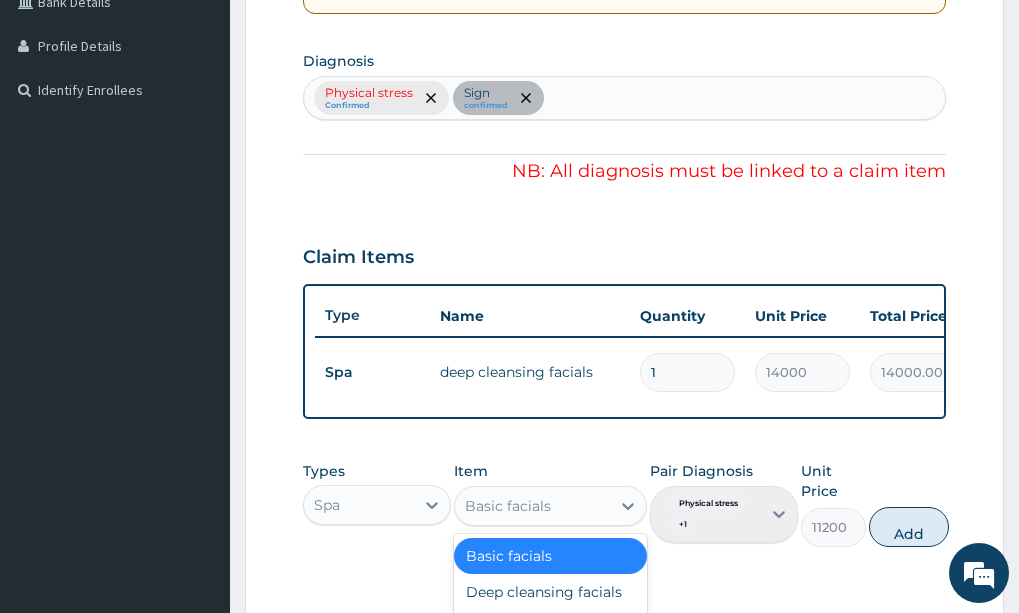 click on "Basic facials" at bounding box center [532, 506] 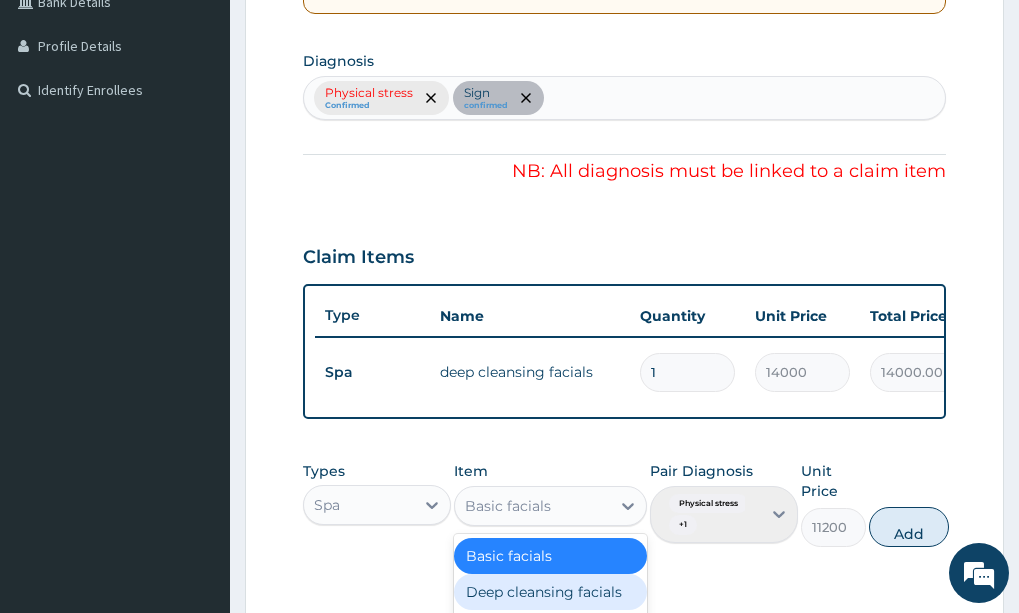 click on "Deep cleansing facials" at bounding box center [550, 592] 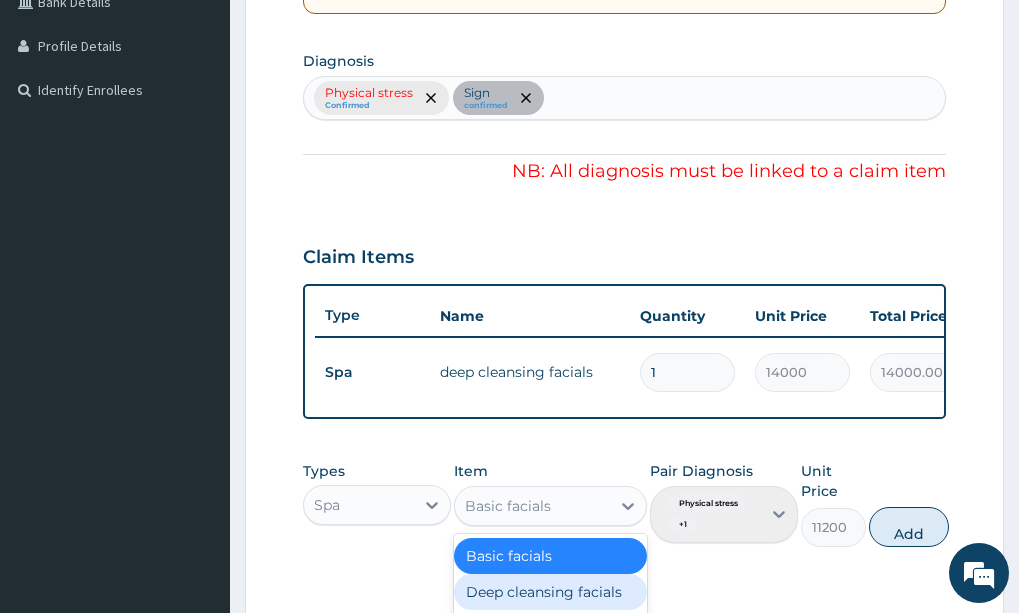 type on "0" 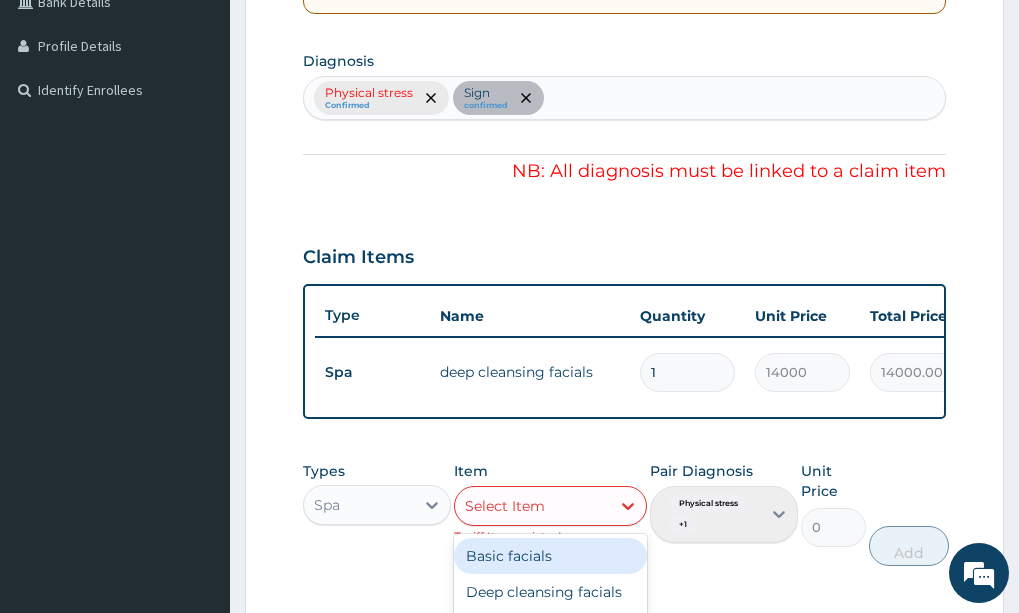 click on "Select Item" at bounding box center (532, 506) 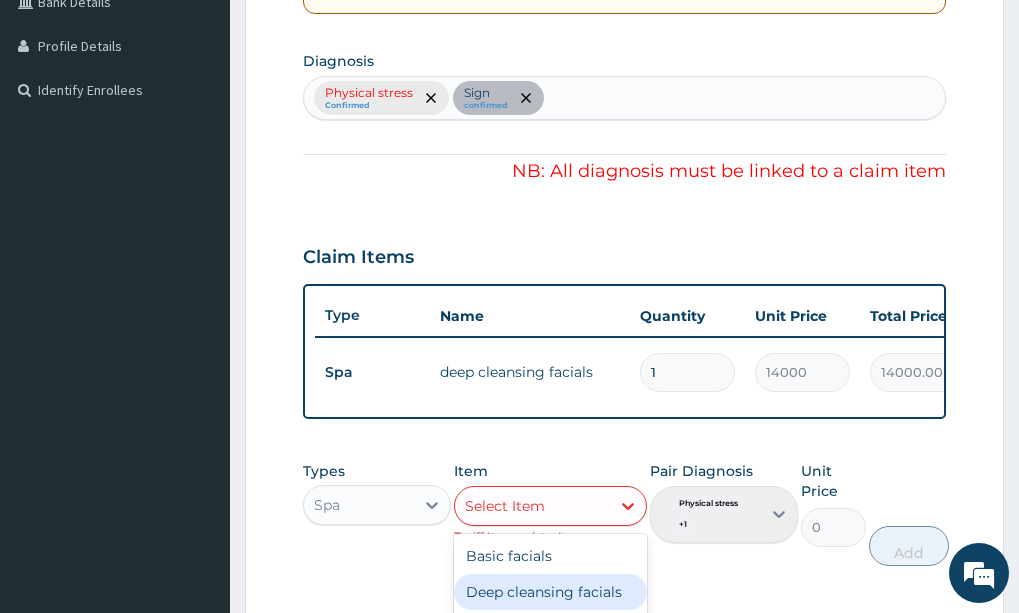 click on "Deep cleansing facials" at bounding box center (550, 592) 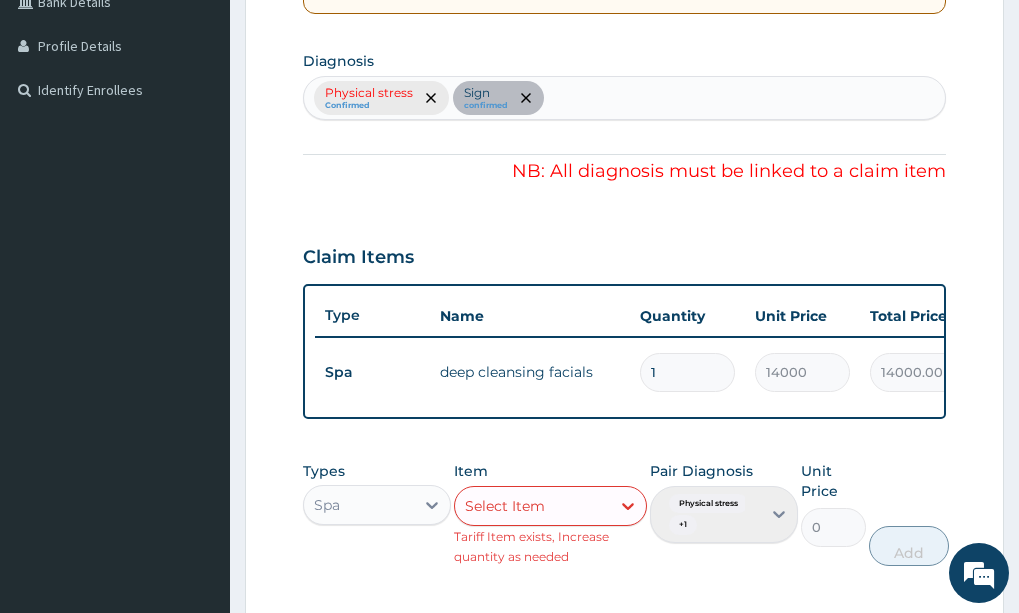 type on "D" 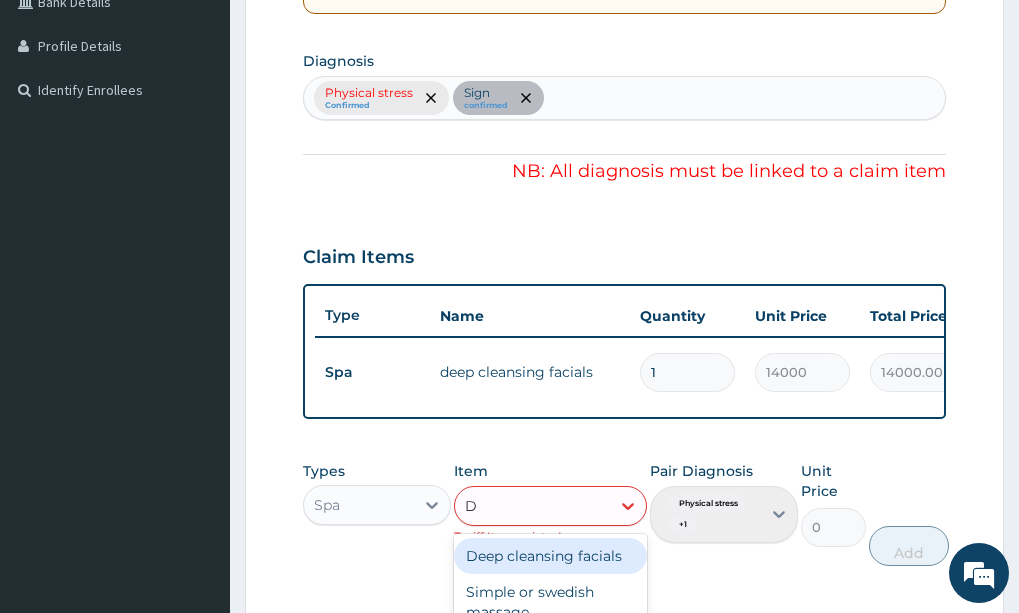 click on "Deep cleansing facials" at bounding box center [550, 556] 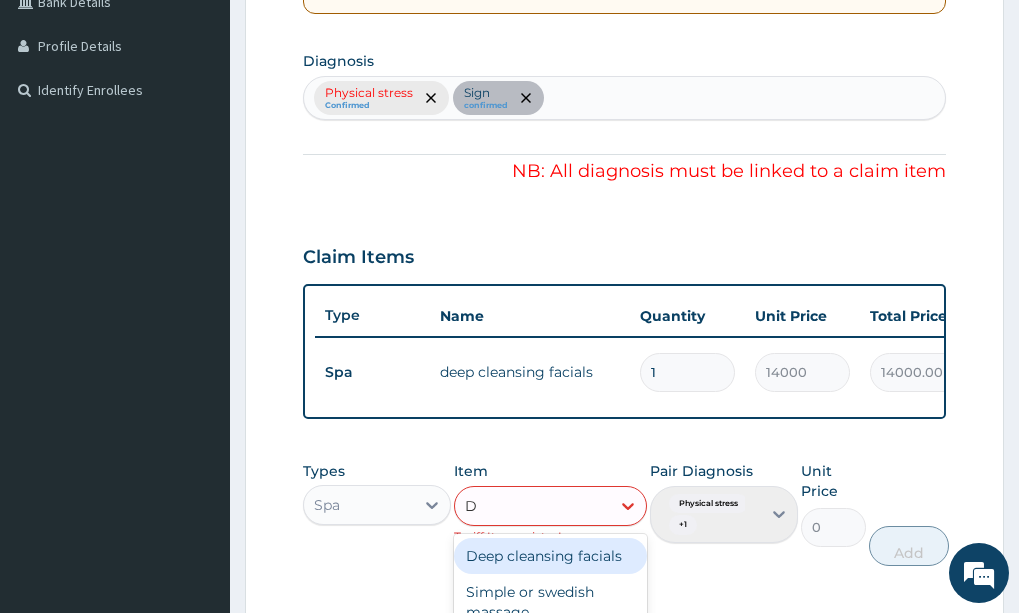 type 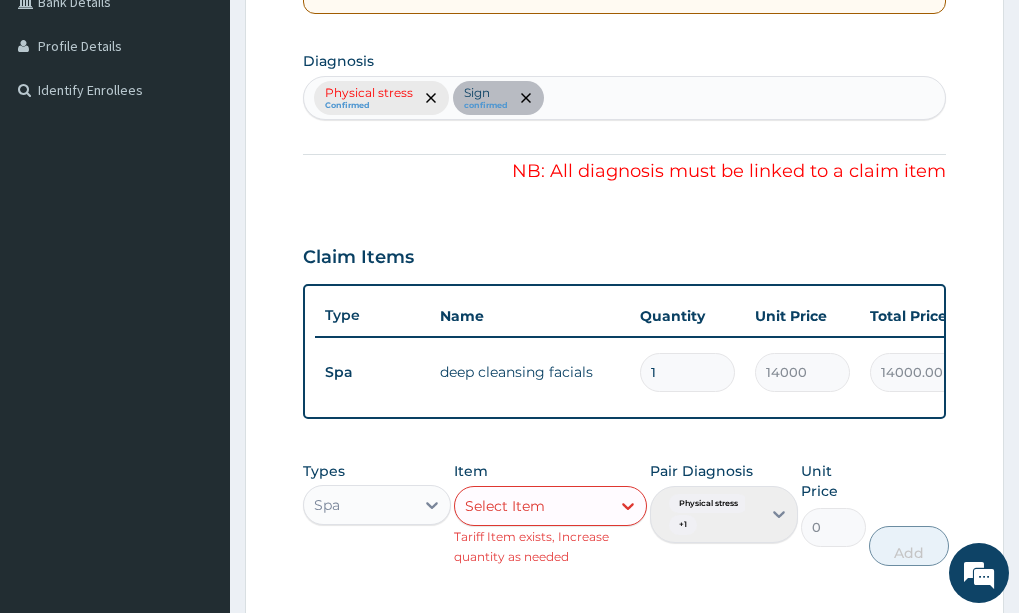click on "Types Spa Item Select Item Tariff Item exists, Increase quantity as needed Pair Diagnosis Physical stress  + 1 Unit Price 0 Add" at bounding box center (624, 513) 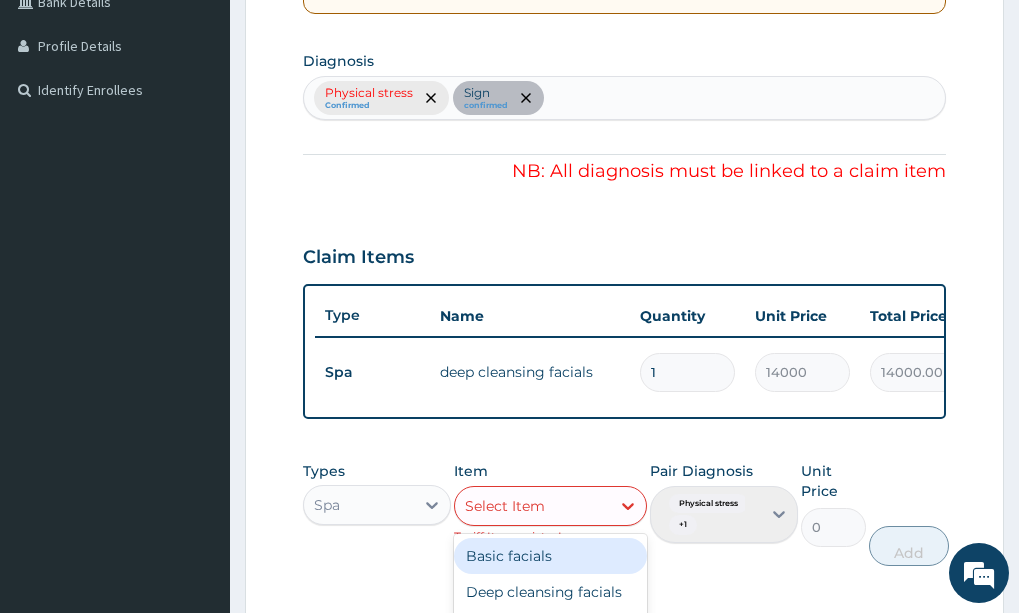 drag, startPoint x: 543, startPoint y: 524, endPoint x: 491, endPoint y: 564, distance: 65.60488 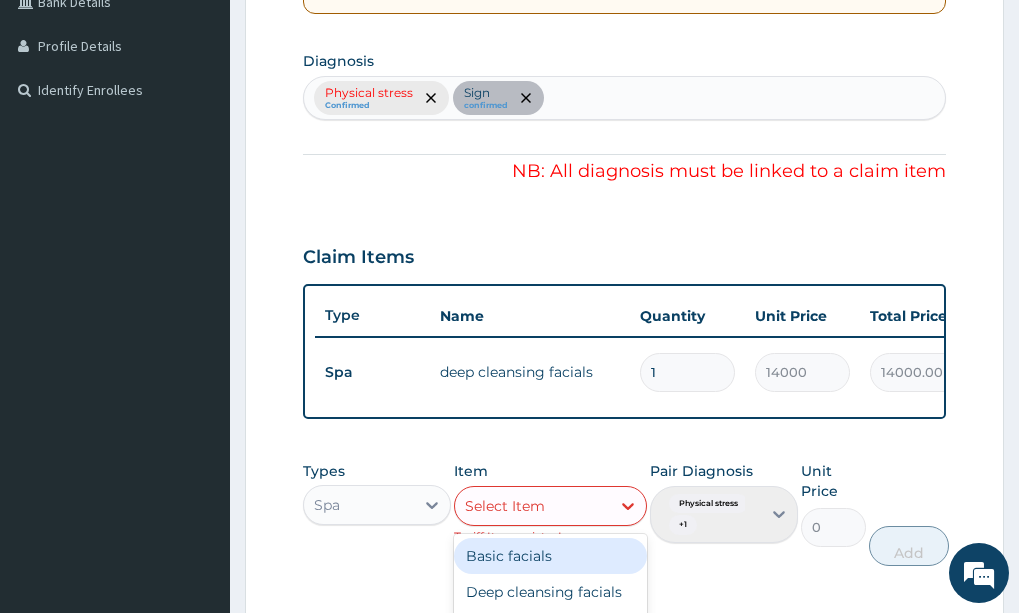 click on "option Deep cleansing facials, selected. option Basic facials focused, 1 of 9. 9 results available. Use Up and Down to choose options, press Enter to select the currently focused option, press Escape to exit the menu, press Tab to select the option and exit the menu. Select Item Basic facials Deep cleansing facials Simple or swedish massage Deep tissue massage Aromatherapy massage Hot stone massage Acne facial Back and shoulder massage Indian head massage" at bounding box center [550, 506] 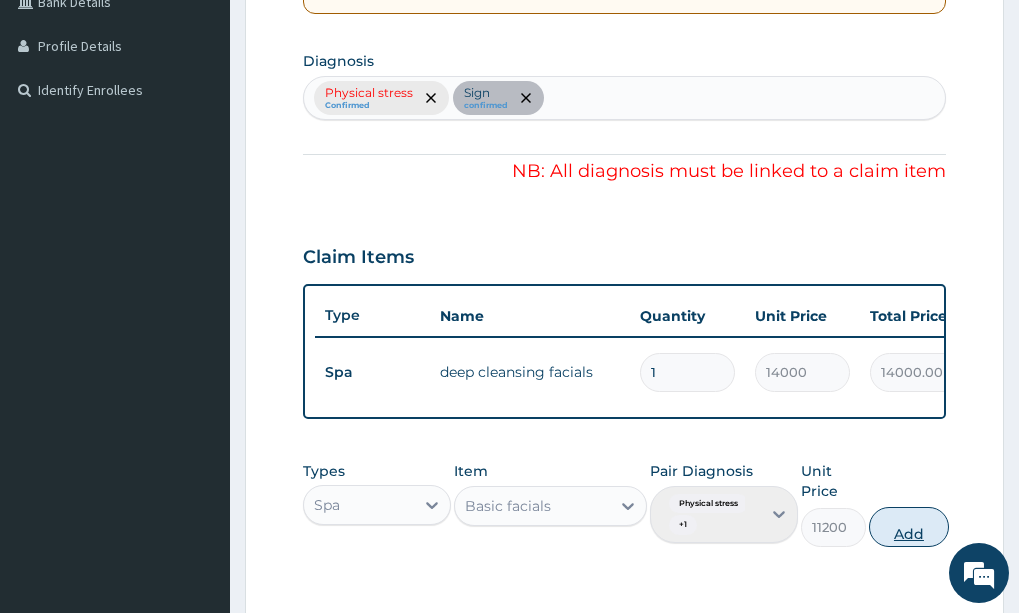 click on "Add" at bounding box center (909, 527) 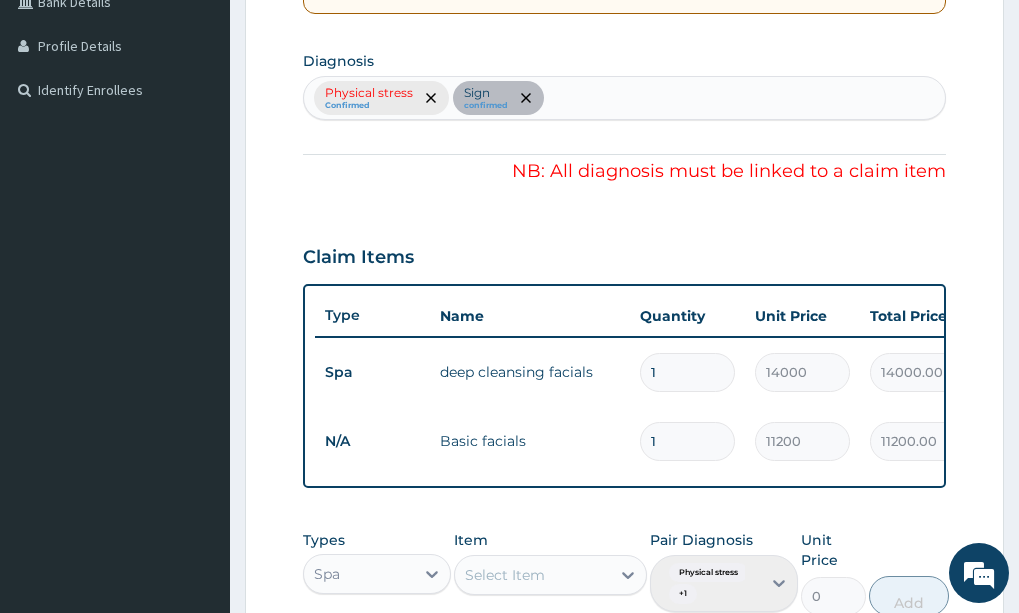click on "Step  2  of 2 PA Code / Prescription Code PA/4EE384 Encounter Date 10-07-2025 Important Notice Please enter PA codes before entering items that are not attached to a PA code   All diagnoses entered must be linked to a claim item. Diagnosis & Claim Items that are visible but inactive cannot be edited because they were imported from an already approved PA code. Diagnosis Physical stress Confirmed Sign confirmed NB: All diagnosis must be linked to a claim item Claim Items Type Name Quantity Unit Price Total Price Pair Diagnosis Actions Spa deep cleansing facials 1 14000 14000.00 Sign Delete N/A Basic facials 1 11200 11200.00 Physical stress  + 1 Delete Types Spa Item Select Item Pair Diagnosis Physical stress  + 1 Unit Price 0 Add Comment     Previous   Submit" at bounding box center [624, 267] 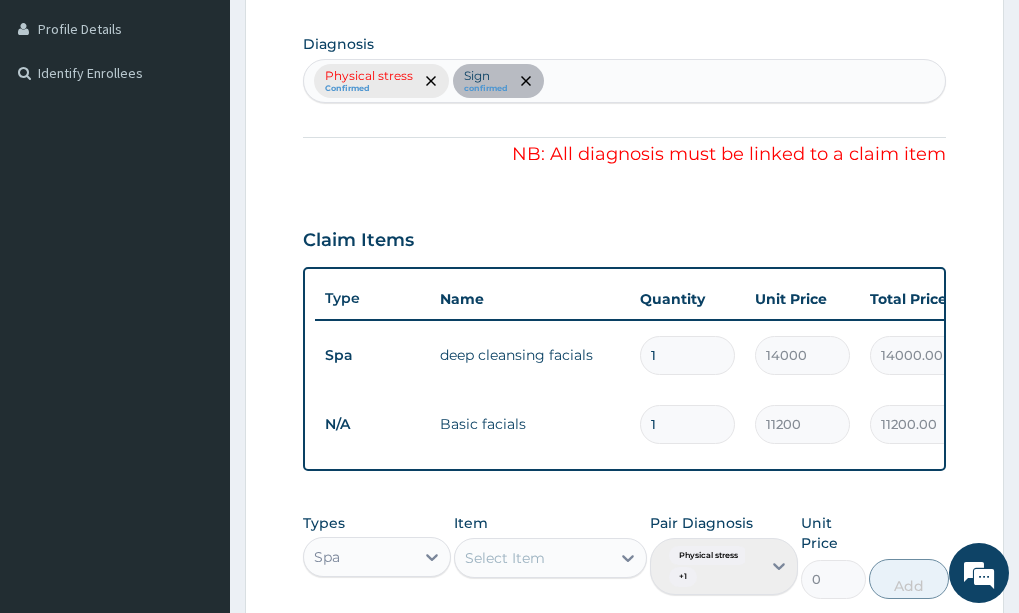 click on "Step  2  of 2 PA Code / Prescription Code PA/4EE384 Encounter Date 10-07-2025 Important Notice Please enter PA codes before entering items that are not attached to a PA code   All diagnoses entered must be linked to a claim item. Diagnosis & Claim Items that are visible but inactive cannot be edited because they were imported from an already approved PA code. Diagnosis Physical stress Confirmed Sign confirmed NB: All diagnosis must be linked to a claim item Claim Items Type Name Quantity Unit Price Total Price Pair Diagnosis Actions Spa deep cleansing facials 1 14000 14000.00 Sign Delete N/A Basic facials 1 11200 11200.00 Physical stress  + 1 Delete Types Spa Item Select Item Pair Diagnosis Physical stress  + 1 Unit Price 0 Add Comment     Previous   Submit" at bounding box center (624, 250) 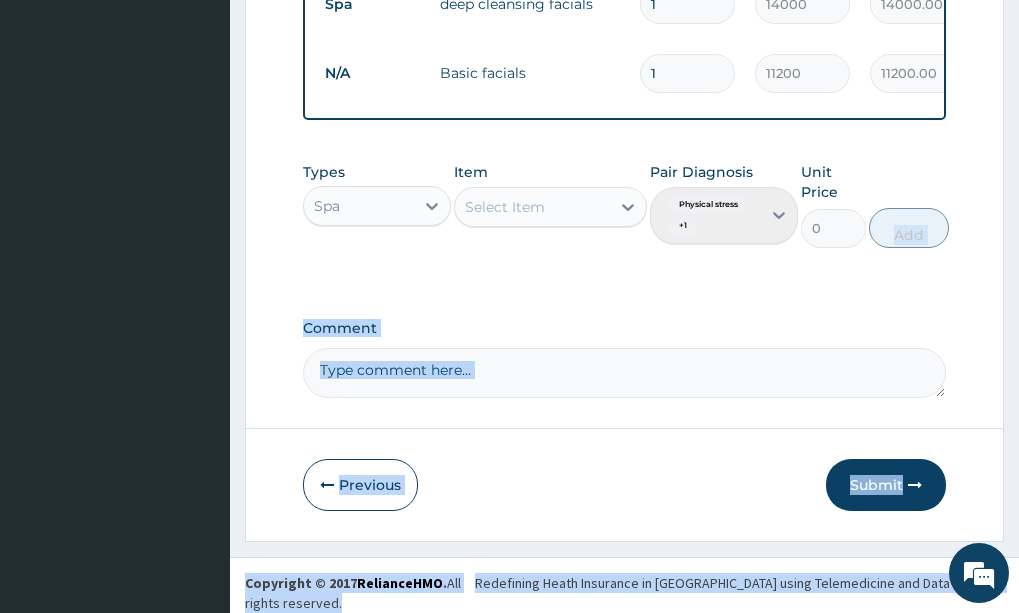 scroll, scrollTop: 858, scrollLeft: 0, axis: vertical 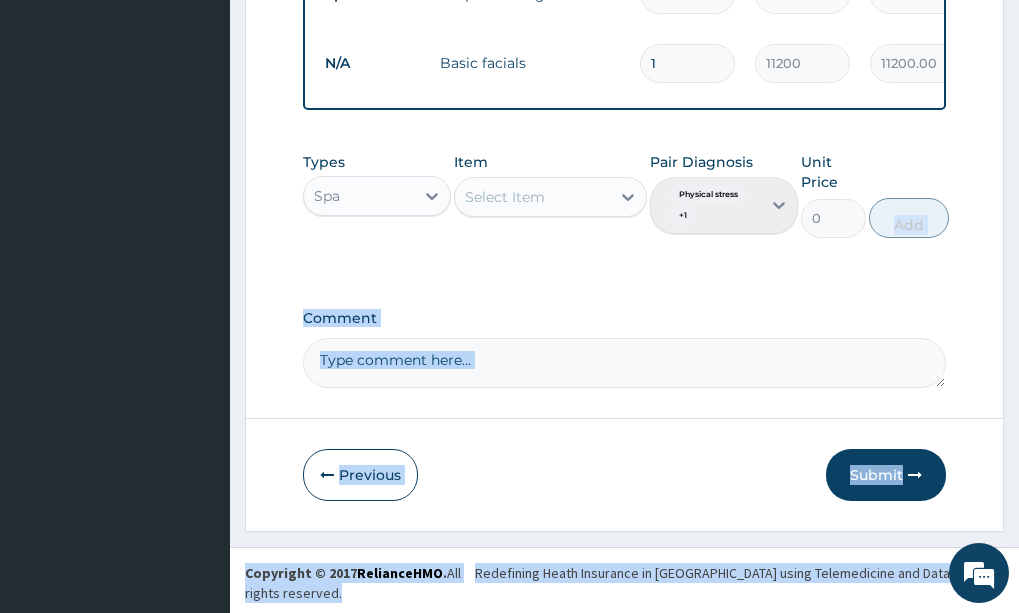 drag, startPoint x: 1017, startPoint y: 595, endPoint x: 1030, endPoint y: 598, distance: 13.341664 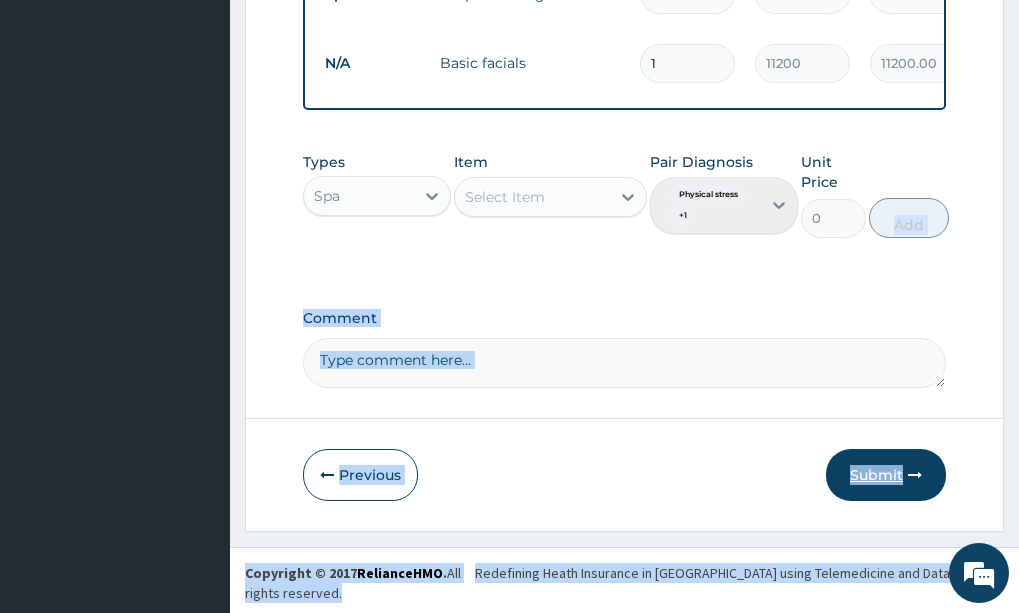 click on "Submit" at bounding box center (886, 475) 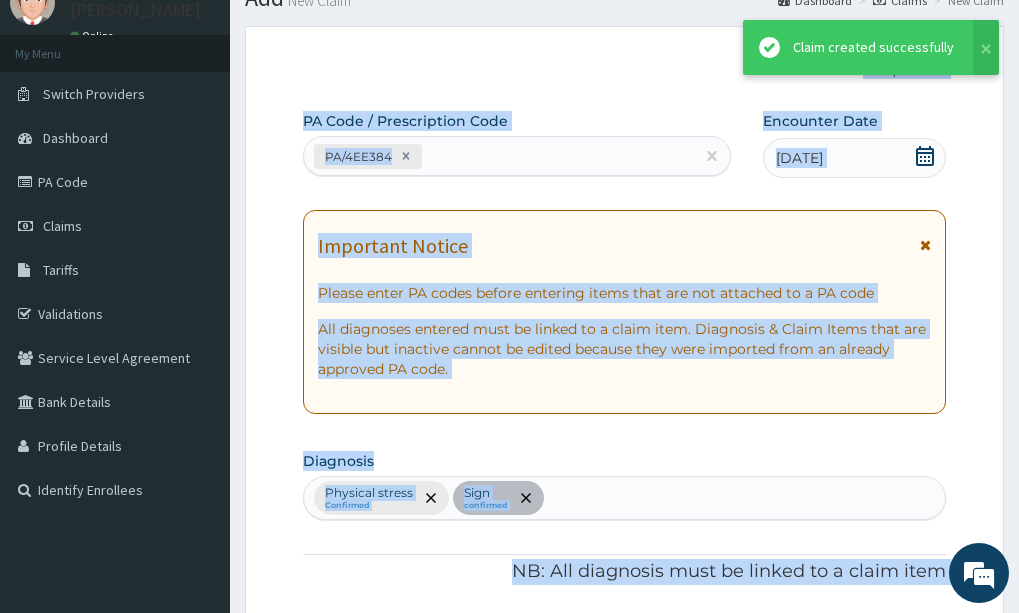 scroll, scrollTop: 858, scrollLeft: 0, axis: vertical 